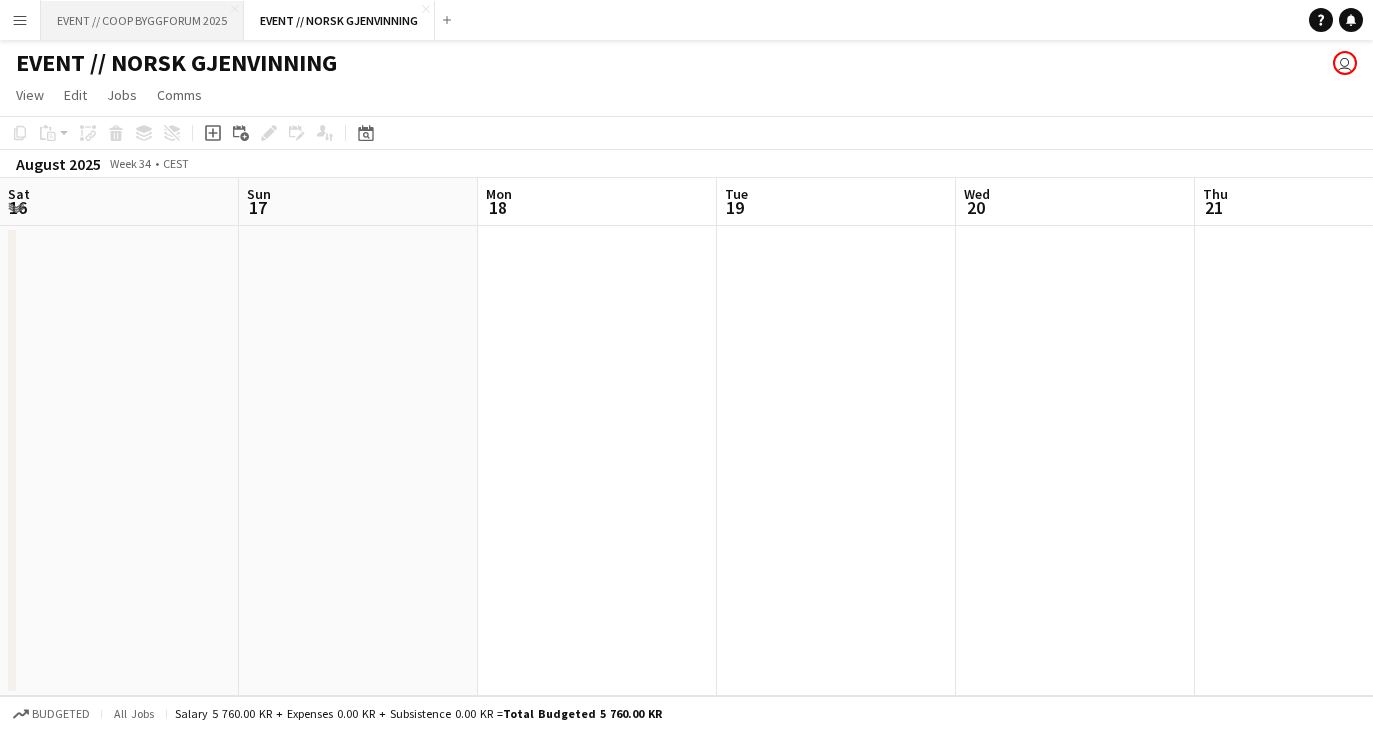 scroll, scrollTop: 0, scrollLeft: 0, axis: both 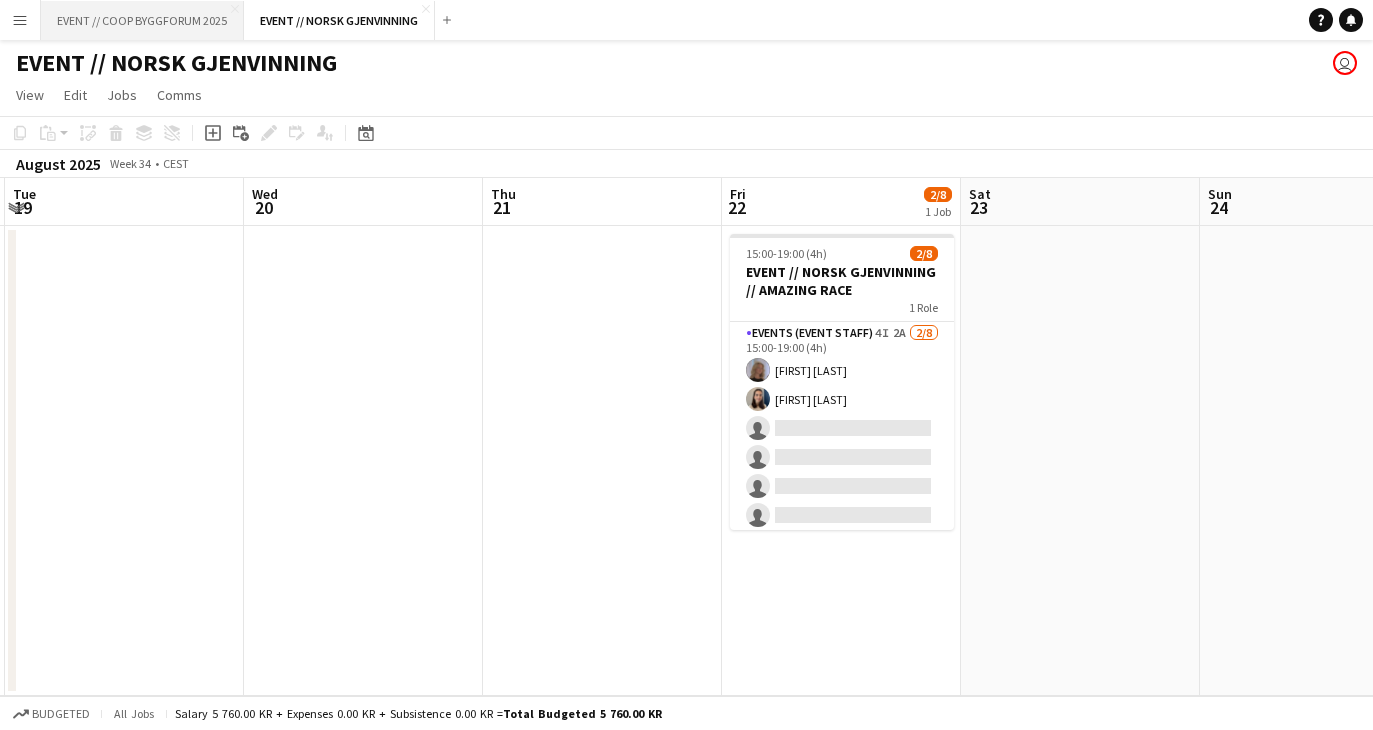 click on "EVENT // COOP BYGGFORUM 2025
Close" at bounding box center (142, 20) 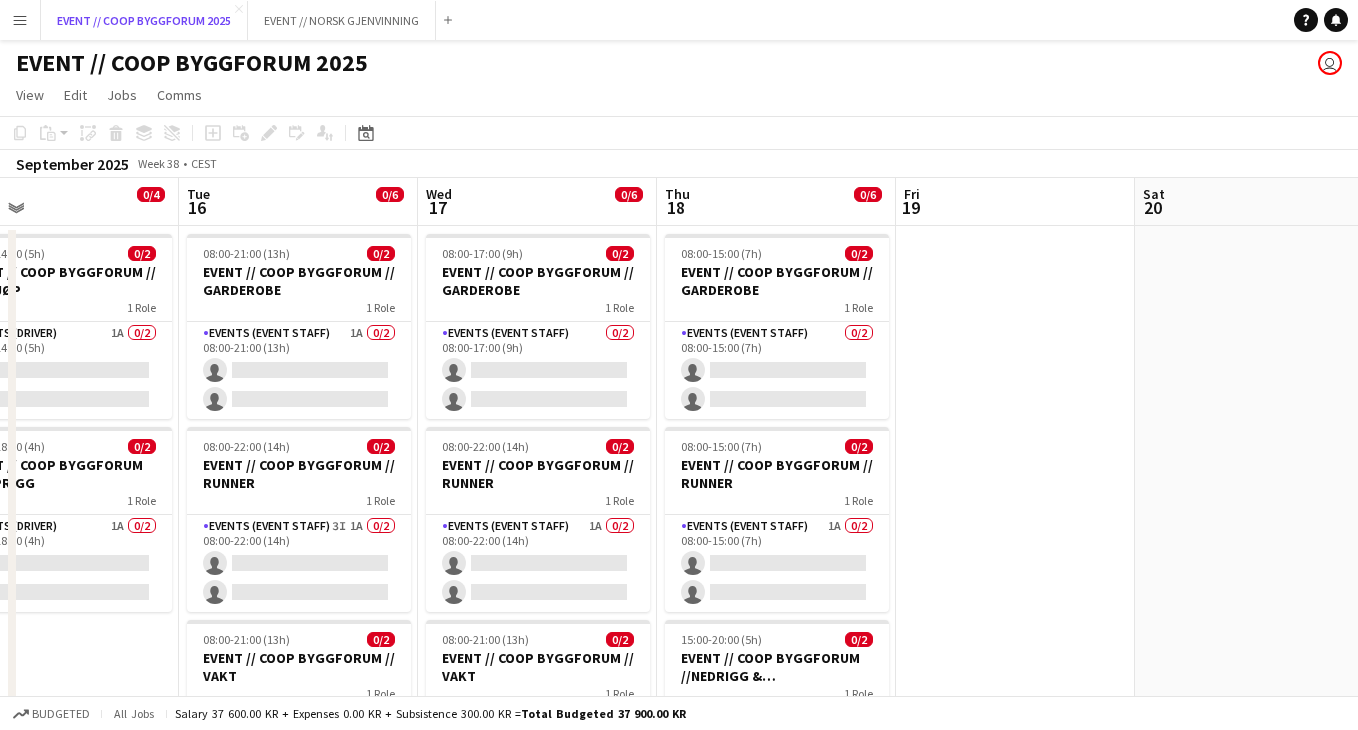 scroll, scrollTop: 0, scrollLeft: 507, axis: horizontal 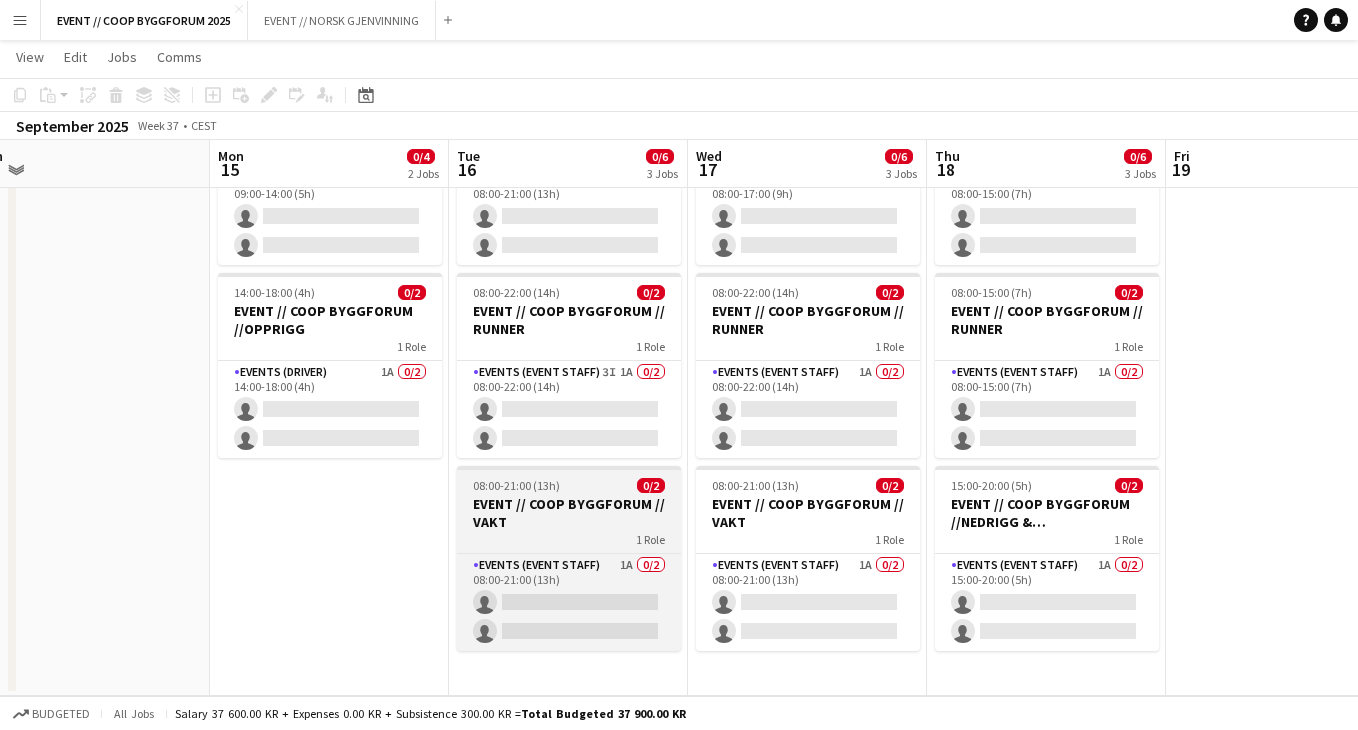 click on "1 Role" at bounding box center (569, 539) 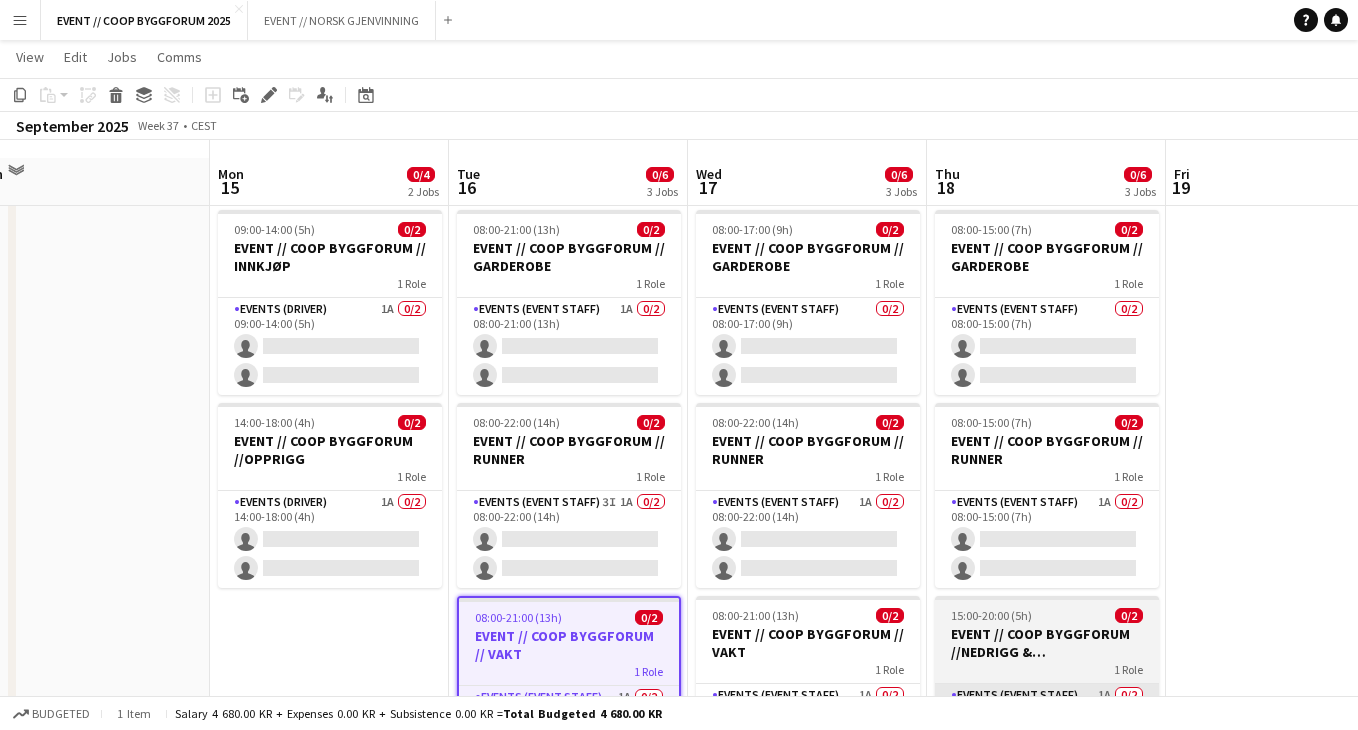 scroll, scrollTop: 21, scrollLeft: 0, axis: vertical 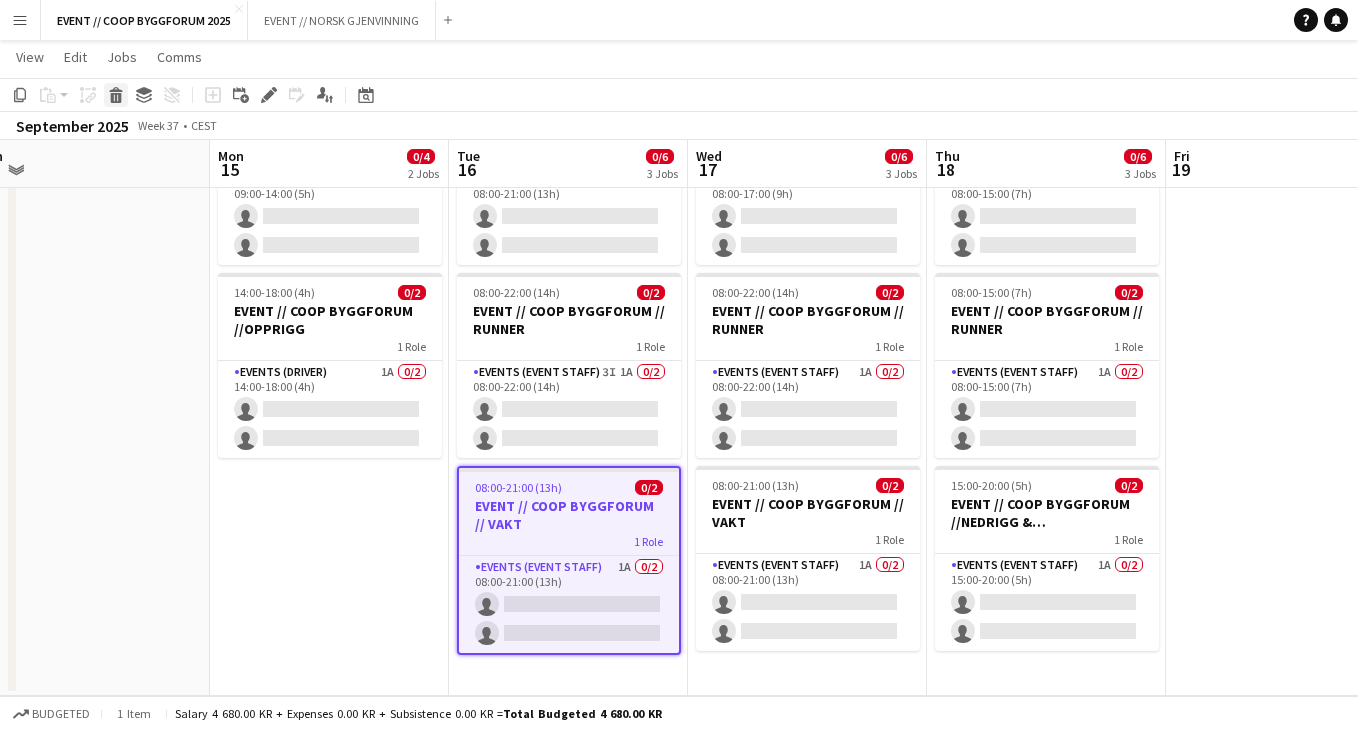click 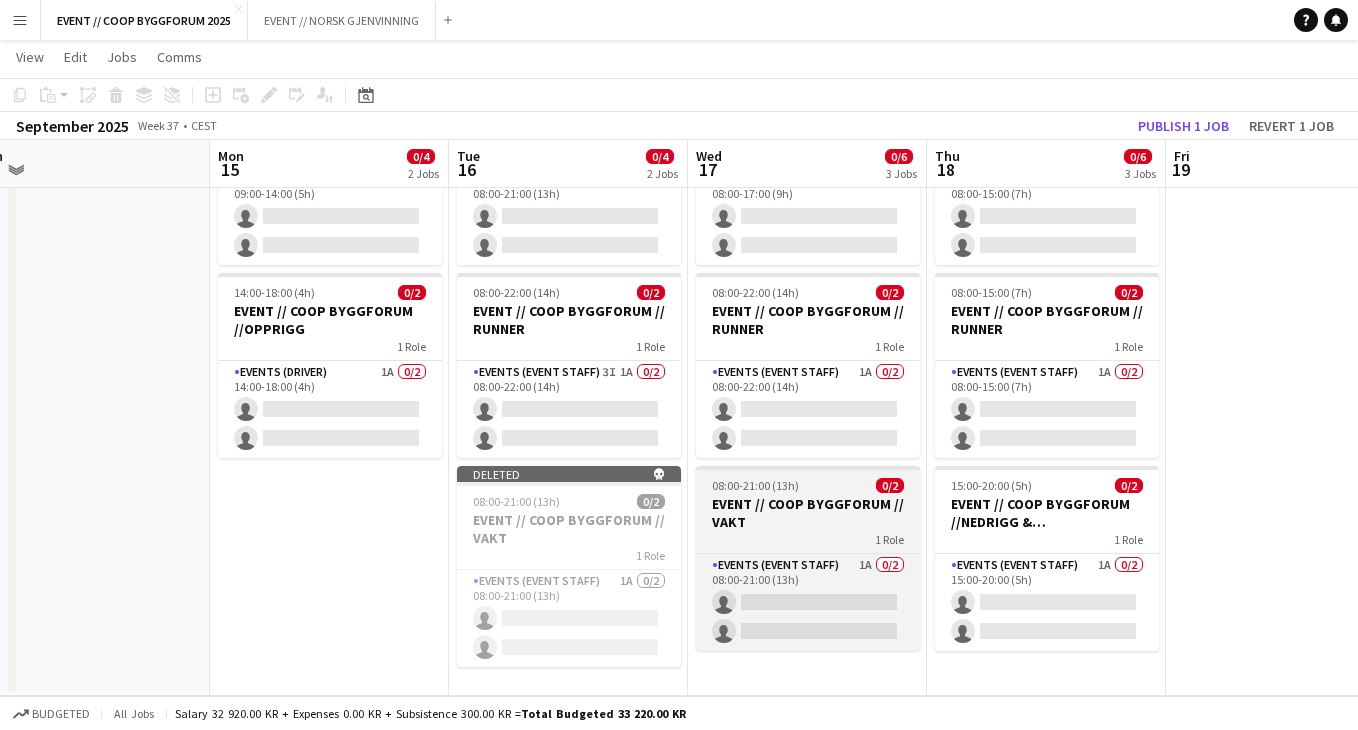 click on "EVENT // COOP BYGGFORUM // VAKT" at bounding box center [808, 513] 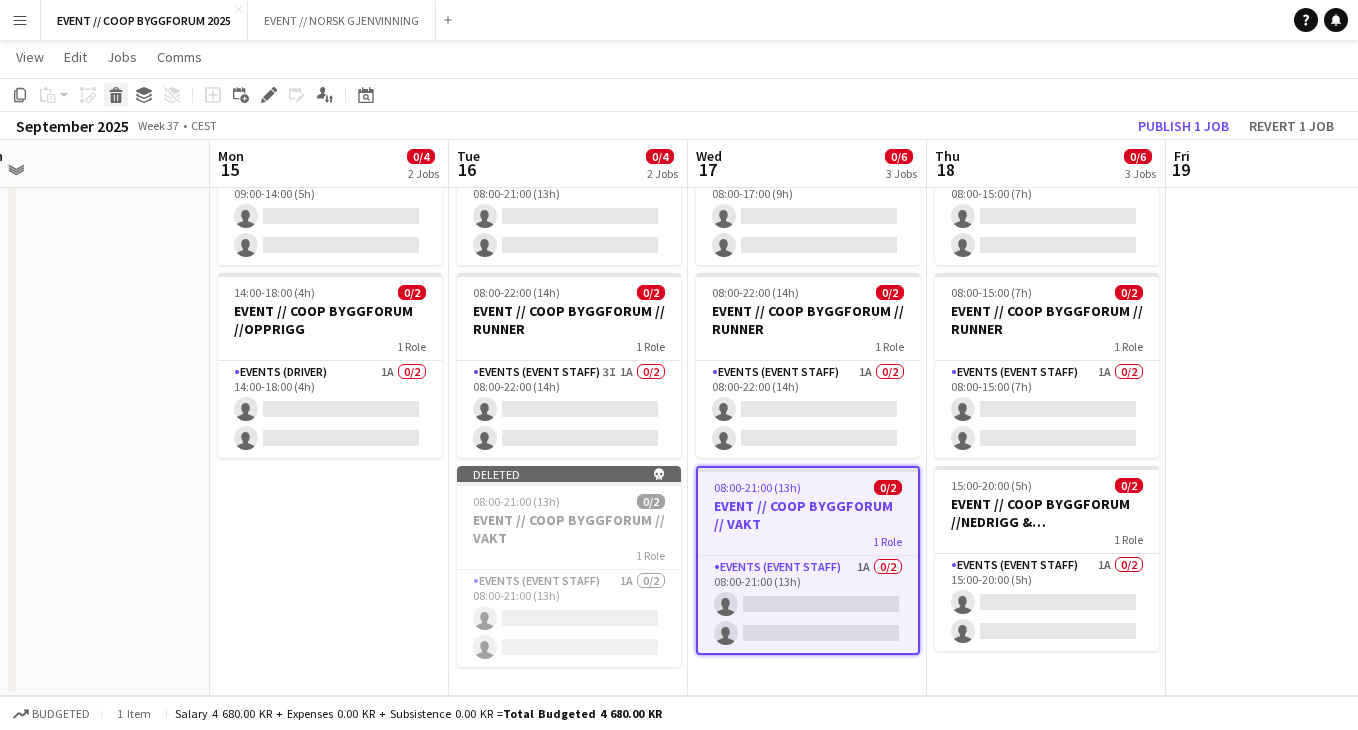 click on "Delete" 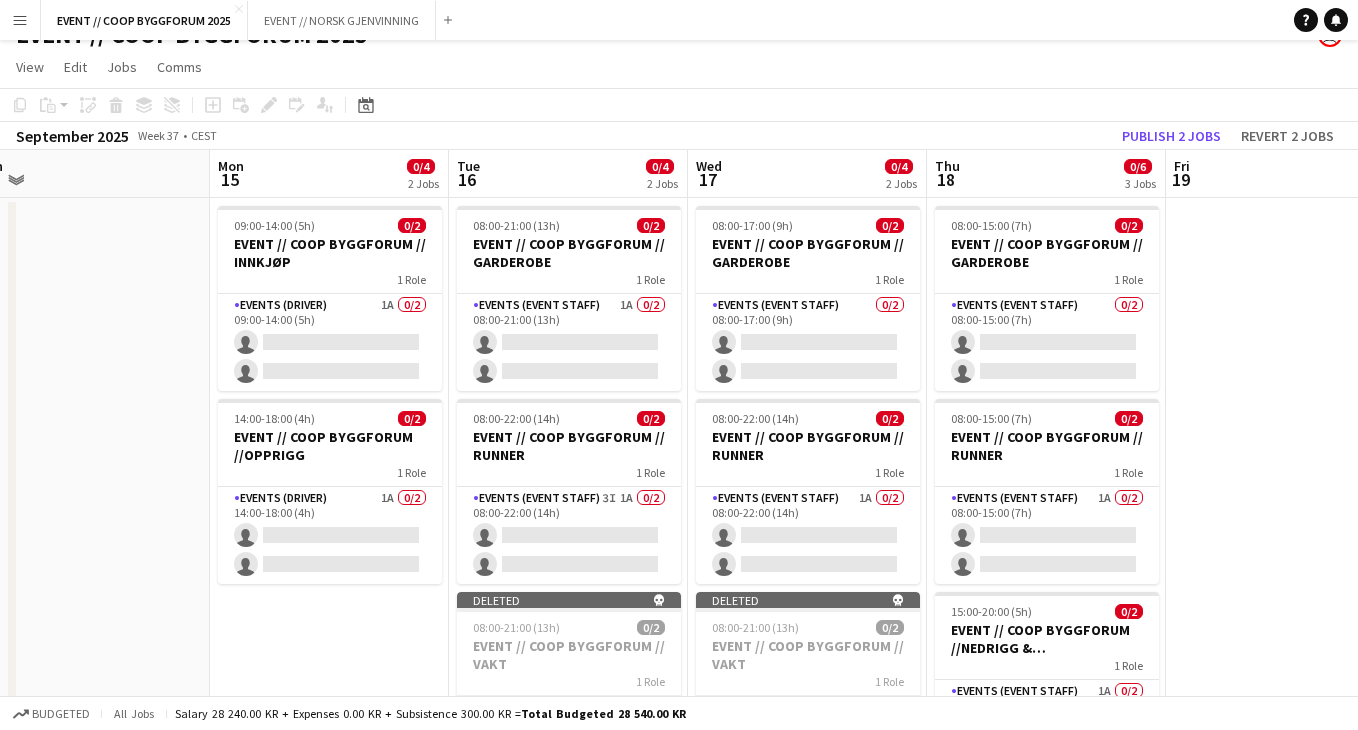scroll, scrollTop: 29, scrollLeft: 0, axis: vertical 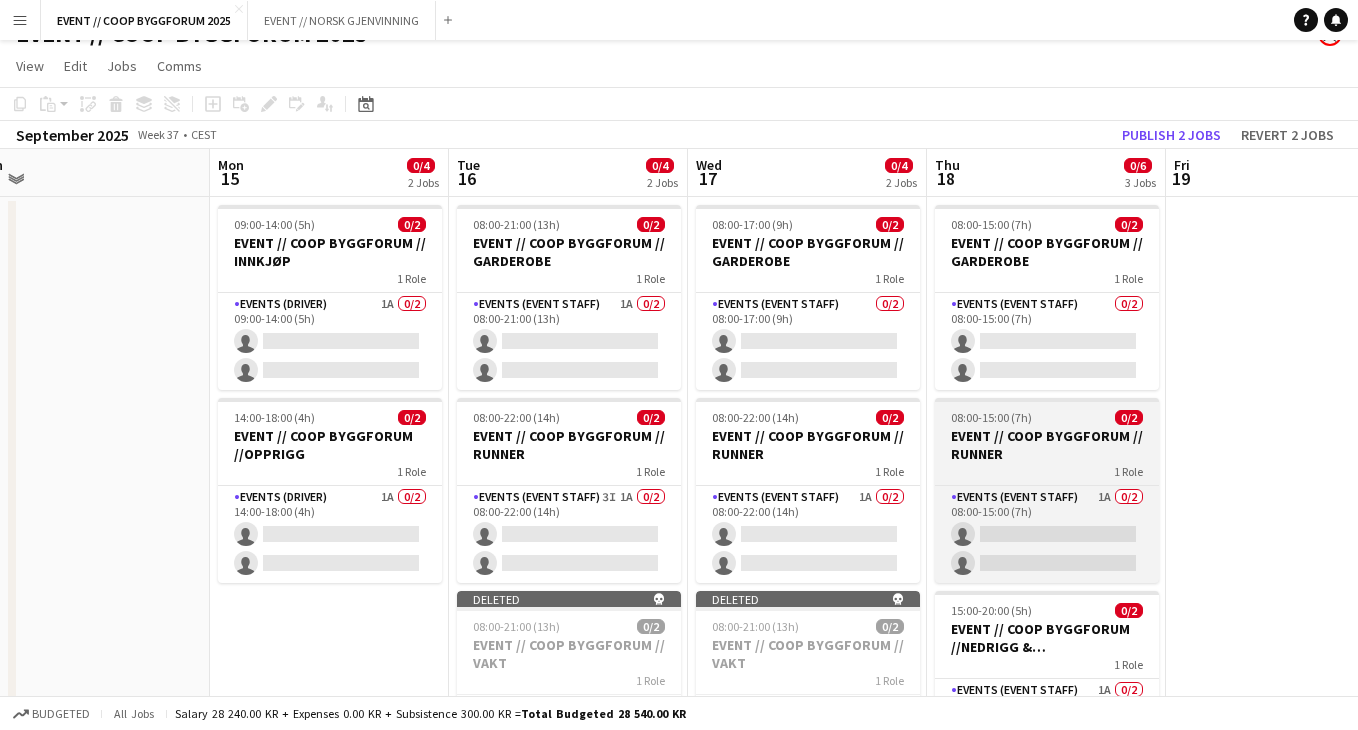 click on "08:00-15:00 (7h)    0/2" at bounding box center [1047, 417] 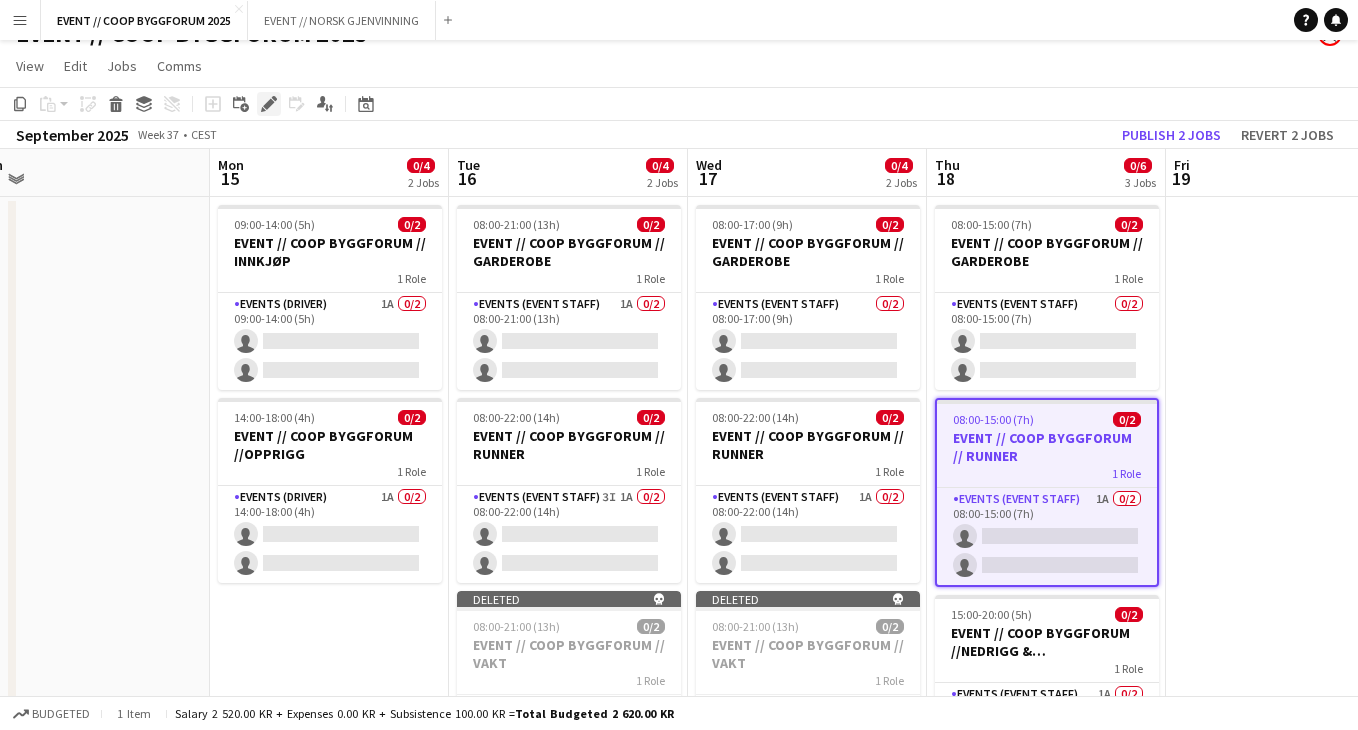 click on "Edit" 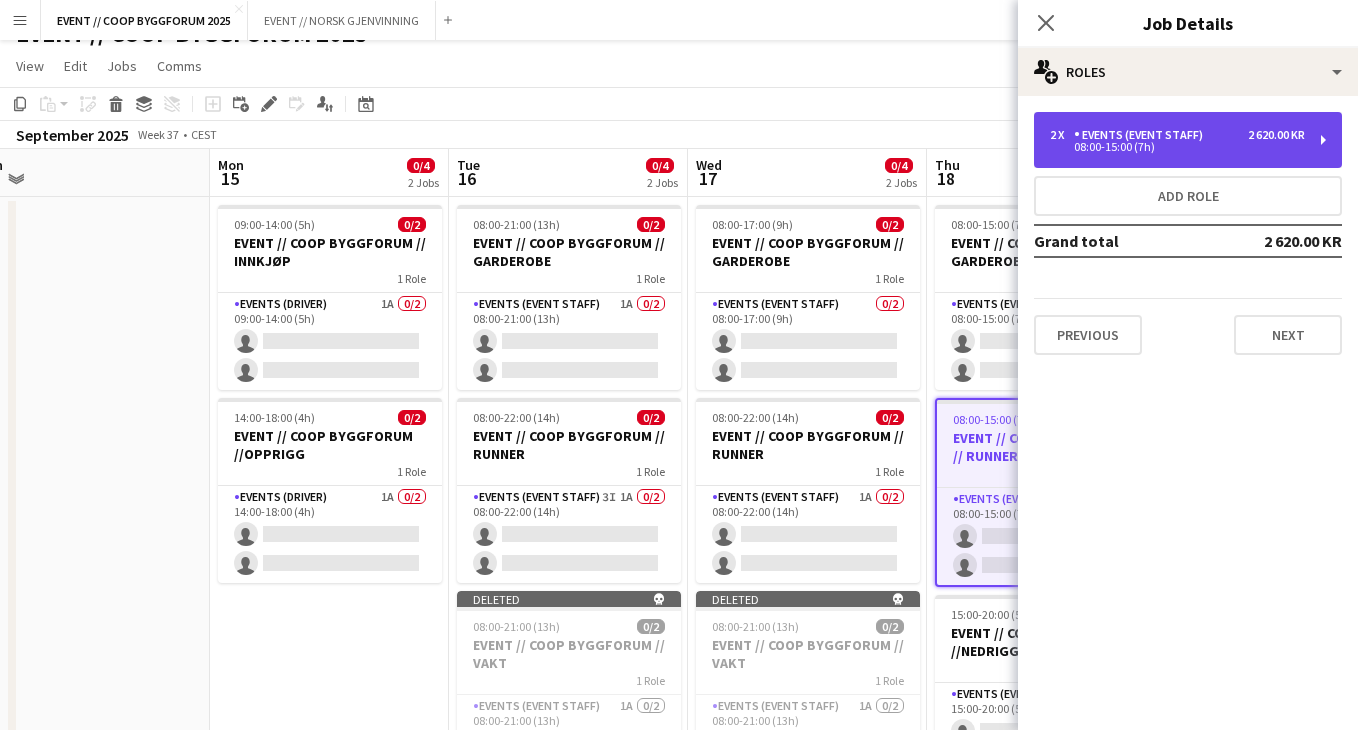 click on "Events (Event Staff)" at bounding box center (1142, 135) 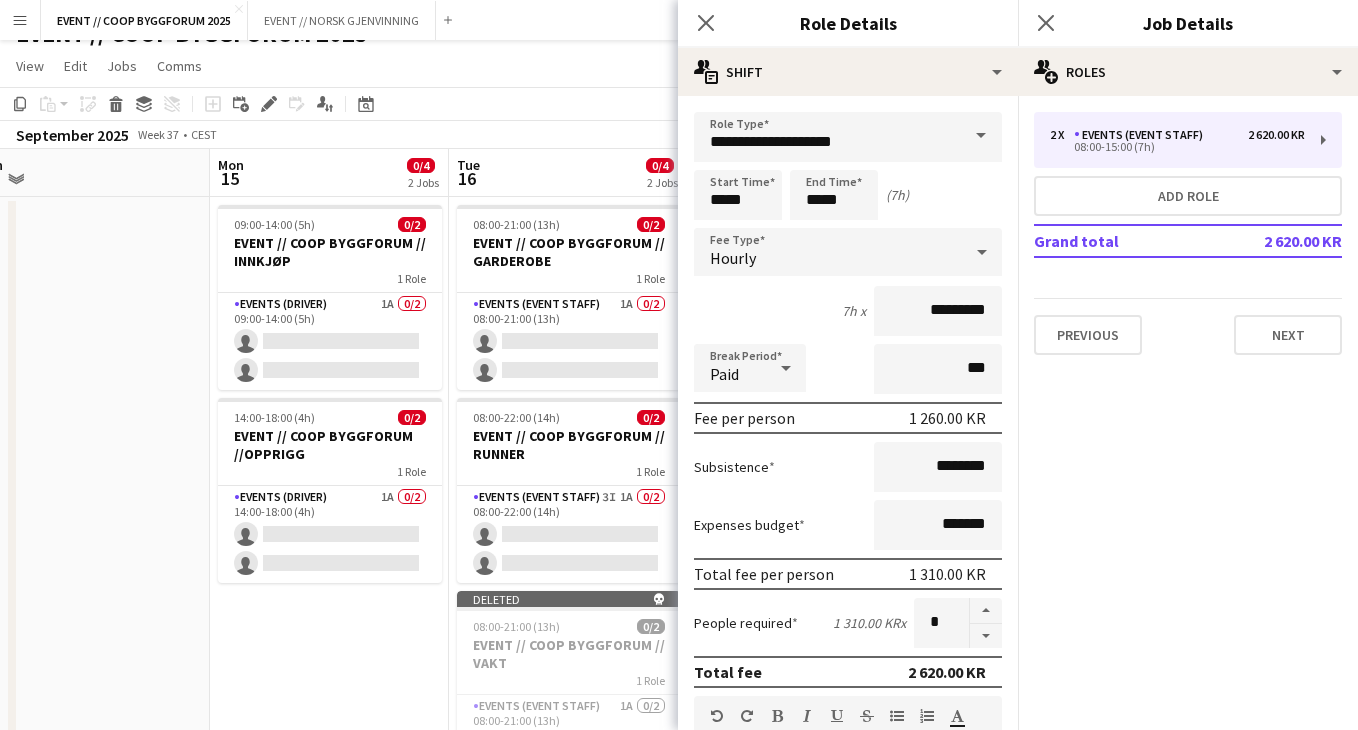 click on "**********" at bounding box center (848, 733) 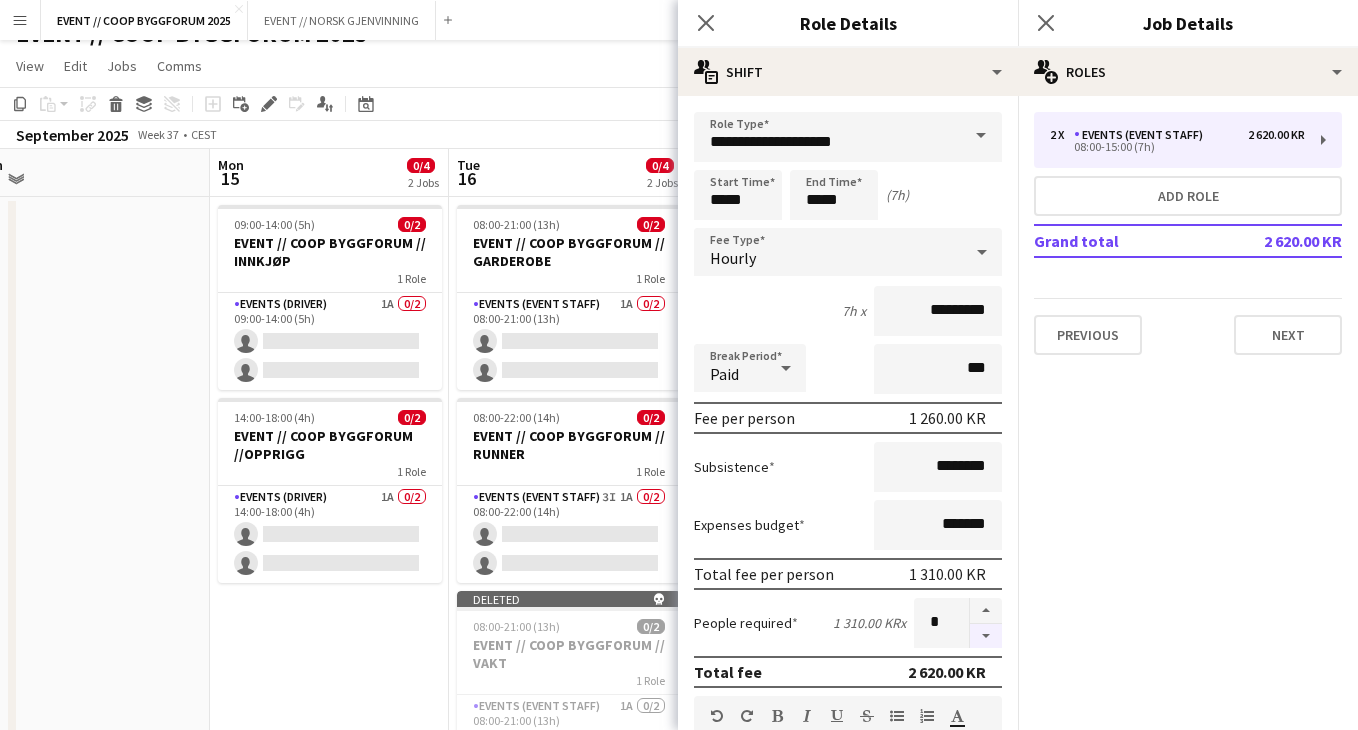click at bounding box center [986, 636] 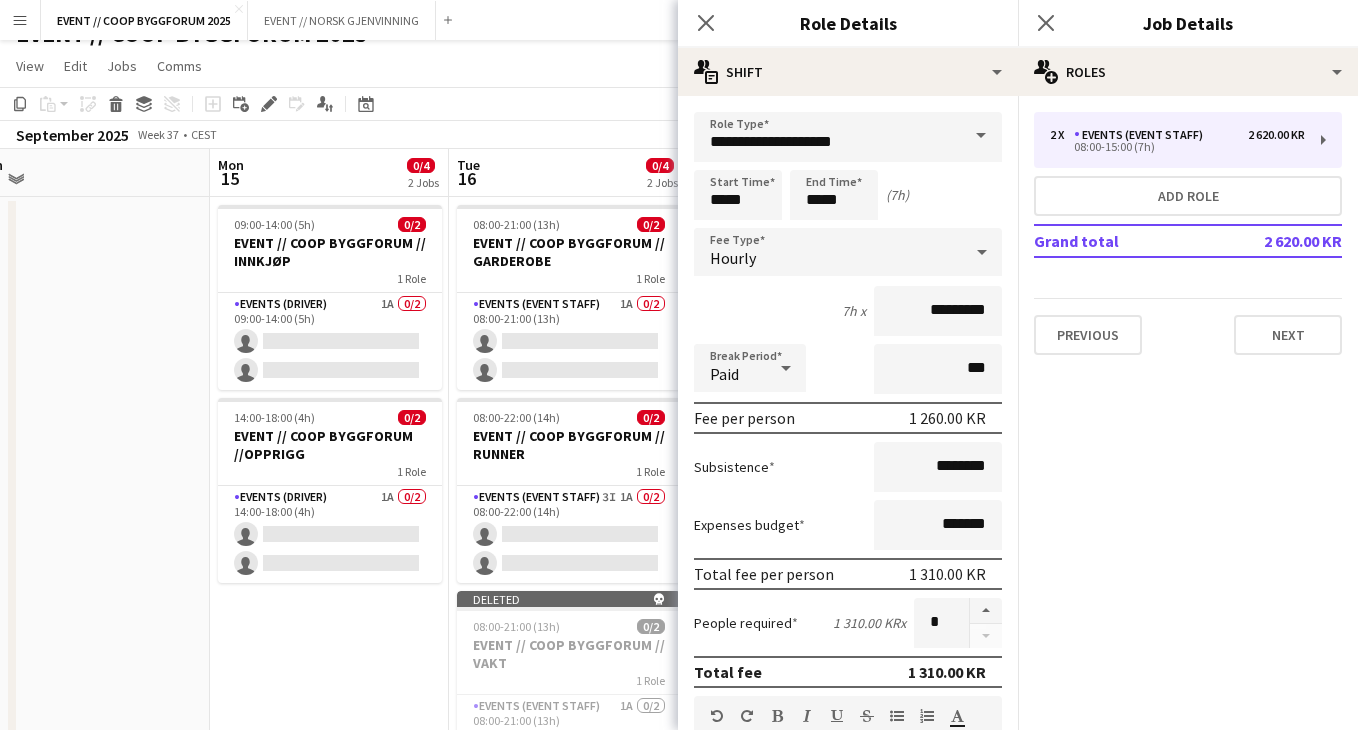 click on "09:00-14:00 (5h)    0/2   EVENT // COOP BYGGFORUM // INNKJØP   1 Role   Events (Driver)   1A   0/2   09:00-14:00 (5h)
single-neutral-actions
single-neutral-actions
14:00-18:00 (4h)    0/2   EVENT // COOP BYGGFORUM //OPPRIGG   1 Role   Events (Driver)   1A   0/2   14:00-18:00 (4h)
single-neutral-actions
single-neutral-actions" at bounding box center [329, 509] 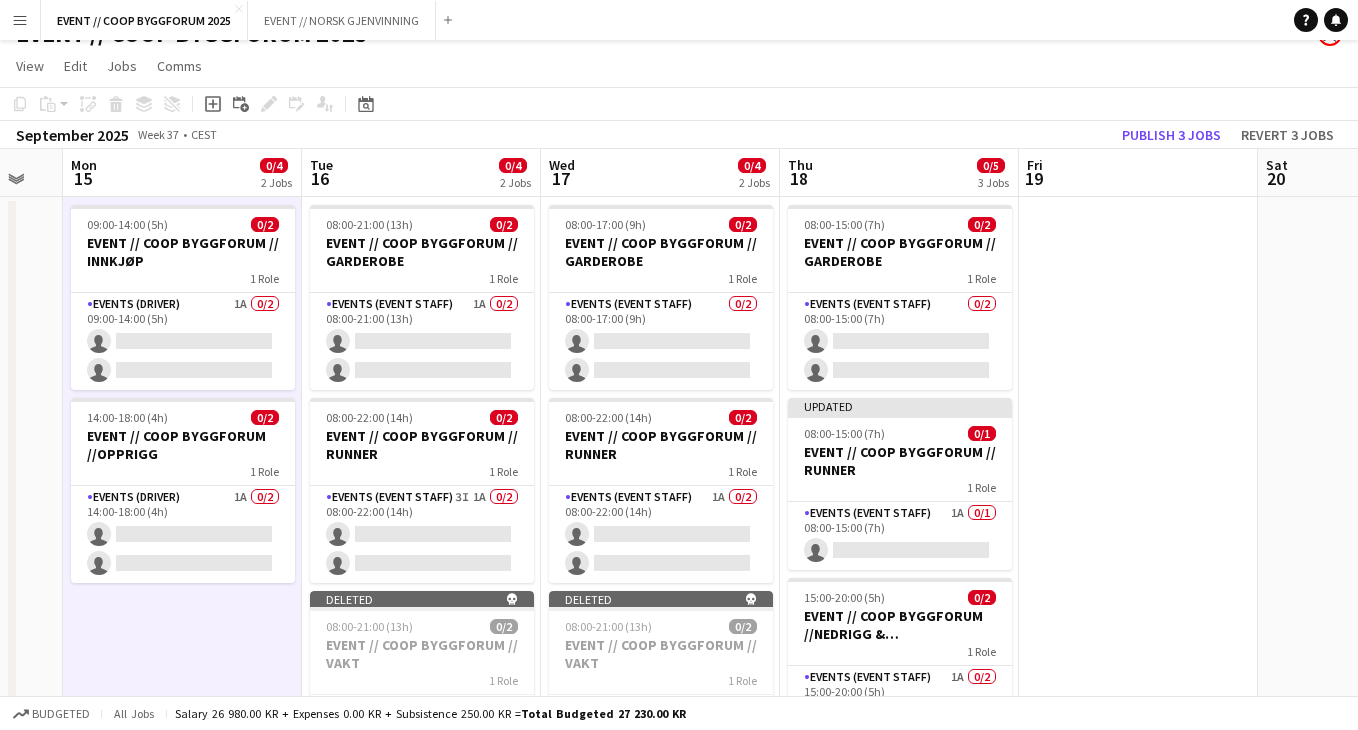 scroll, scrollTop: 0, scrollLeft: 665, axis: horizontal 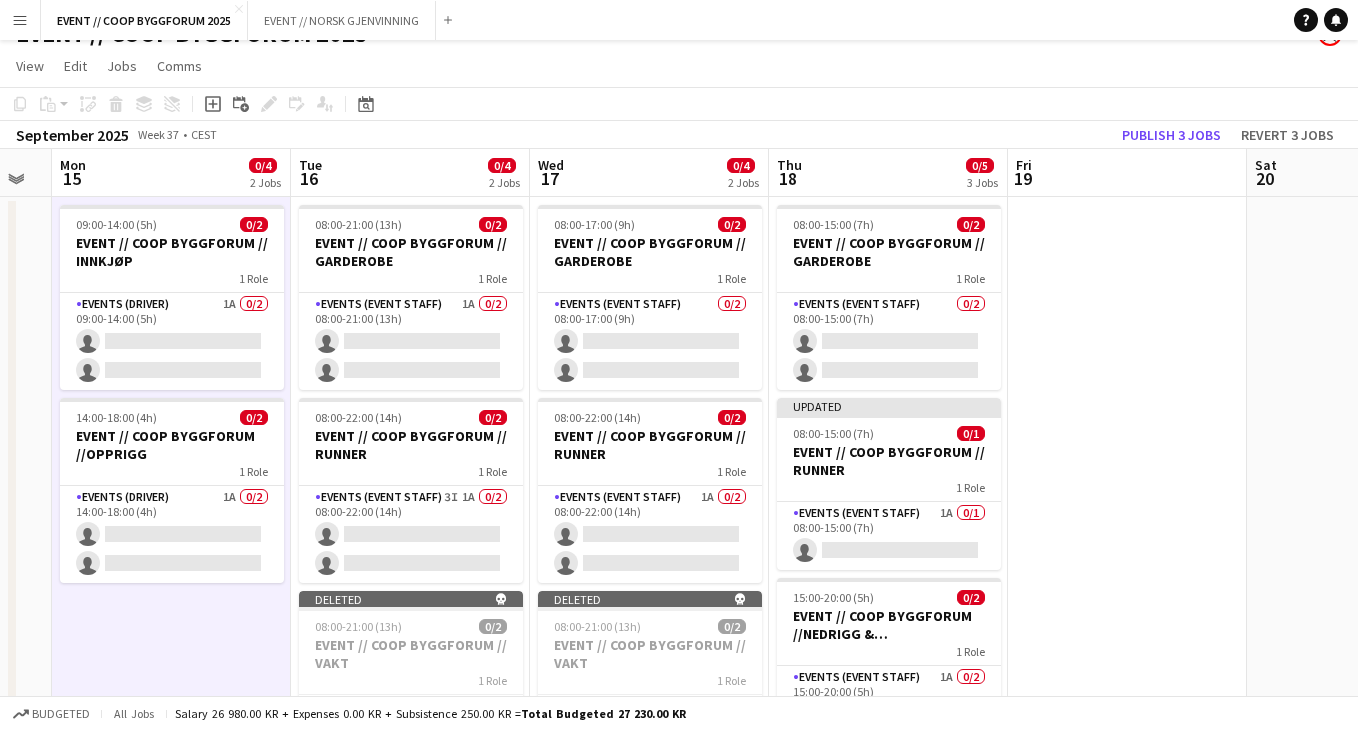 drag, startPoint x: 291, startPoint y: 452, endPoint x: 133, endPoint y: 490, distance: 162.50539 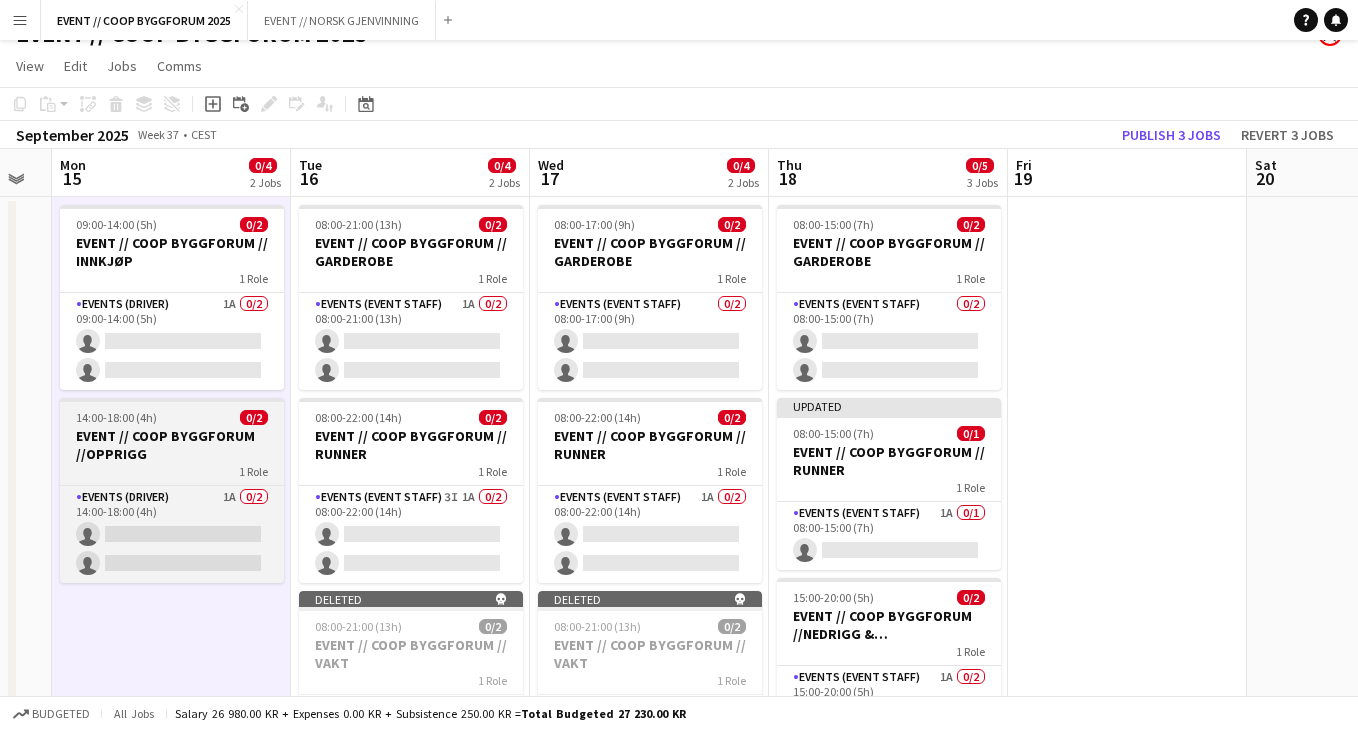 click on "EVENT // COOP BYGGFORUM //OPPRIGG" at bounding box center [172, 445] 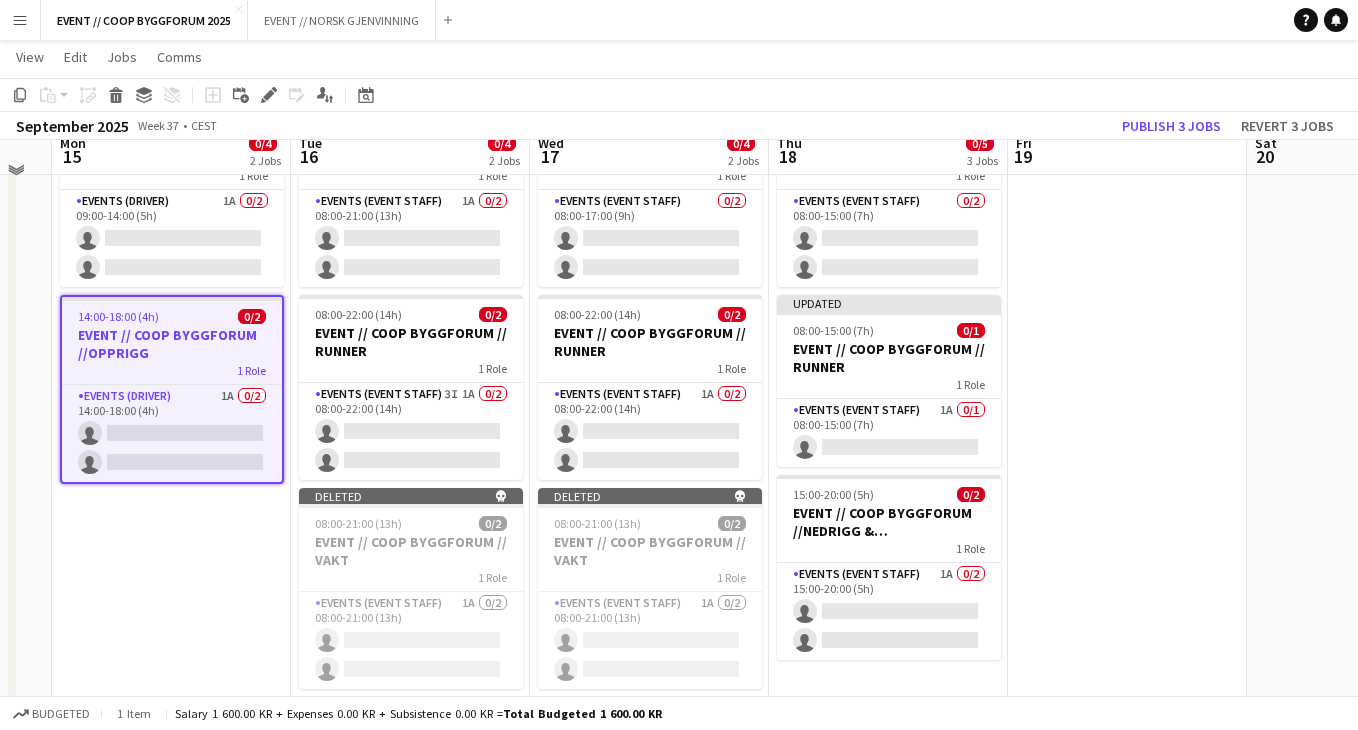 scroll, scrollTop: 152, scrollLeft: 0, axis: vertical 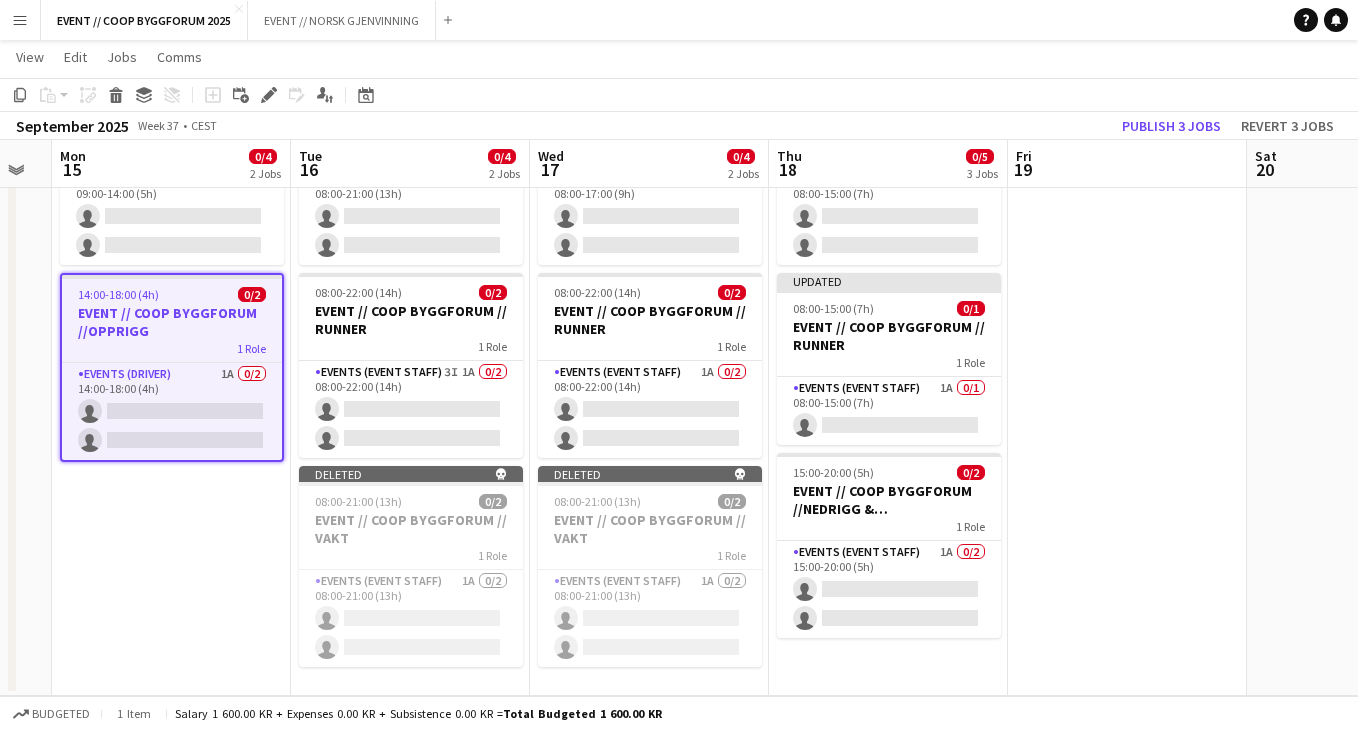 click on "08:00-21:00 (13h)    0/2   EVENT // COOP BYGGFORUM // GARDEROBE   1 Role   Events (Event Staff)   1A   0/2   08:00-21:00 (13h)
single-neutral-actions
single-neutral-actions
08:00-22:00 (14h)    0/2   EVENT // COOP BYGGFORUM // RUNNER   1 Role   Events (Event Staff)   3I   1A   0/2   08:00-22:00 (14h)
single-neutral-actions
single-neutral-actions
Deleted
skull
08:00-21:00 (13h)    0/2   EVENT // COOP BYGGFORUM // VAKT   1 Role   Events (Event Staff)   1A   0/2   08:00-21:00 (13h)
single-neutral-actions
single-neutral-actions" at bounding box center [410, 384] 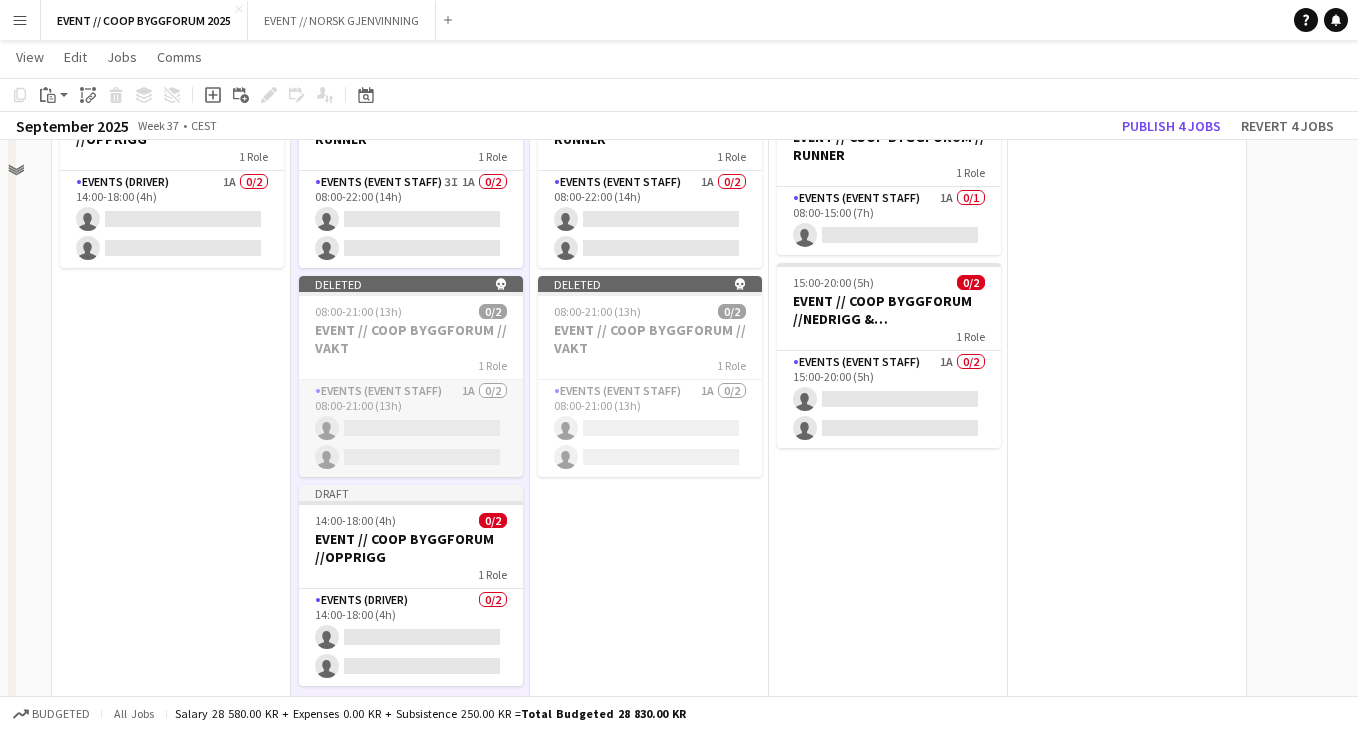 scroll, scrollTop: 362, scrollLeft: 0, axis: vertical 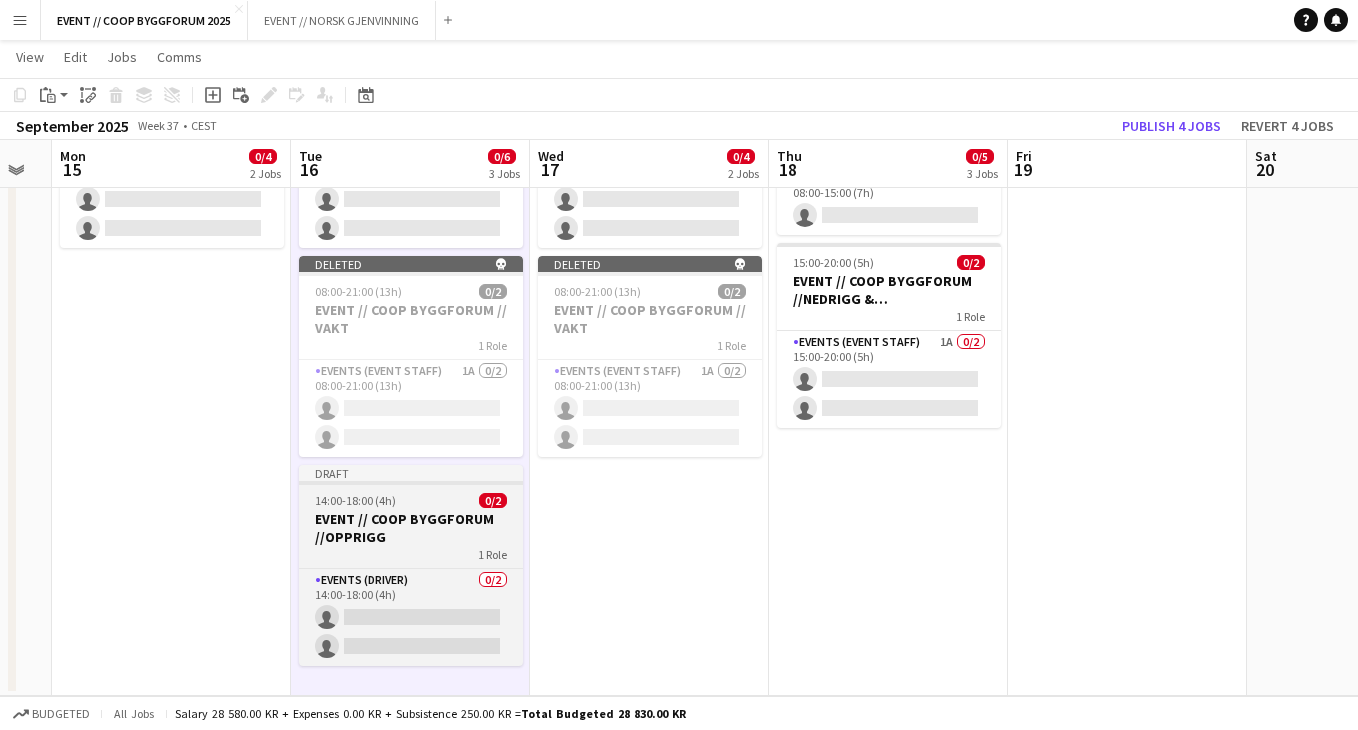 click on "1 Role" at bounding box center [411, 554] 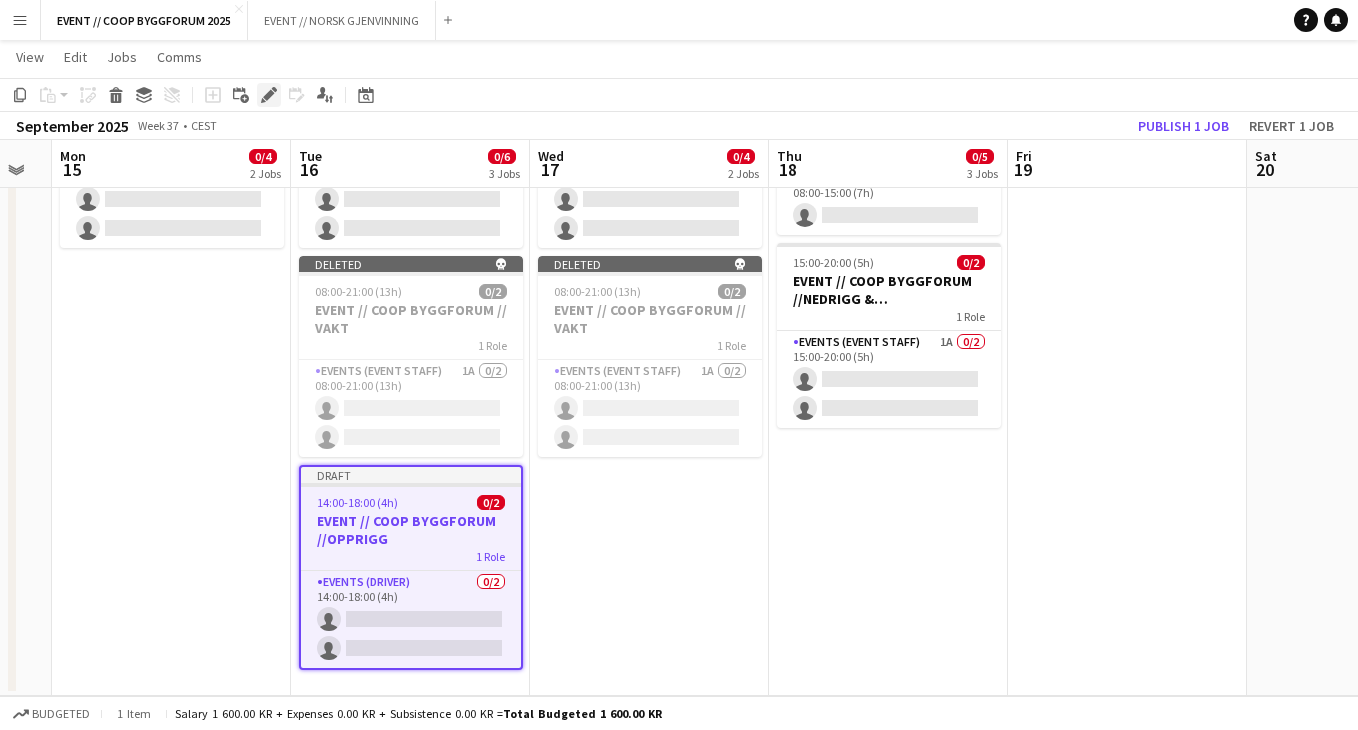 click 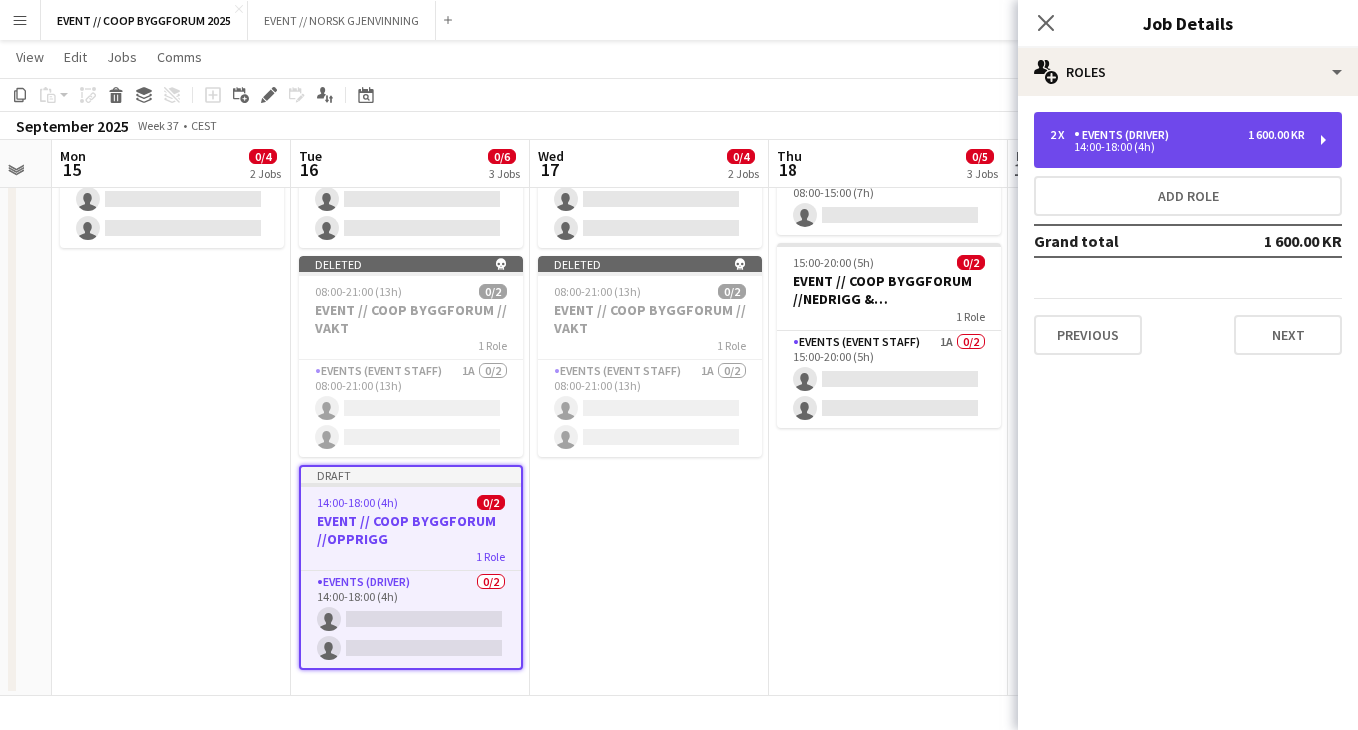 click on "14:00-18:00 (4h)" at bounding box center [1177, 147] 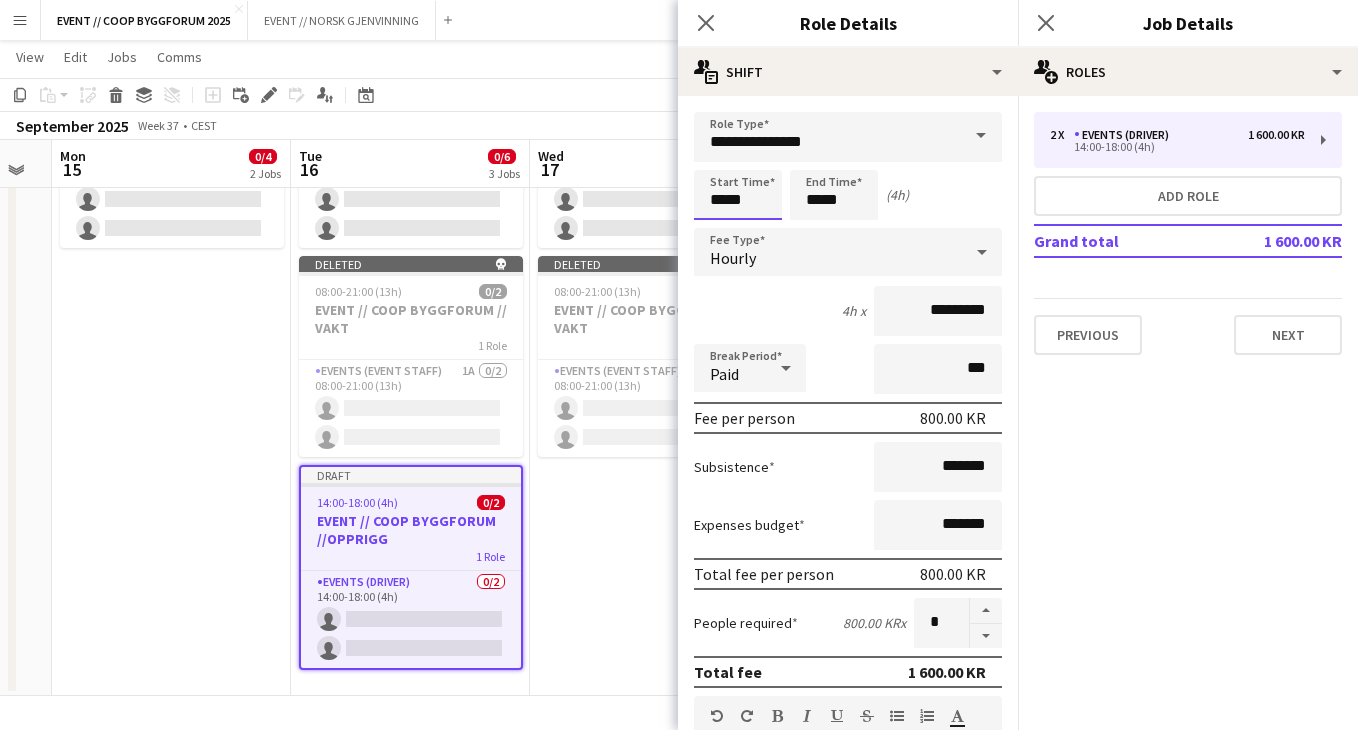click on "*****" at bounding box center (738, 195) 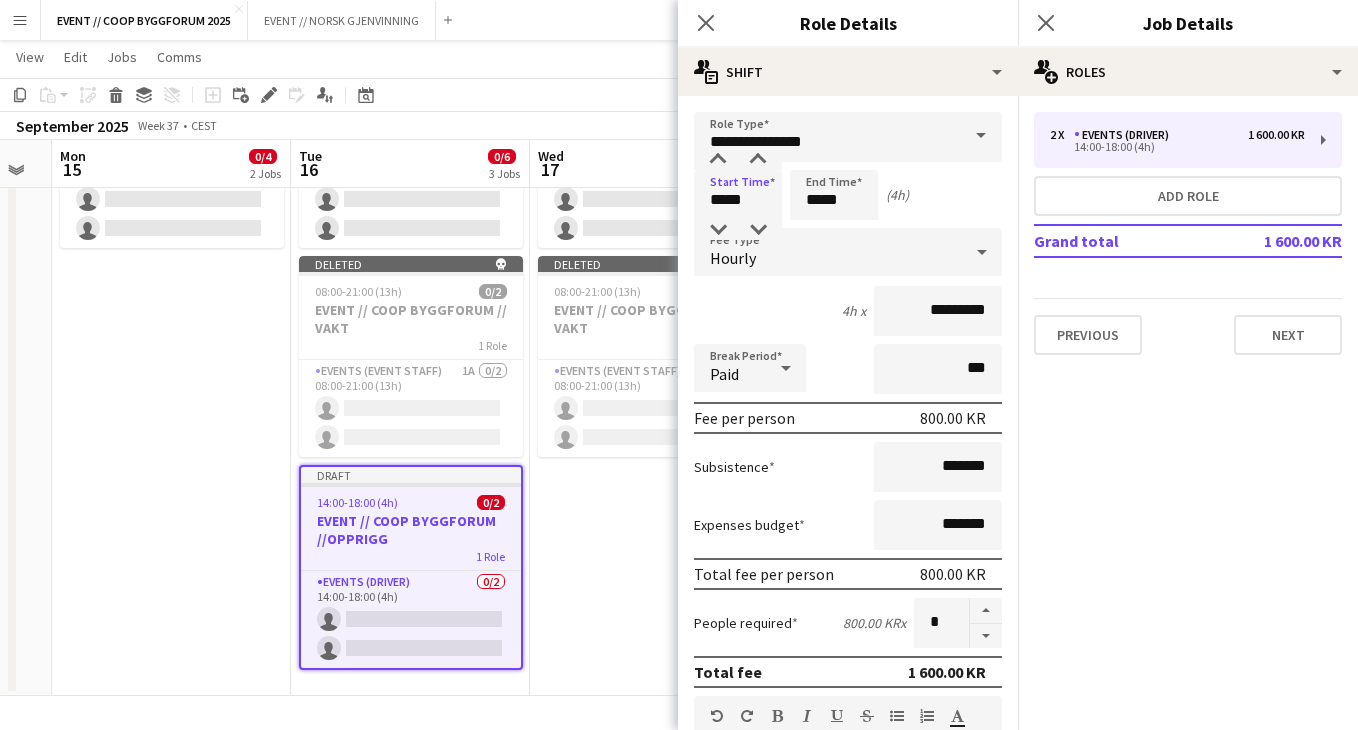 click on "08:00-17:00 (9h)    0/2   EVENT // COOP BYGGFORUM // GARDEROBE   1 Role   Events (Event Staff)   0/2   08:00-17:00 (9h)
single-neutral-actions
single-neutral-actions
08:00-22:00 (14h)    0/2   EVENT // COOP BYGGFORUM // RUNNER   1 Role   Events (Event Staff)   1A   0/2   08:00-22:00 (14h)
single-neutral-actions
single-neutral-actions
Deleted
skull
08:00-21:00 (13h)    0/2   EVENT // COOP BYGGFORUM // VAKT   1 Role   Events (Event Staff)   1A   0/2   08:00-21:00 (13h)
single-neutral-actions
single-neutral-actions" at bounding box center (649, 279) 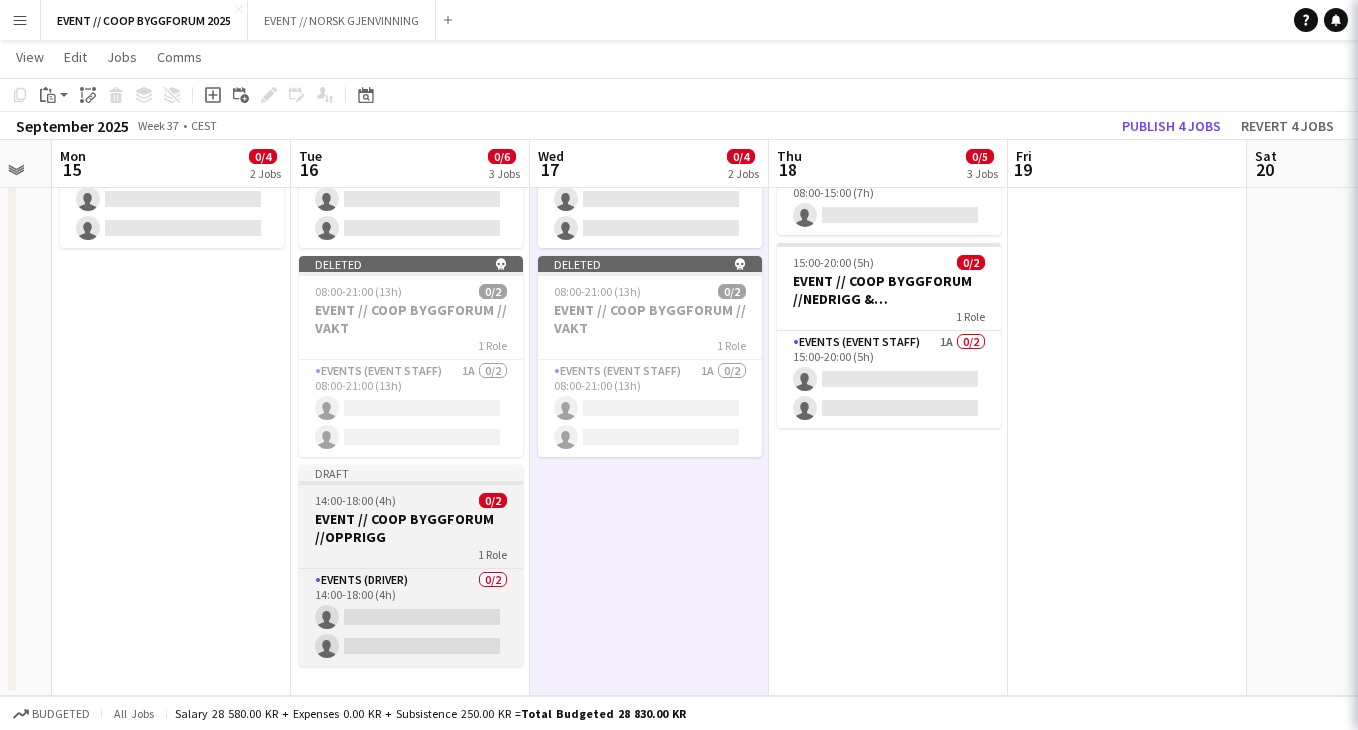 click on "EVENT // COOP BYGGFORUM //OPPRIGG" at bounding box center [411, 528] 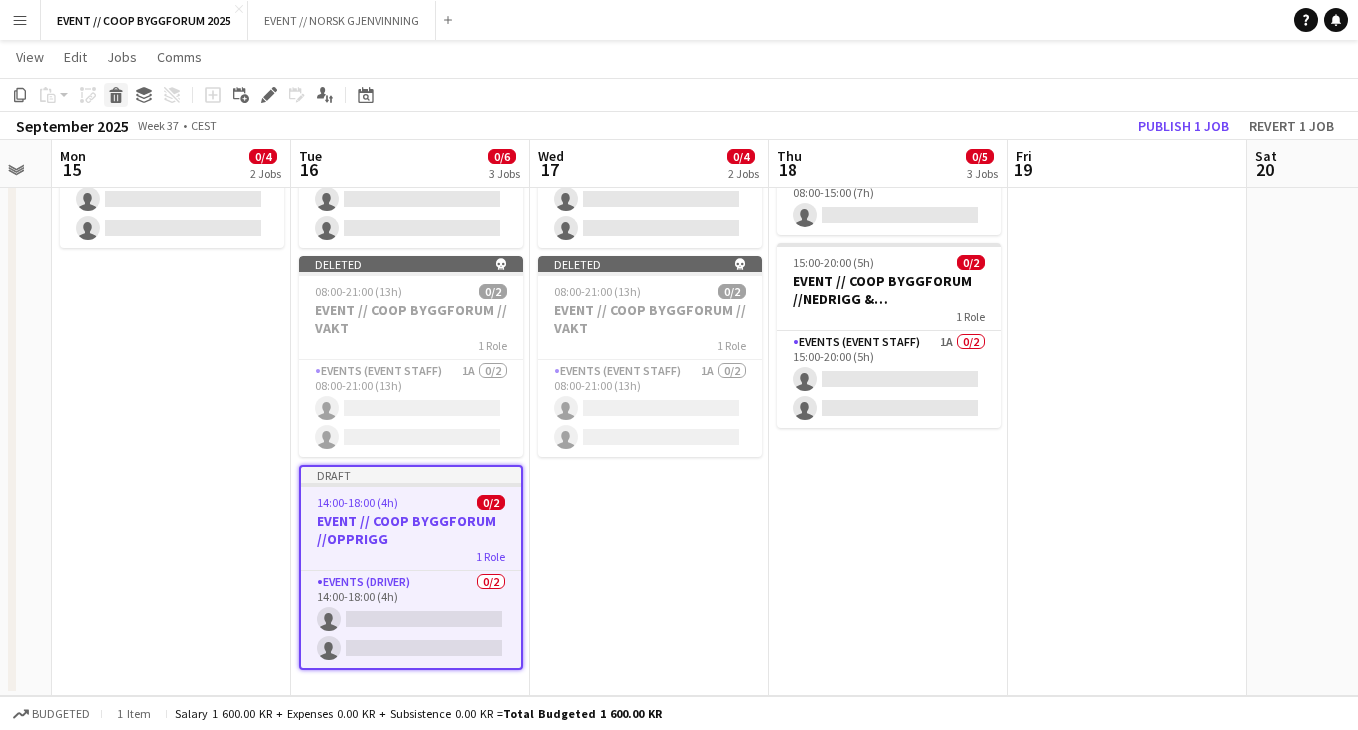 click on "Delete" at bounding box center (116, 95) 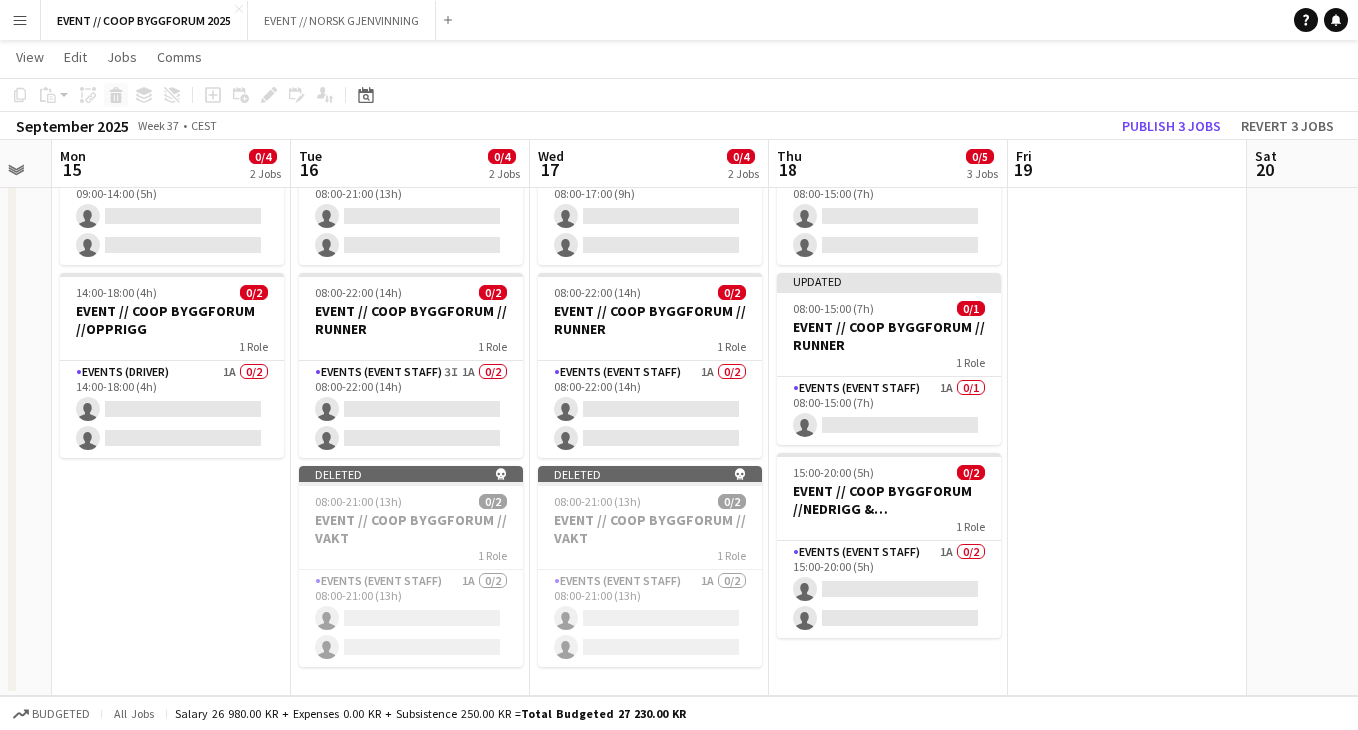 scroll, scrollTop: 152, scrollLeft: 0, axis: vertical 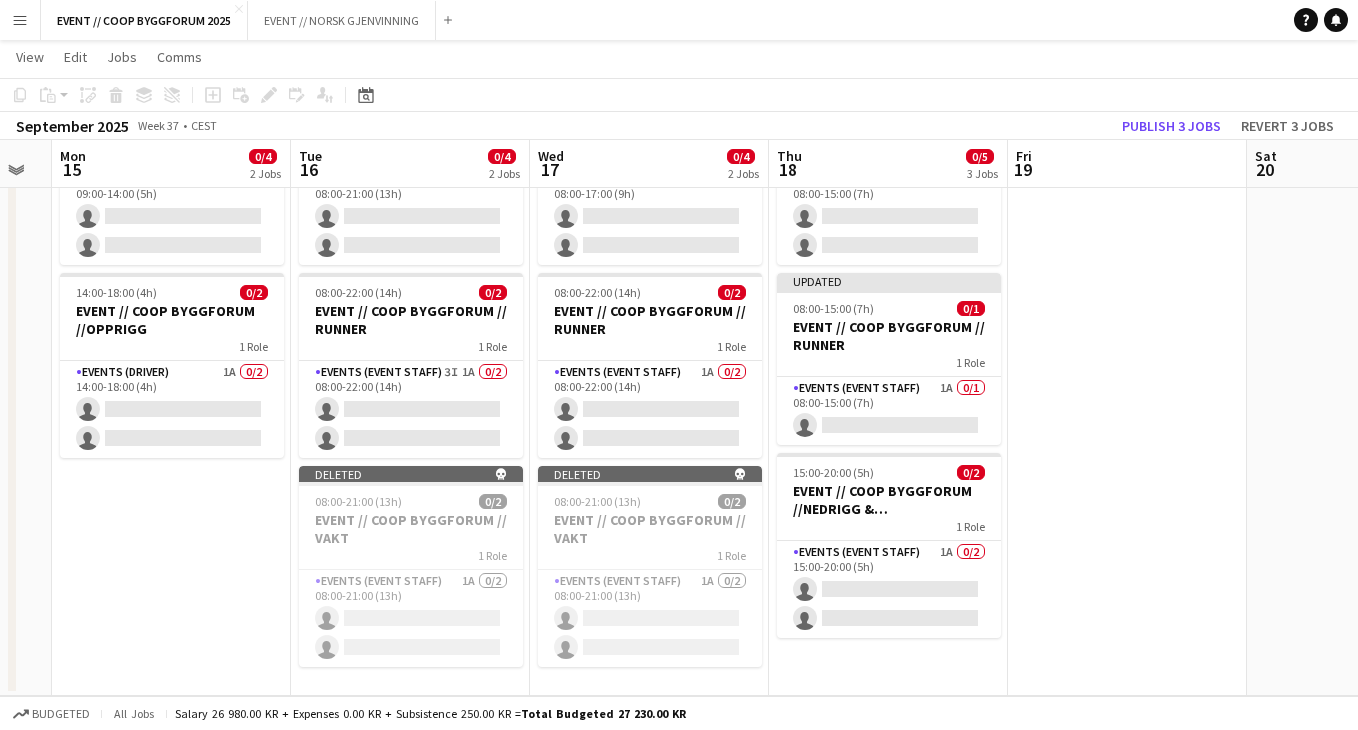 click on "08:00-17:00 (9h)    0/2   EVENT // COOP BYGGFORUM // GARDEROBE   1 Role   Events (Event Staff)   0/2   08:00-17:00 (9h)
single-neutral-actions
single-neutral-actions
08:00-22:00 (14h)    0/2   EVENT // COOP BYGGFORUM // RUNNER   1 Role   Events (Event Staff)   1A   0/2   08:00-22:00 (14h)
single-neutral-actions
single-neutral-actions
Deleted
skull
08:00-21:00 (13h)    0/2   EVENT // COOP BYGGFORUM // VAKT   1 Role   Events (Event Staff)   1A   0/2   08:00-21:00 (13h)
single-neutral-actions
single-neutral-actions" at bounding box center (649, 384) 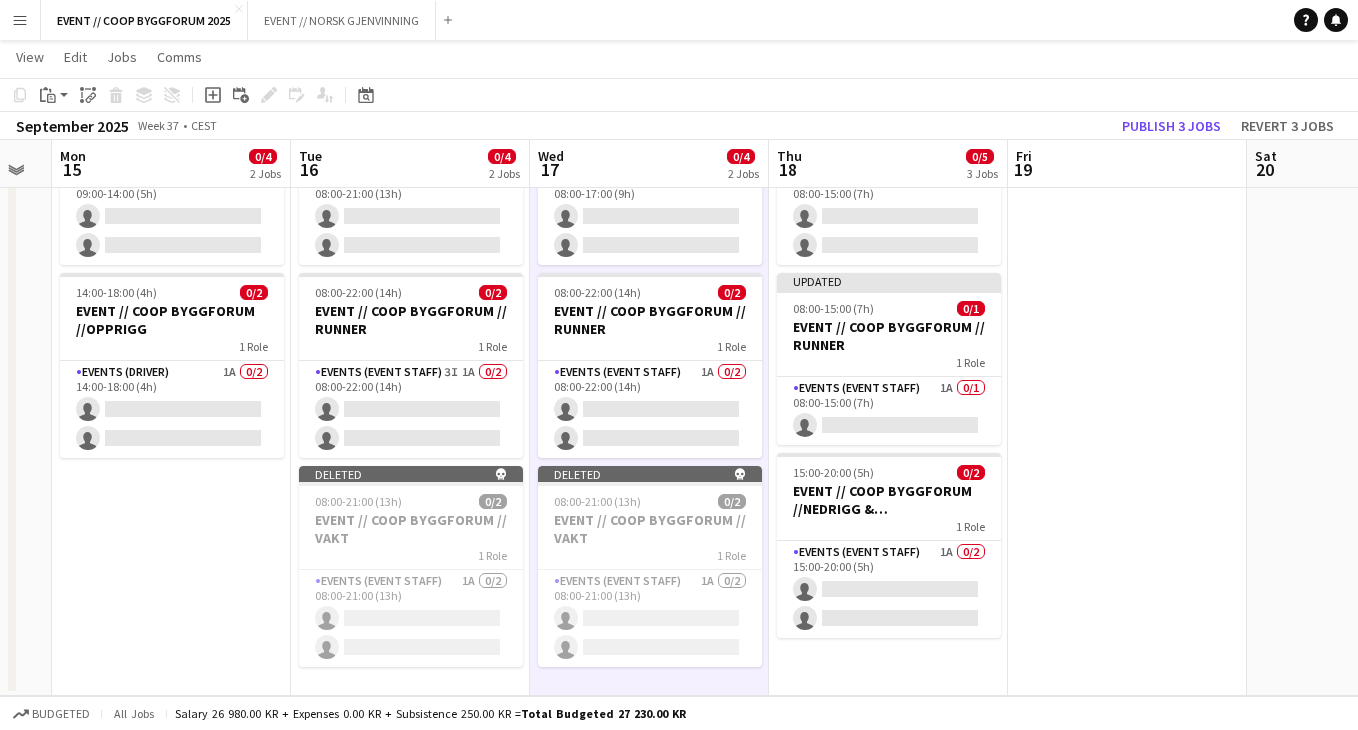 scroll, scrollTop: 362, scrollLeft: 0, axis: vertical 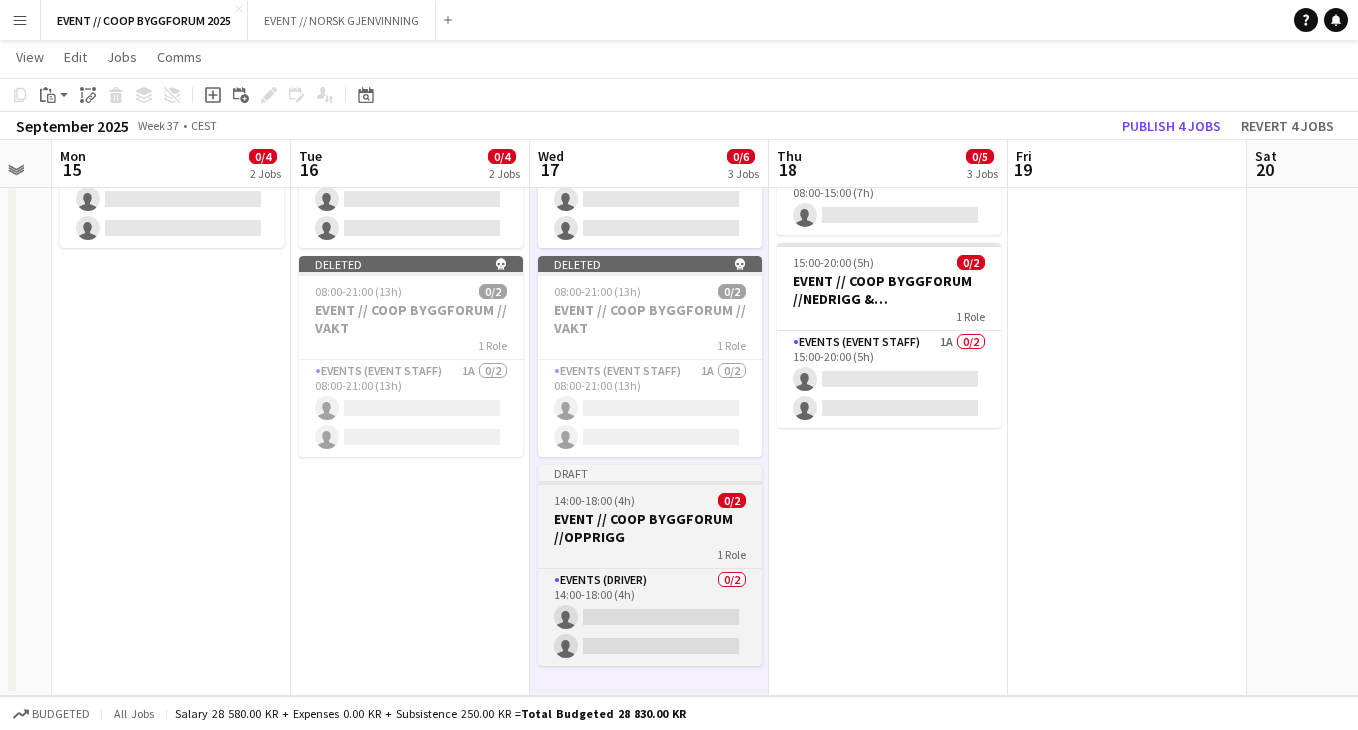 click on "EVENT // COOP BYGGFORUM //OPPRIGG" at bounding box center (650, 528) 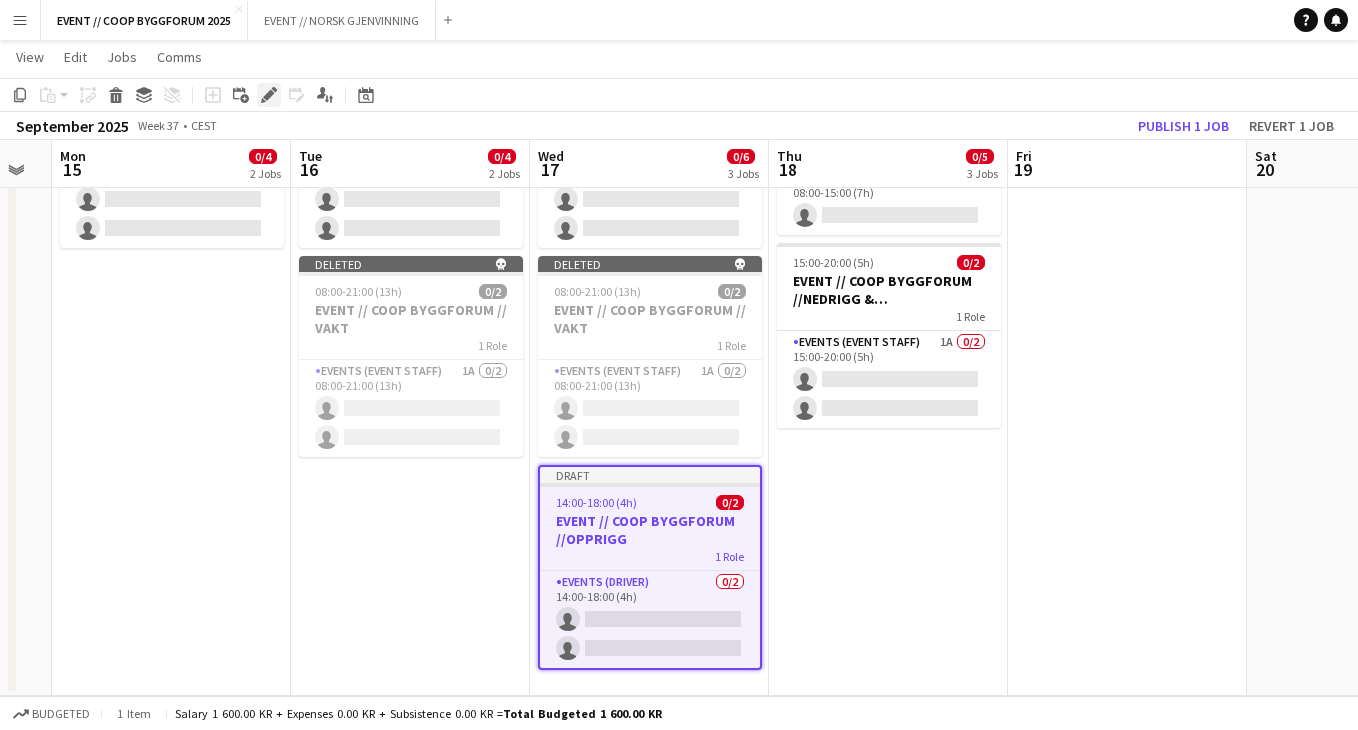 click 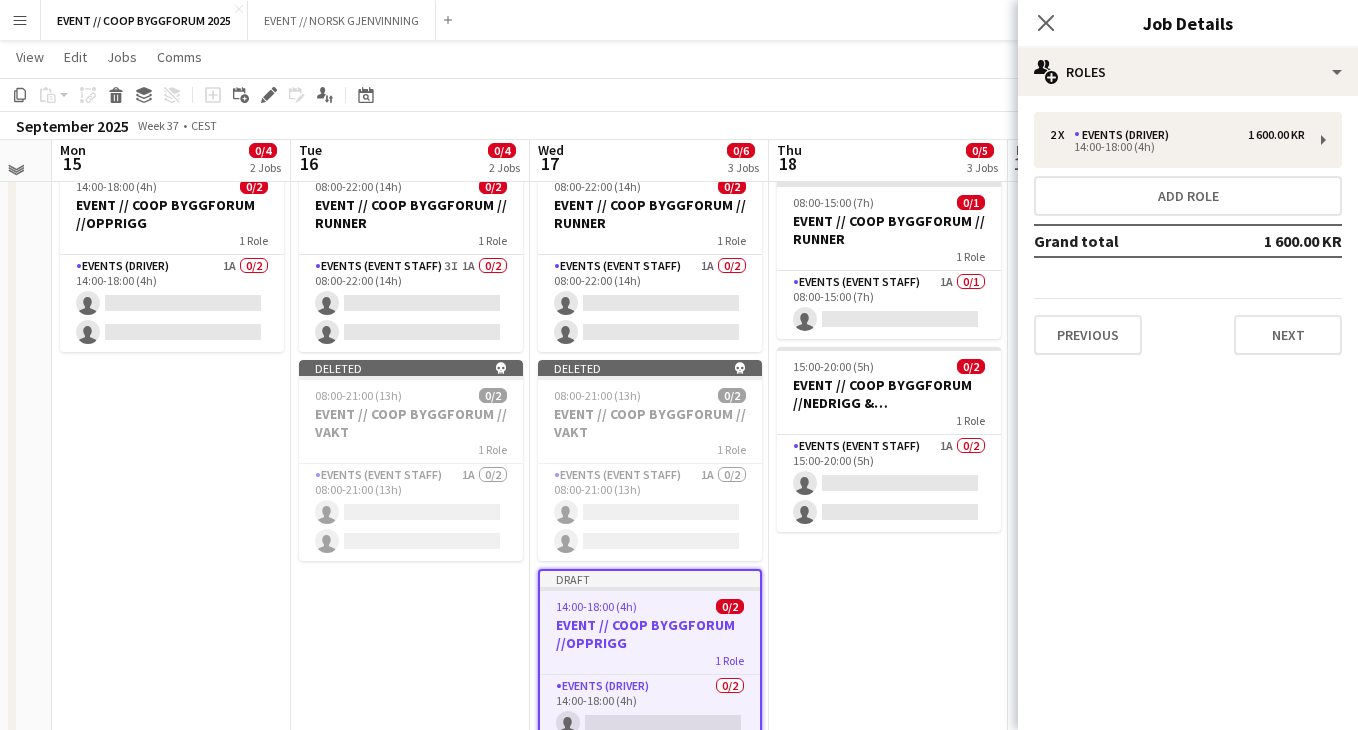 scroll, scrollTop: 264, scrollLeft: 0, axis: vertical 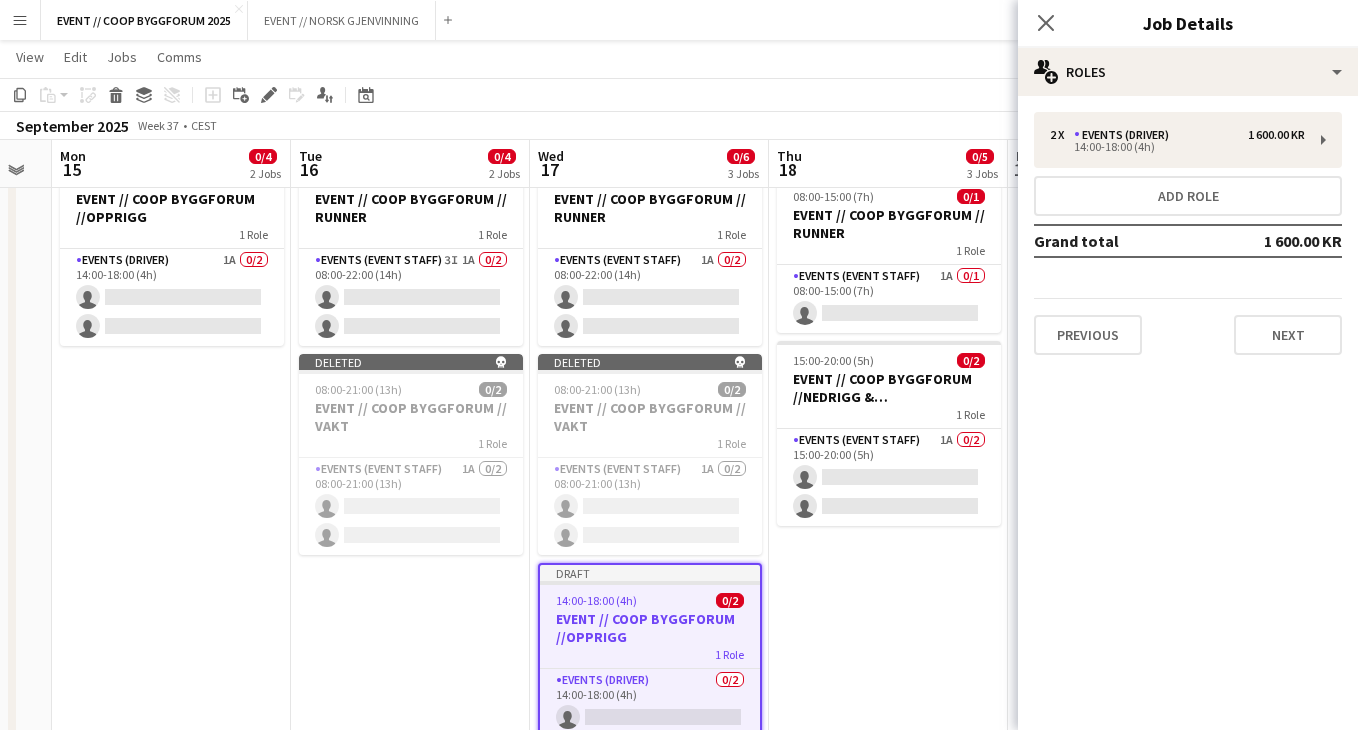 click on "EVENT // COOP BYGGFORUM //OPPRIGG" at bounding box center [650, 628] 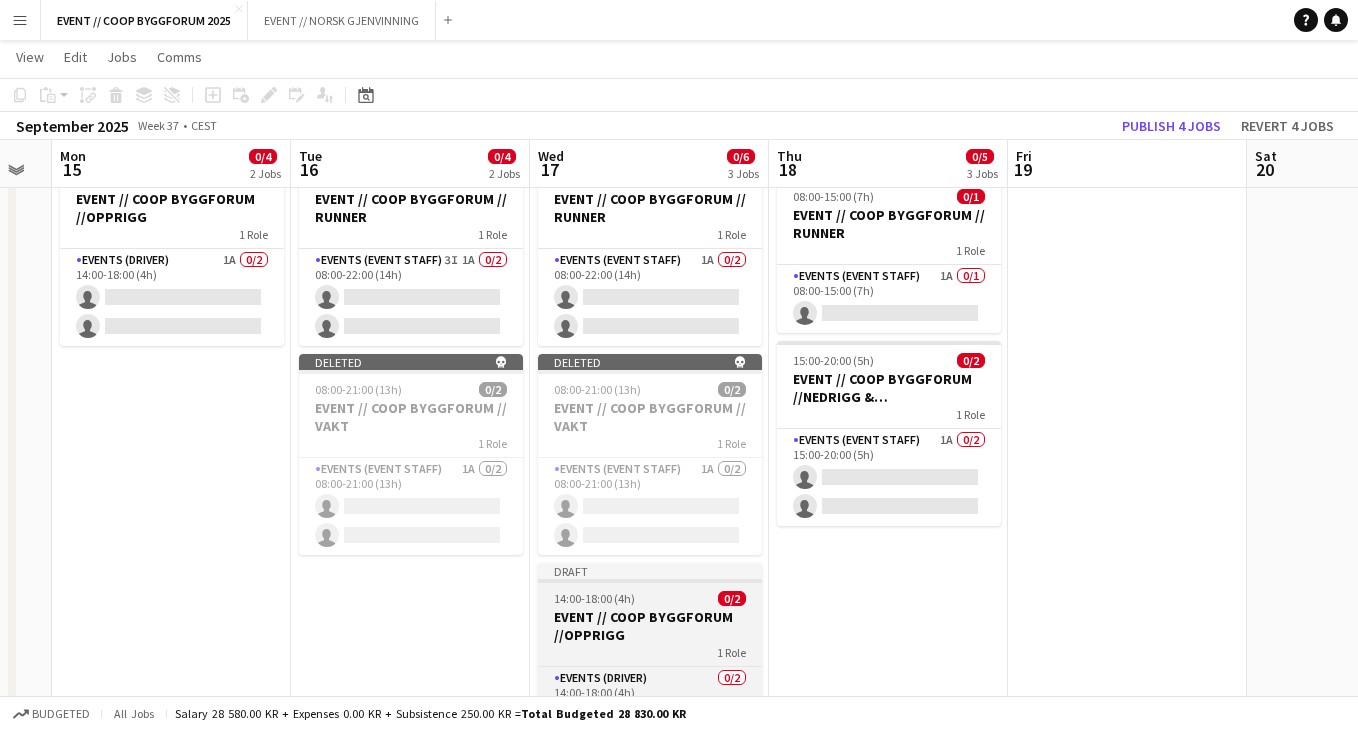 click on "14:00-18:00 (4h)    0/2" at bounding box center [650, 598] 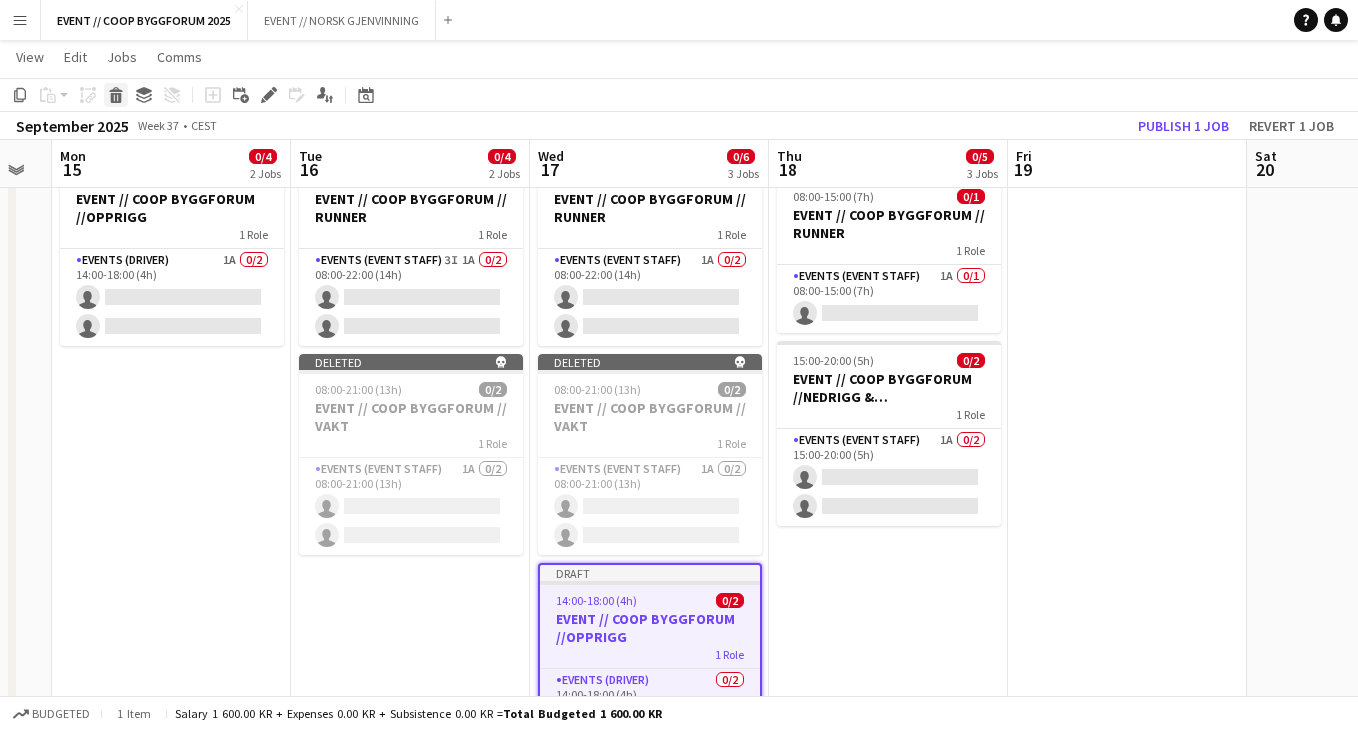 click 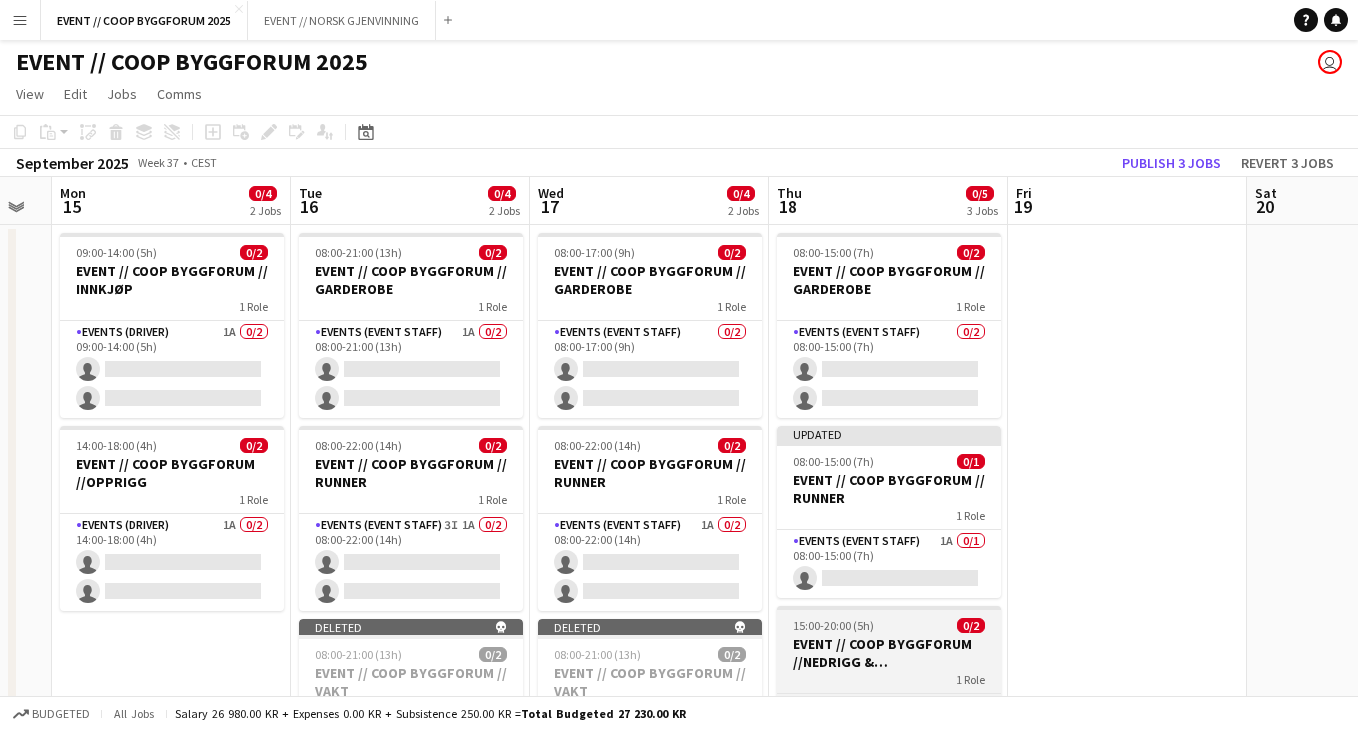scroll, scrollTop: 0, scrollLeft: 0, axis: both 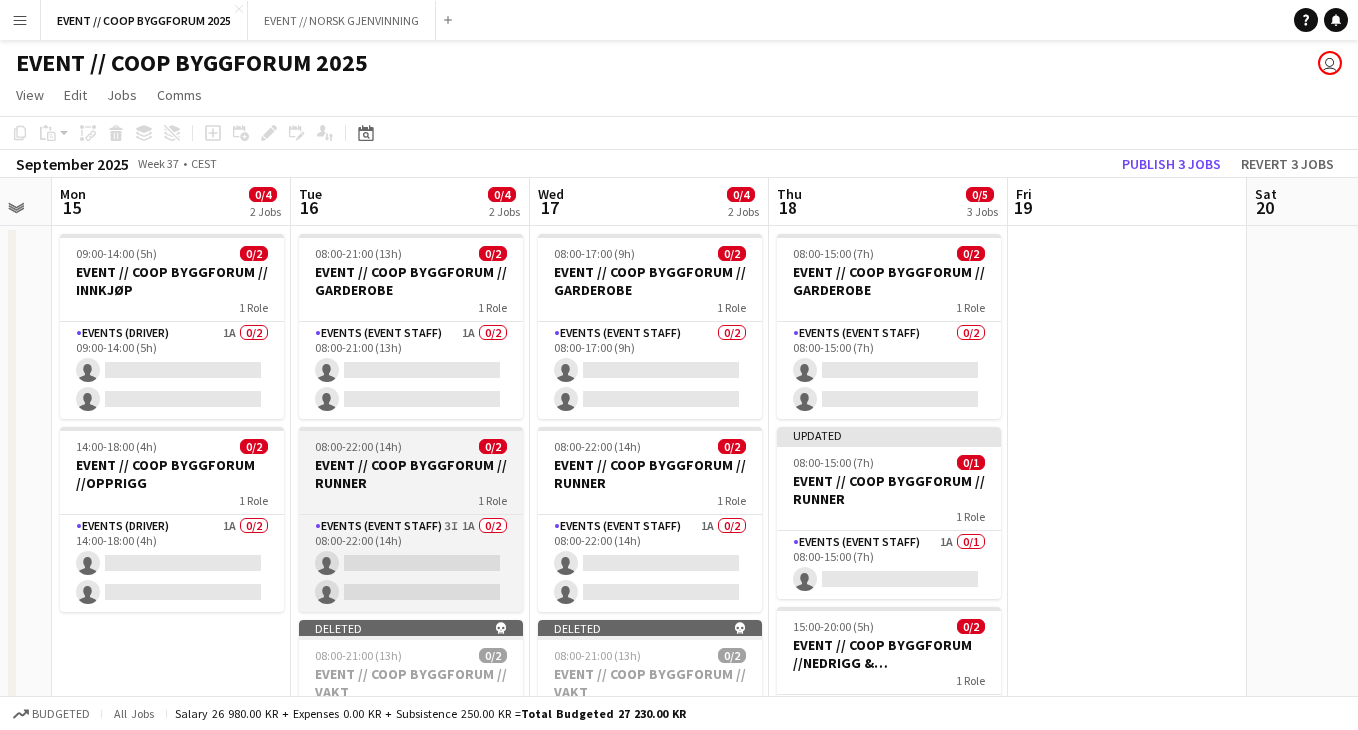 click on "1 Role" at bounding box center [411, 500] 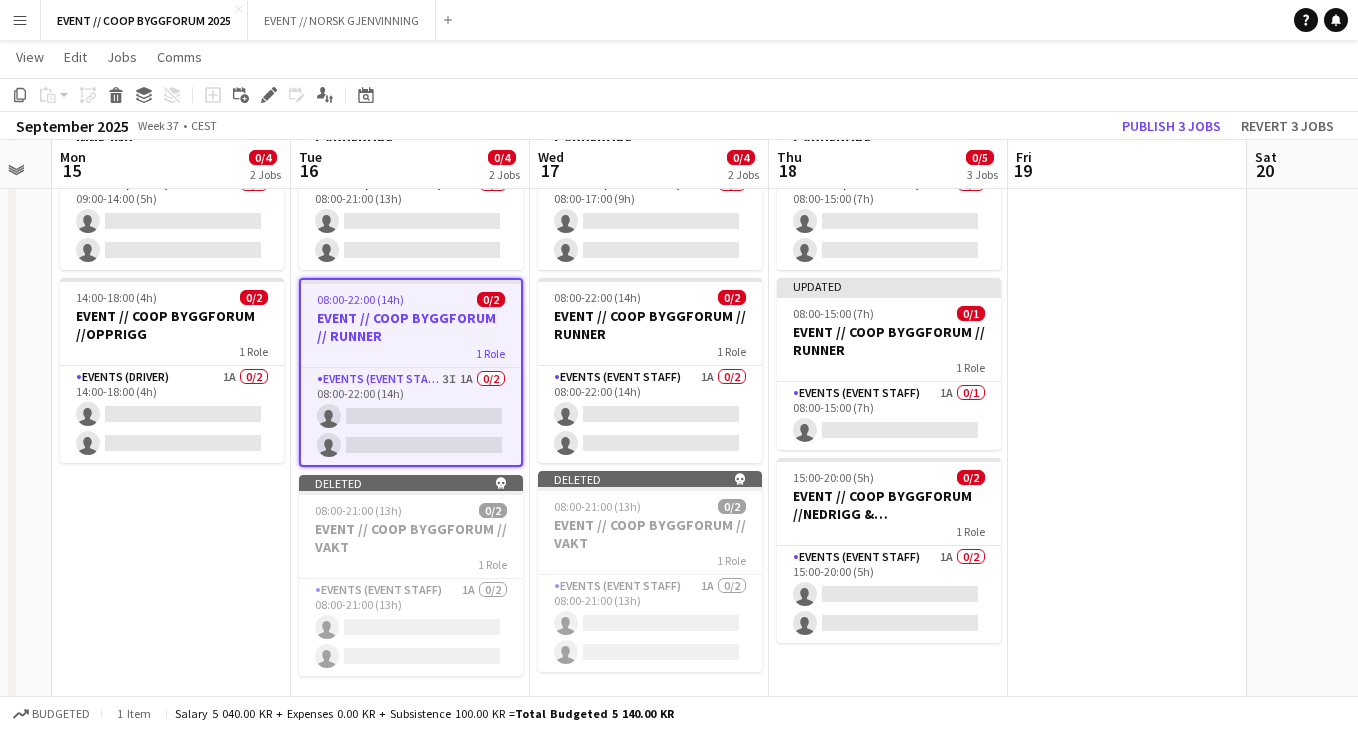 scroll, scrollTop: 152, scrollLeft: 0, axis: vertical 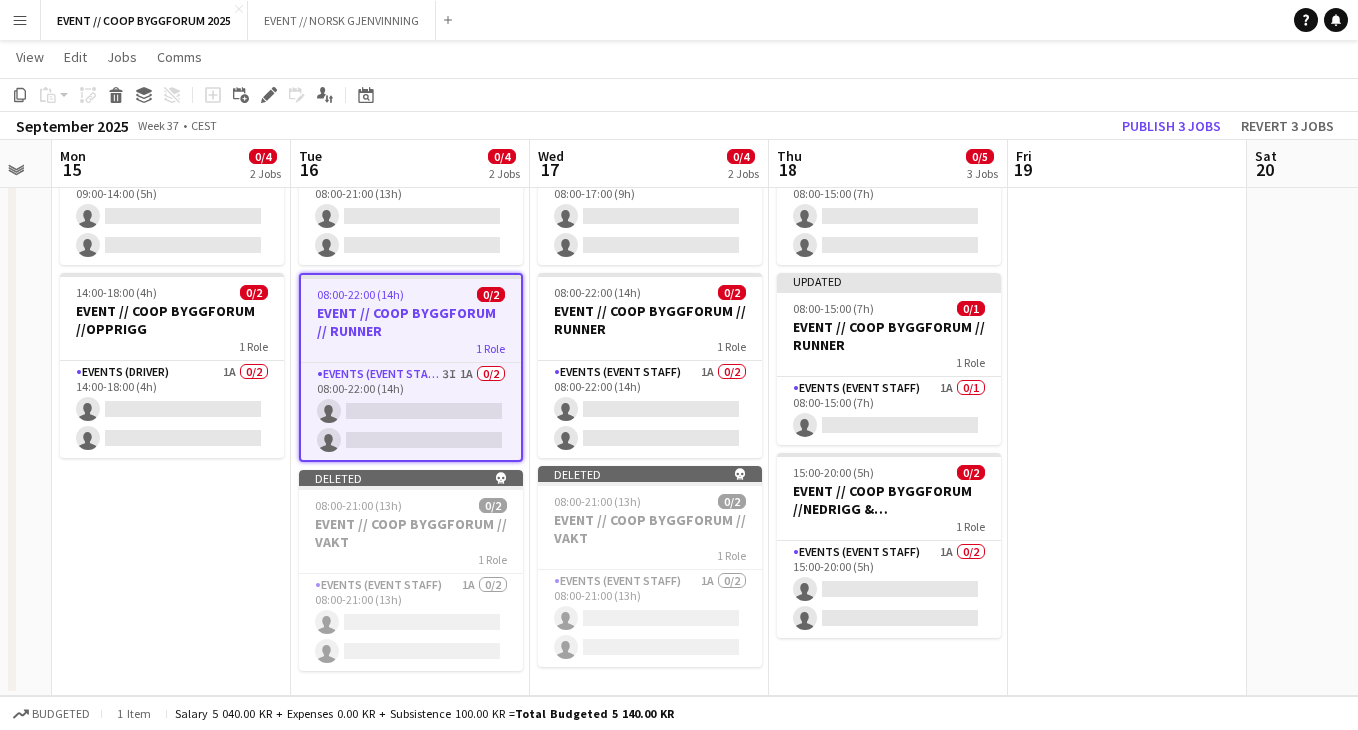 click on "08:00-21:00 (13h)    0/2   EVENT // COOP BYGGFORUM // GARDEROBE   1 Role   Events (Event Staff)   1A   0/2   08:00-21:00 (13h)
single-neutral-actions
single-neutral-actions
08:00-22:00 (14h)    0/2   EVENT // COOP BYGGFORUM // RUNNER   1 Role   Events (Event Staff)   3I   1A   0/2   08:00-22:00 (14h)
single-neutral-actions
single-neutral-actions
Deleted
skull
08:00-21:00 (13h)    0/2   EVENT // COOP BYGGFORUM // VAKT   1 Role   Events (Event Staff)   1A   0/2   08:00-21:00 (13h)
single-neutral-actions
single-neutral-actions" at bounding box center [410, 384] 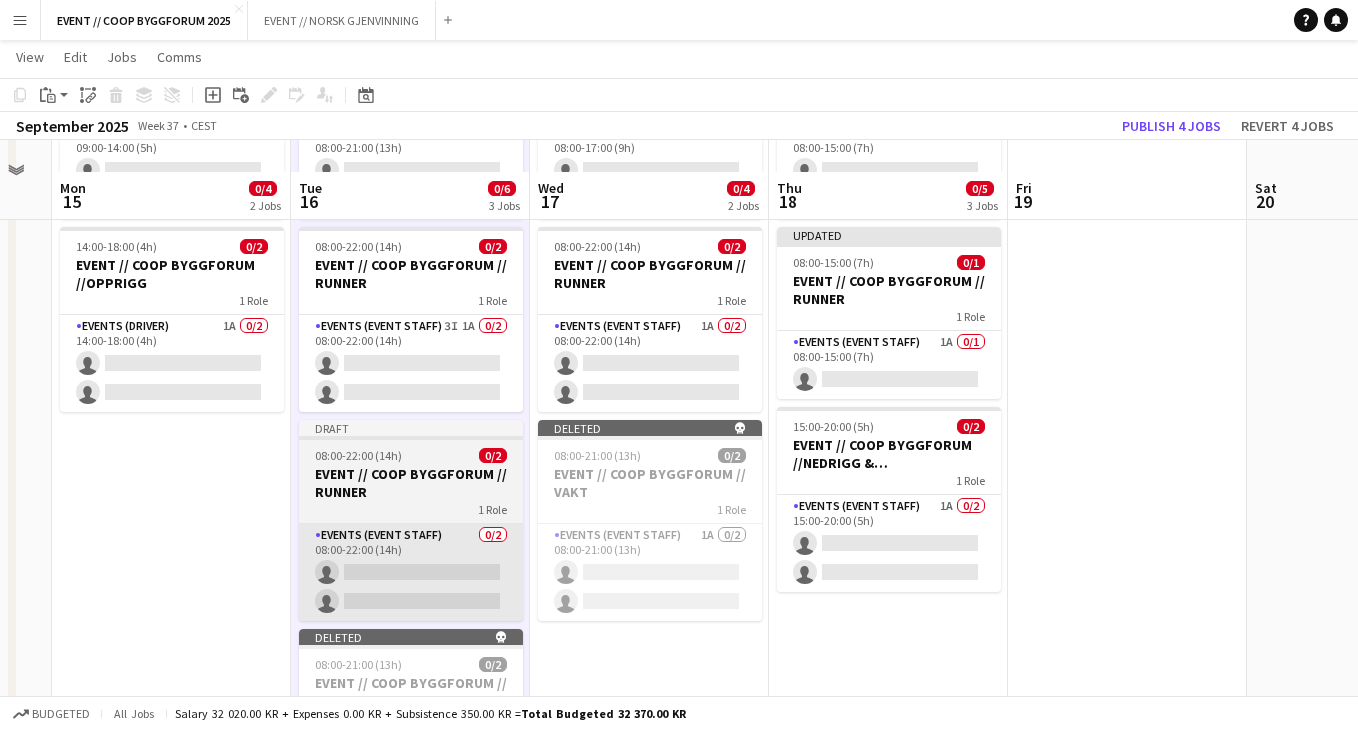 scroll, scrollTop: 254, scrollLeft: 0, axis: vertical 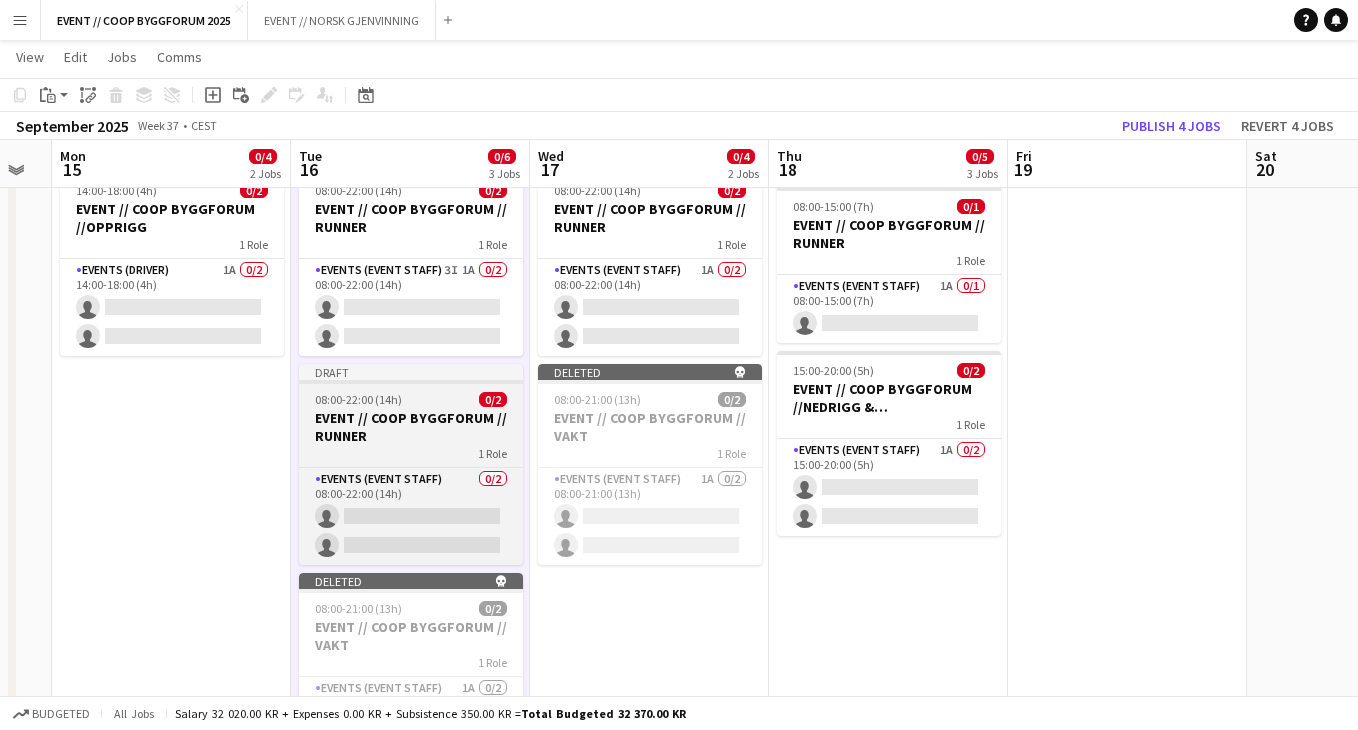 click on "1 Role" at bounding box center (411, 453) 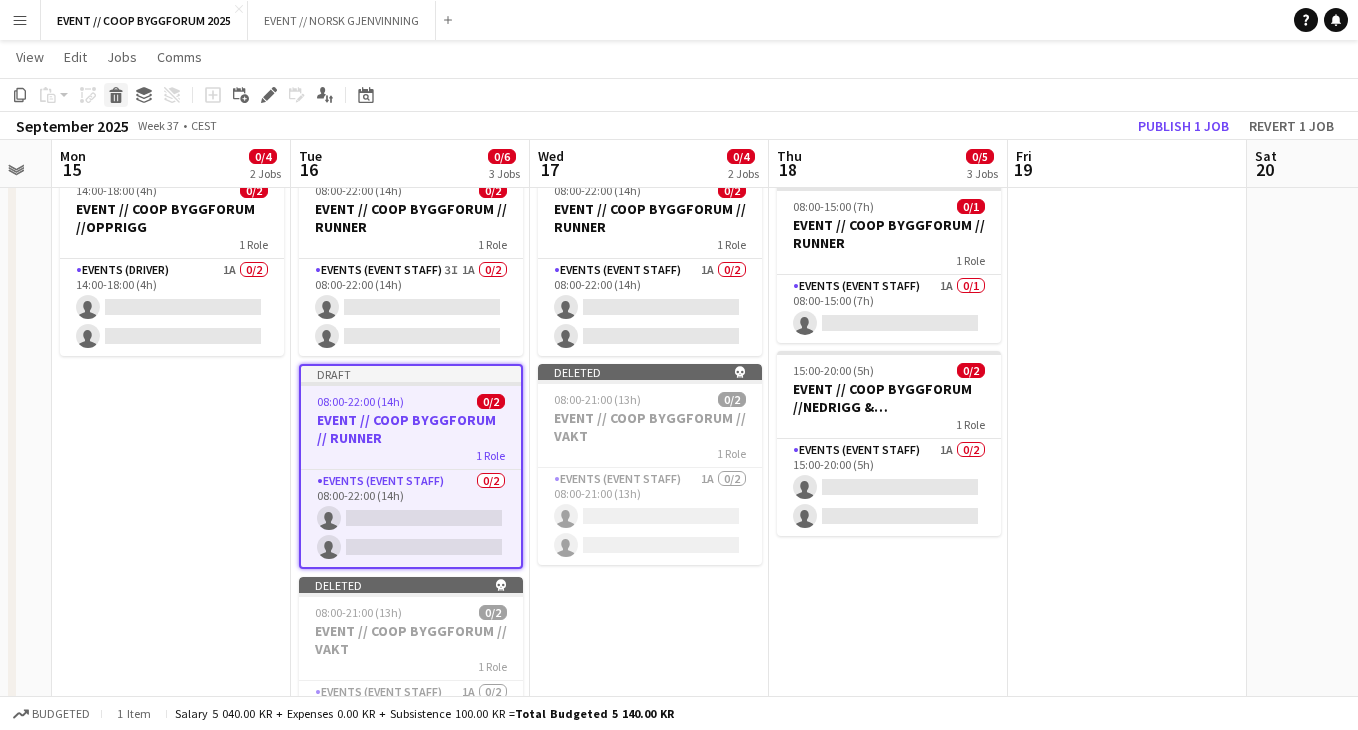 click 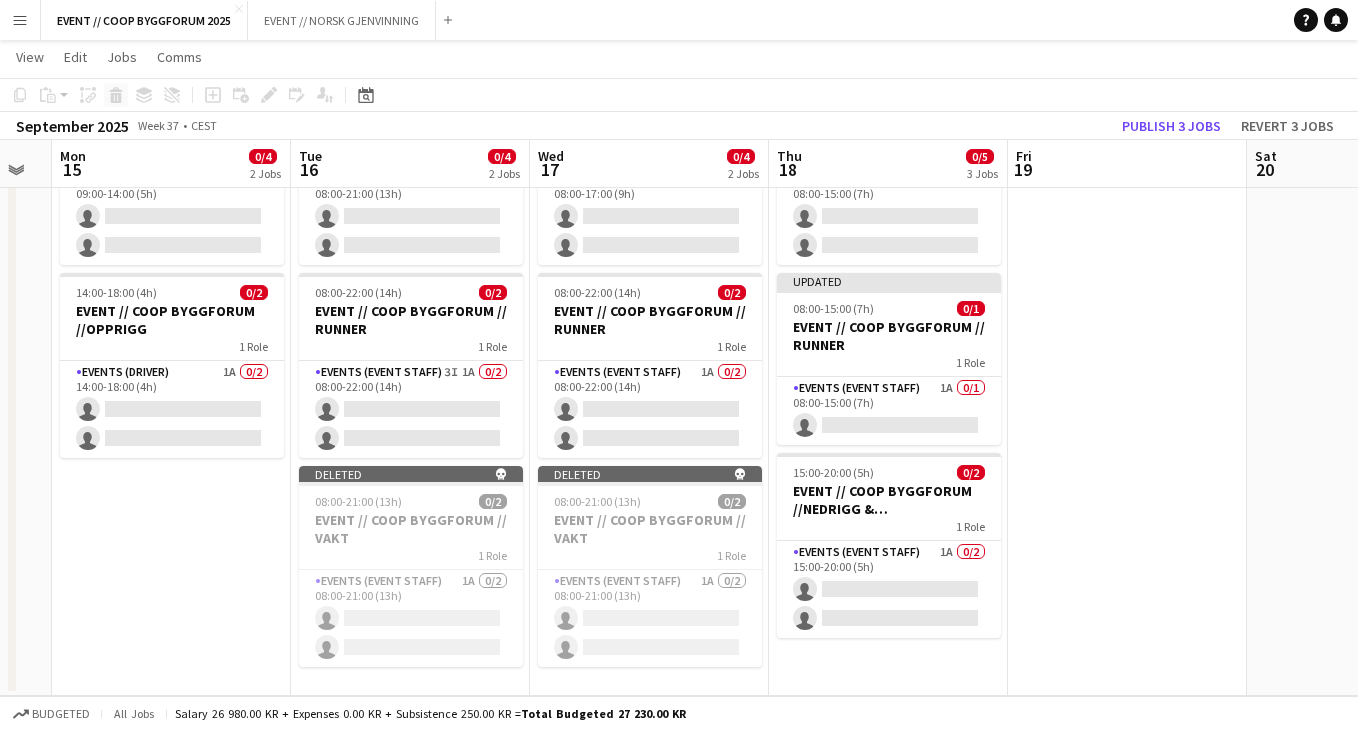 scroll, scrollTop: 152, scrollLeft: 0, axis: vertical 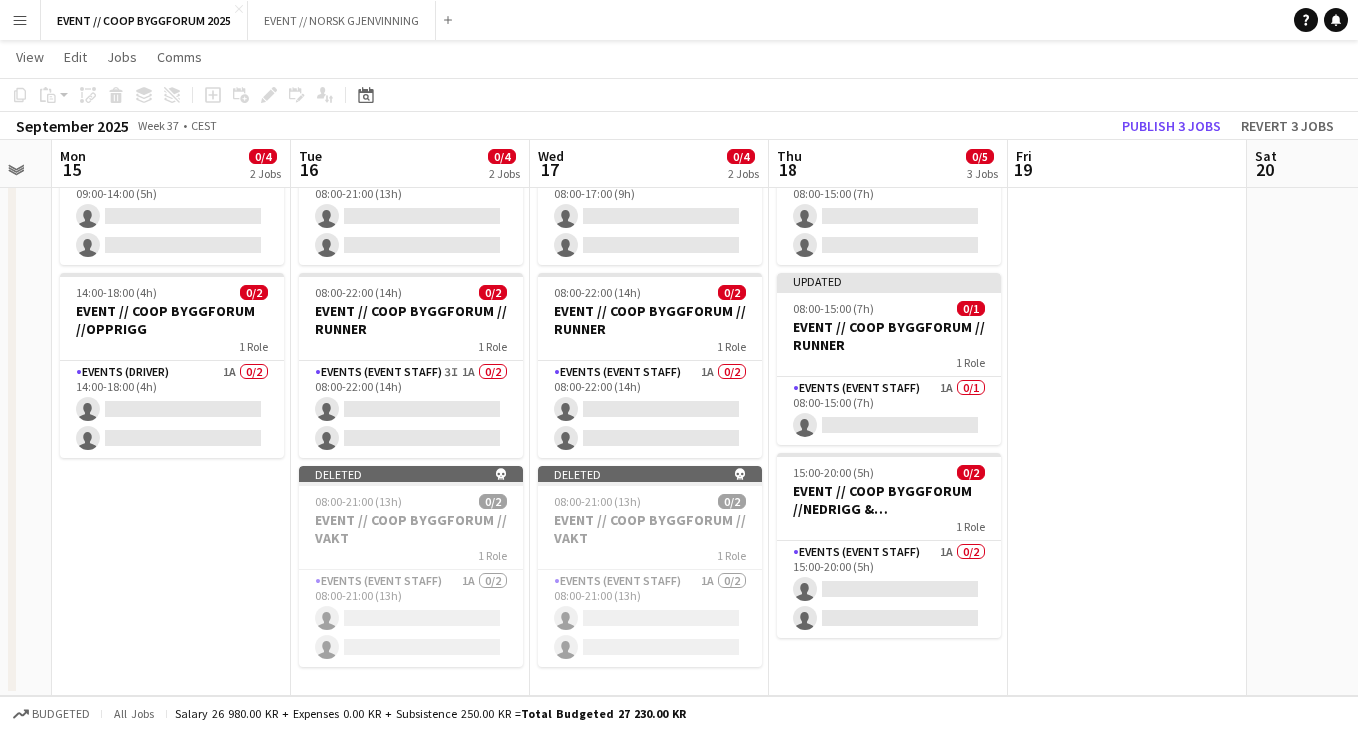 click on "08:00-17:00 (9h)    0/2   EVENT // COOP BYGGFORUM // GARDEROBE   1 Role   Events (Event Staff)   0/2   08:00-17:00 (9h)
single-neutral-actions
single-neutral-actions
08:00-22:00 (14h)    0/2   EVENT // COOP BYGGFORUM // RUNNER   1 Role   Events (Event Staff)   1A   0/2   08:00-22:00 (14h)
single-neutral-actions
single-neutral-actions
Deleted
skull
08:00-21:00 (13h)    0/2   EVENT // COOP BYGGFORUM // VAKT   1 Role   Events (Event Staff)   1A   0/2   08:00-21:00 (13h)
single-neutral-actions
single-neutral-actions" at bounding box center (649, 384) 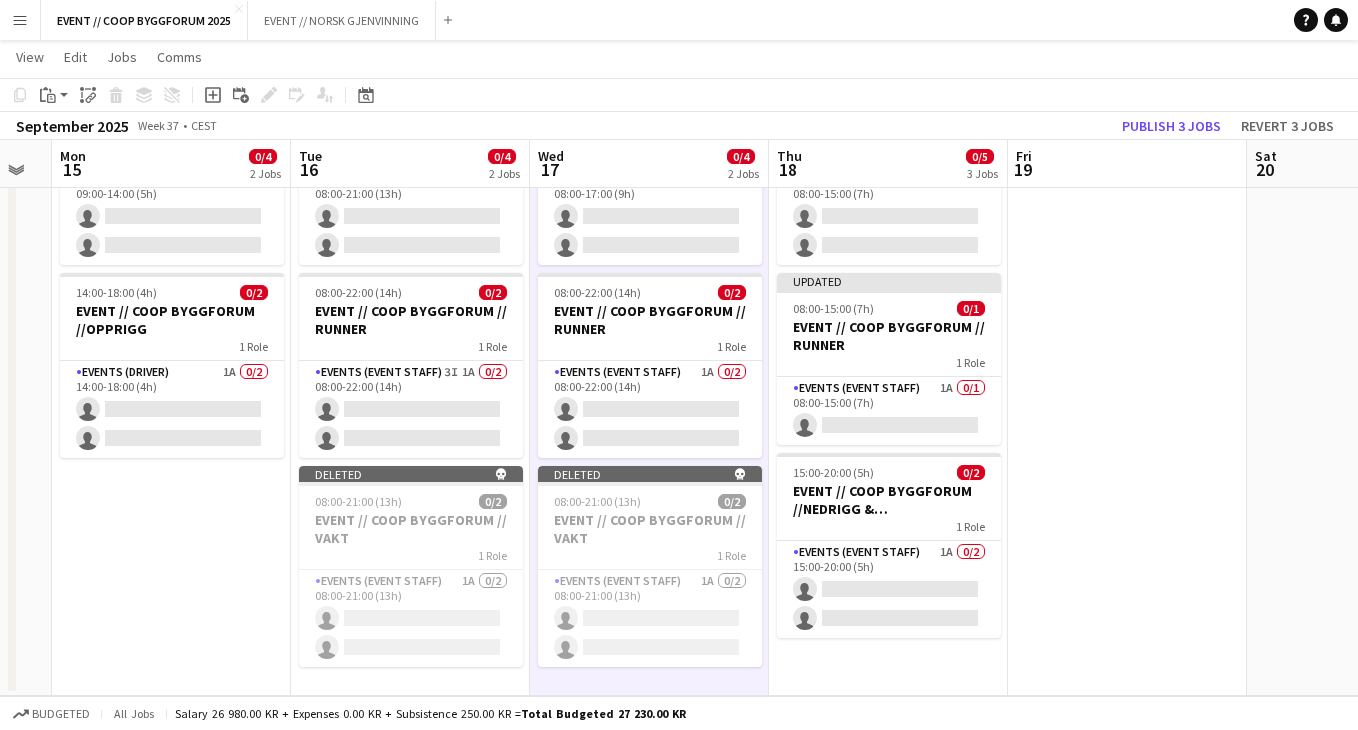 scroll, scrollTop: 254, scrollLeft: 0, axis: vertical 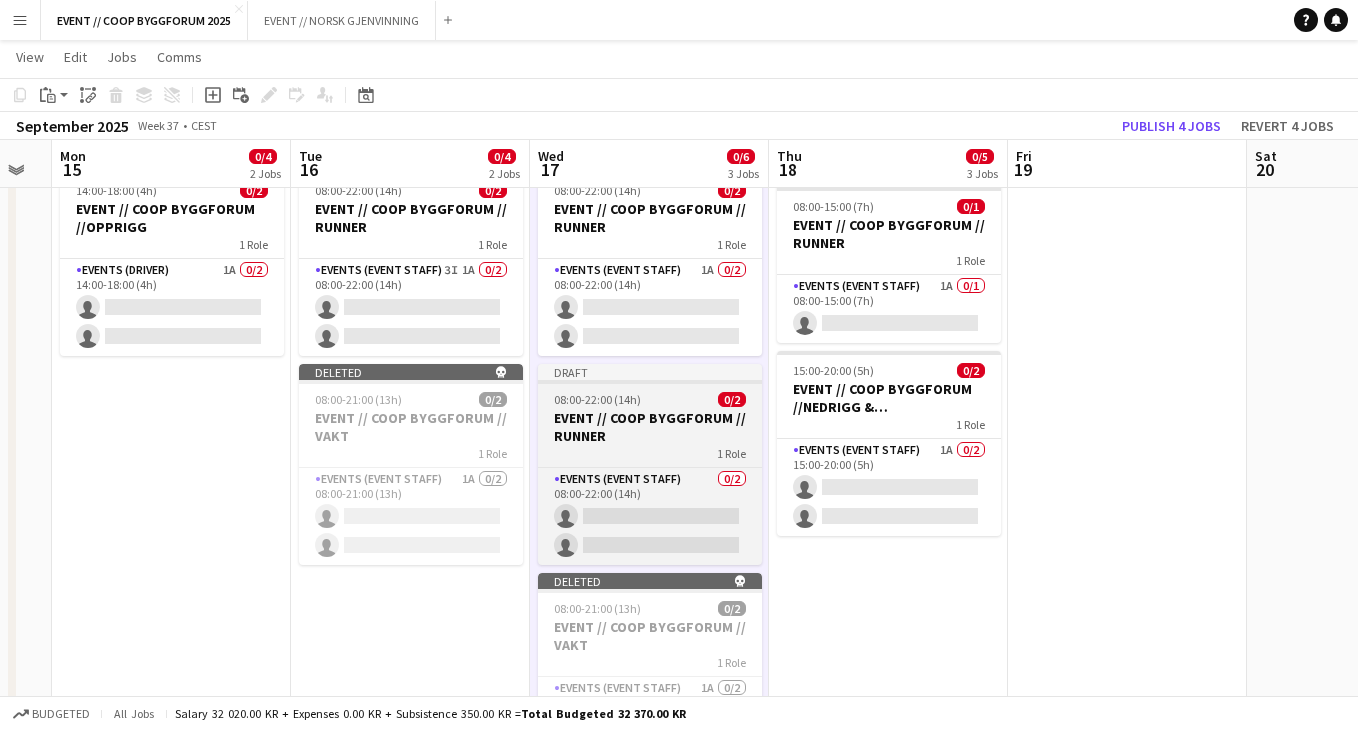 click on "EVENT // COOP BYGGFORUM // RUNNER" at bounding box center (650, 427) 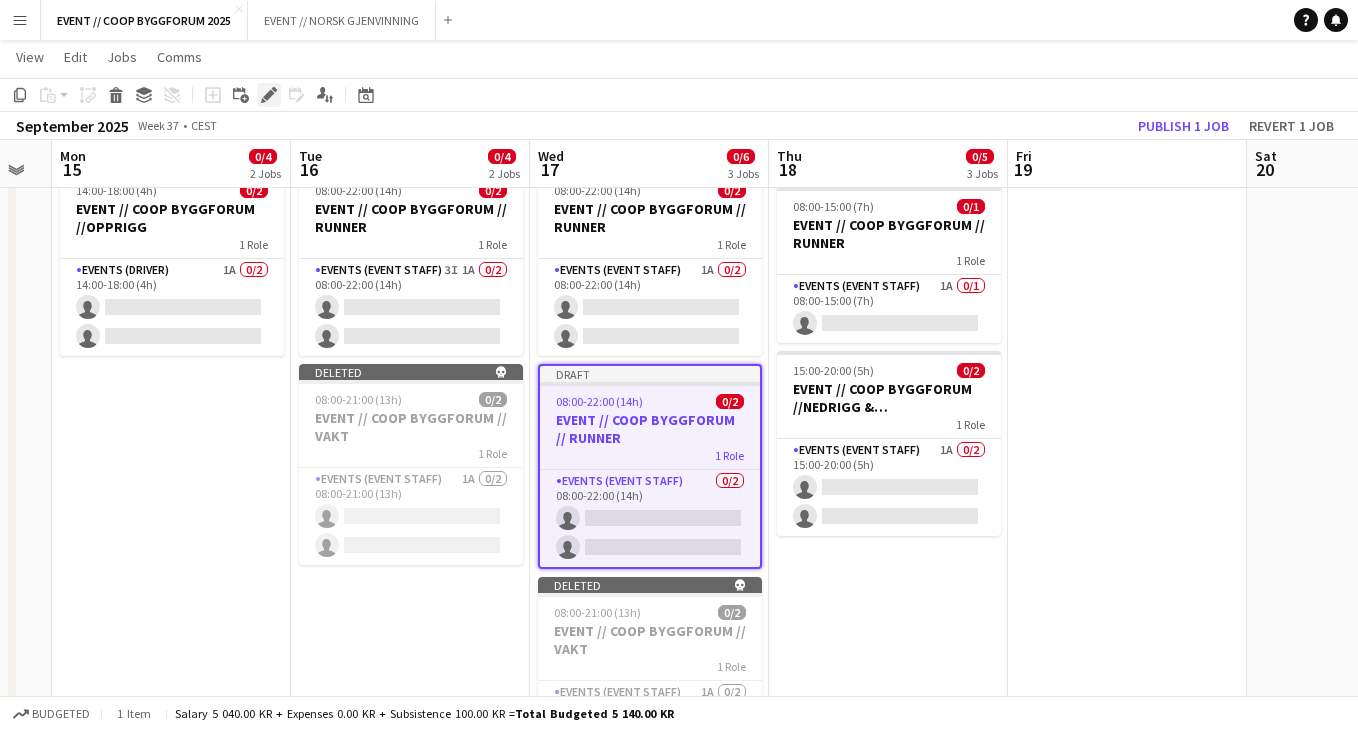 click on "Edit" 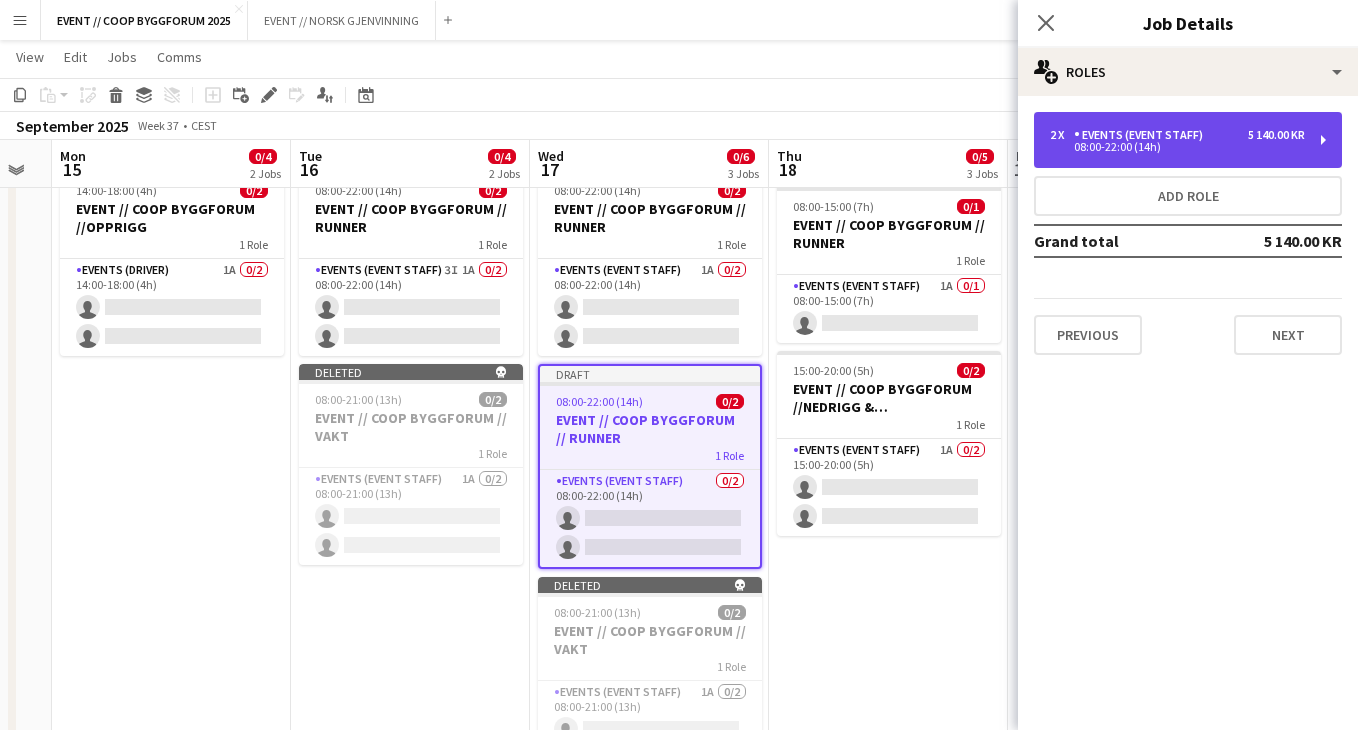click on "08:00-22:00 (14h)" at bounding box center (1177, 147) 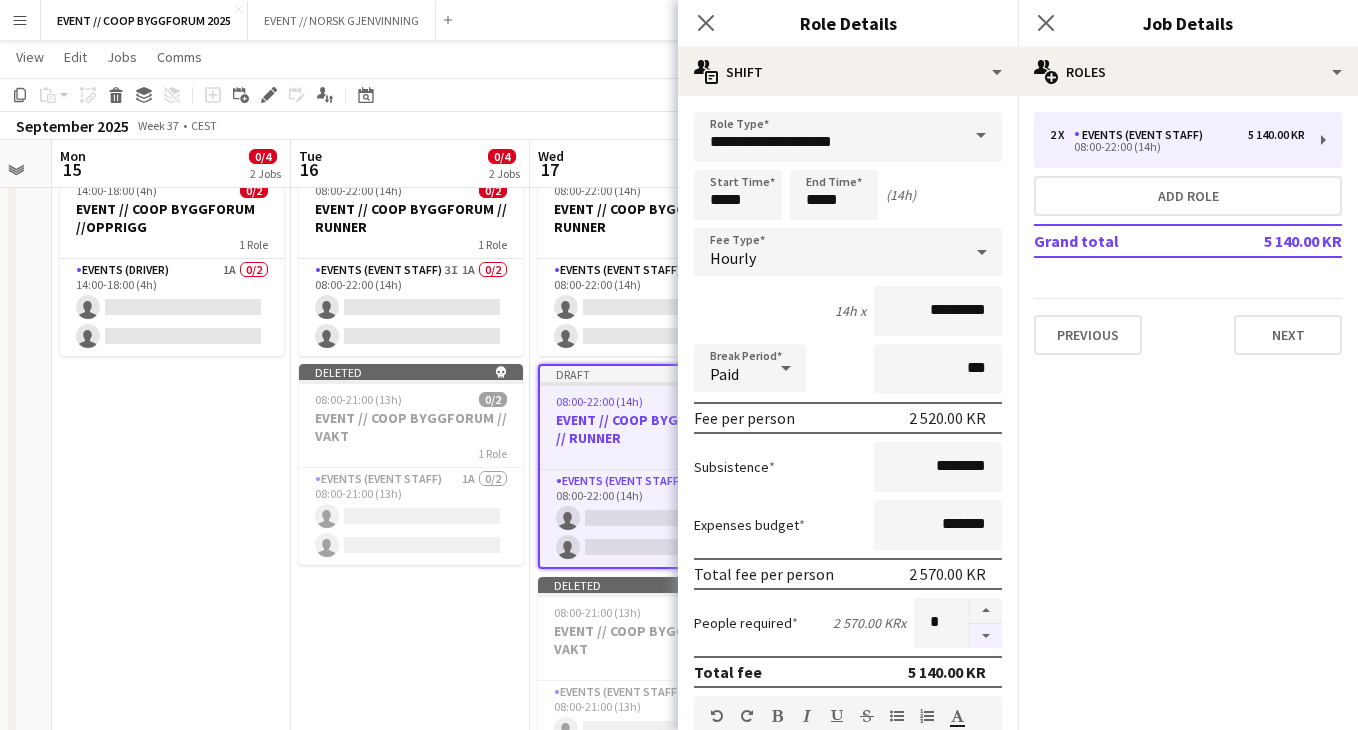 click at bounding box center [986, 636] 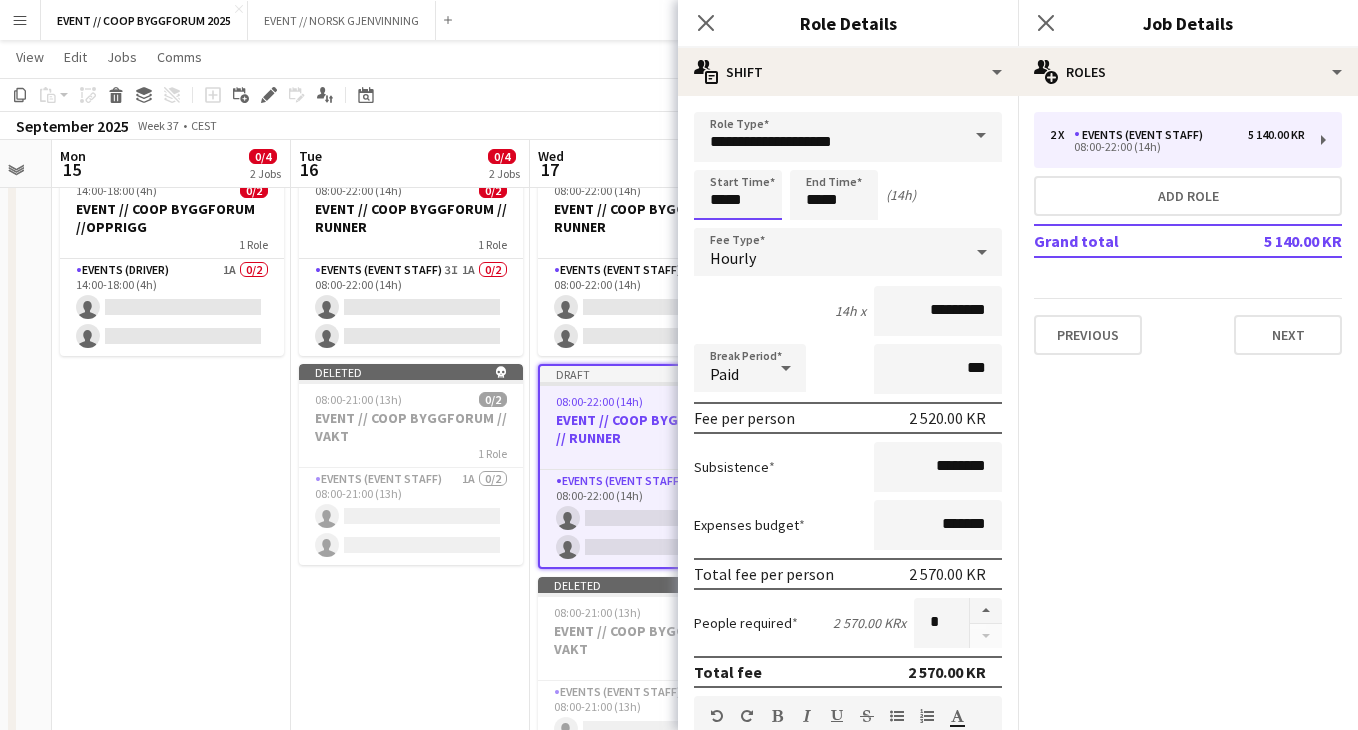 click on "*****" at bounding box center [738, 195] 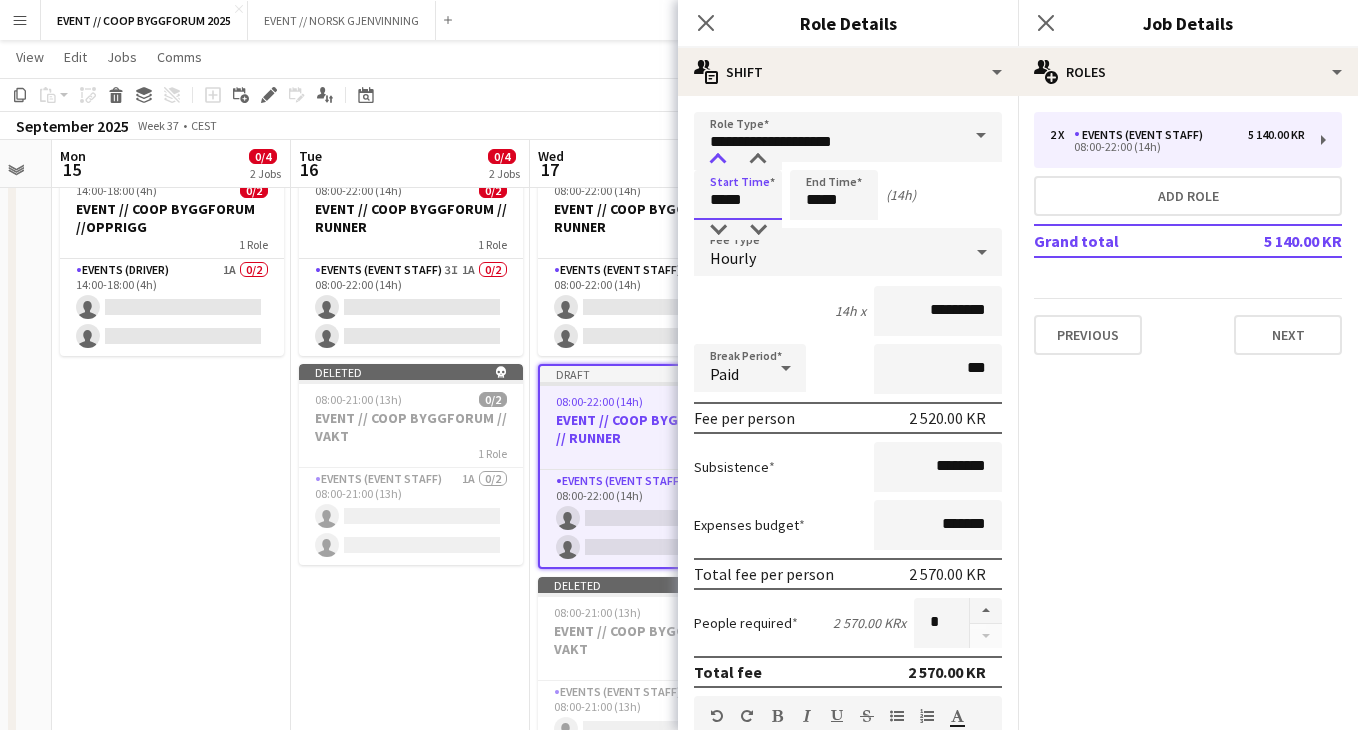 click at bounding box center [718, 160] 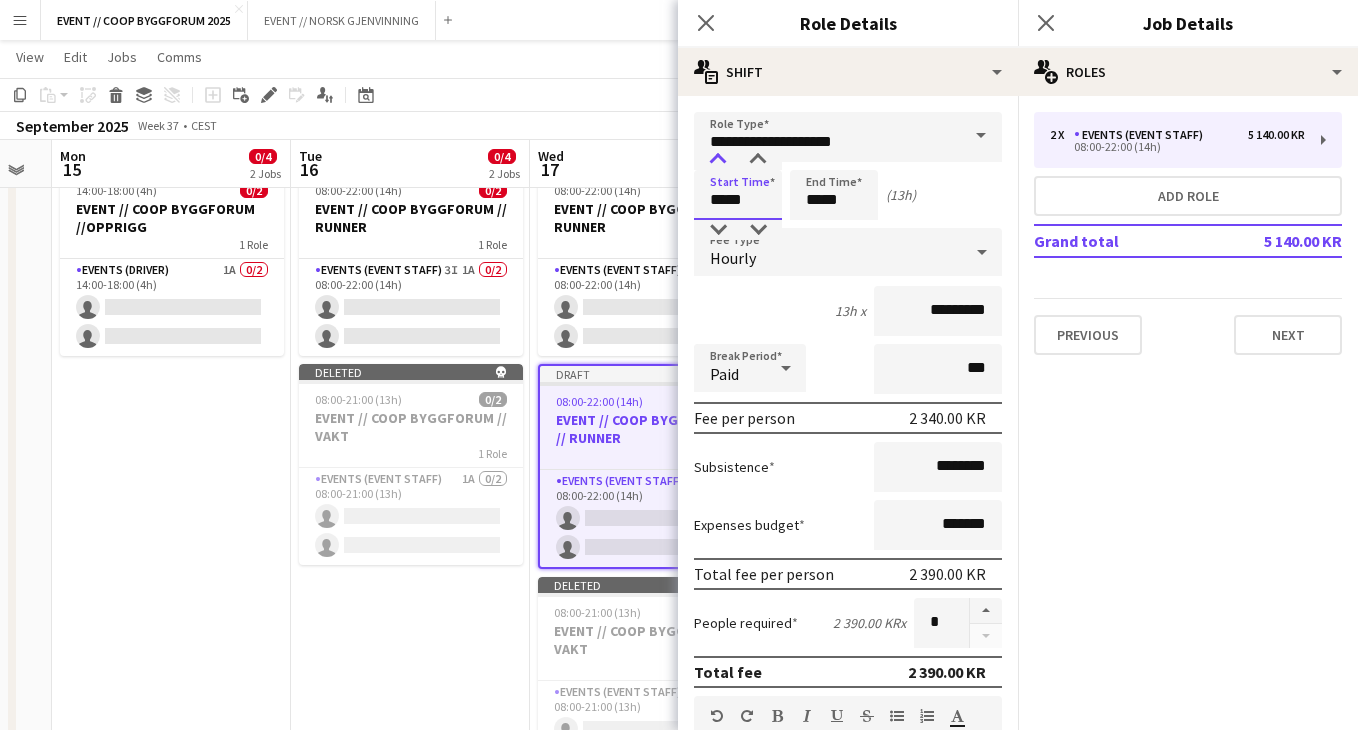 click at bounding box center (718, 160) 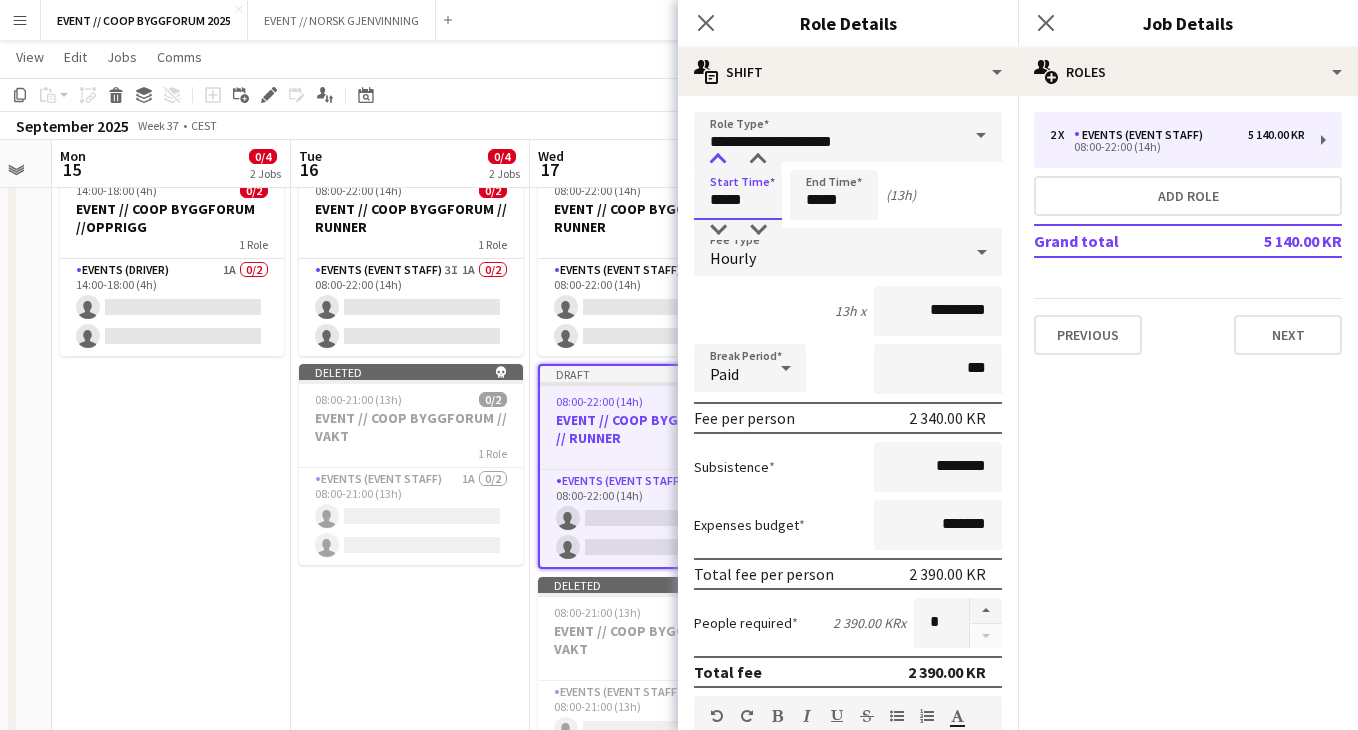 click at bounding box center [718, 160] 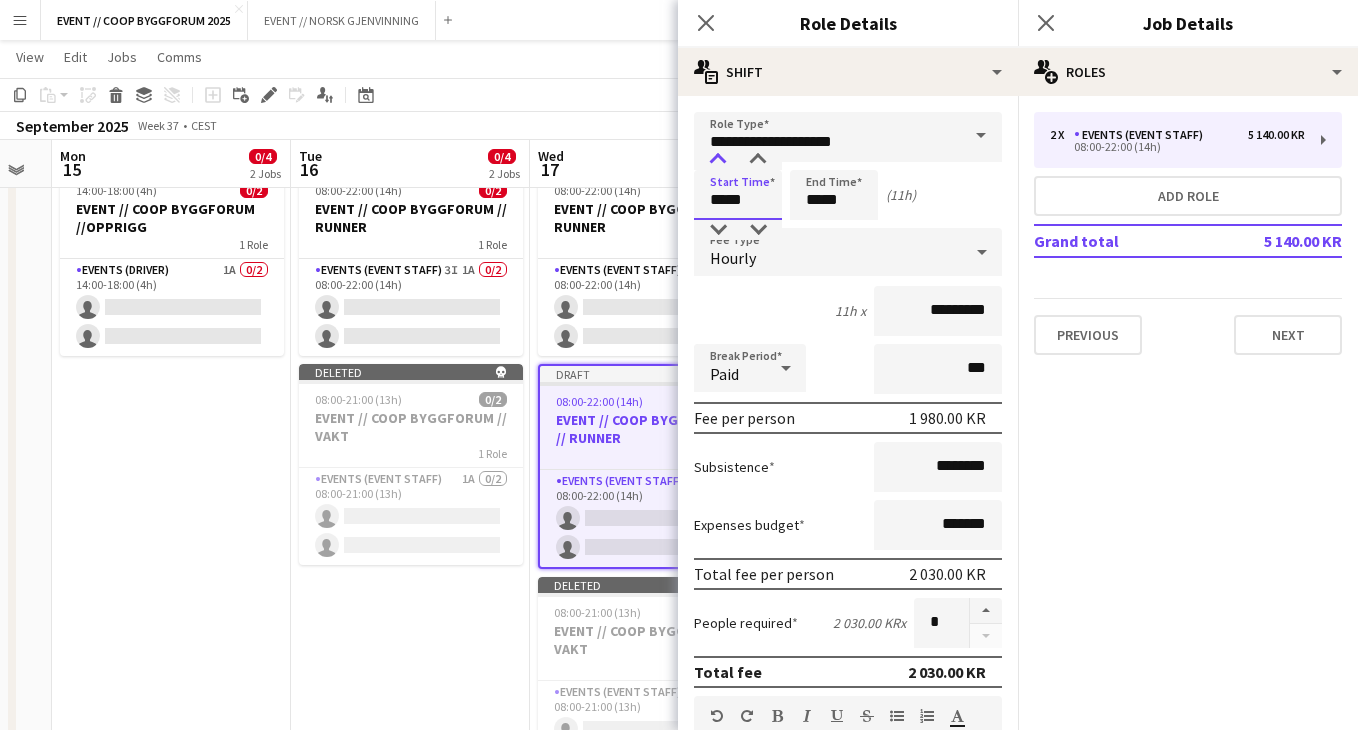 click at bounding box center (718, 160) 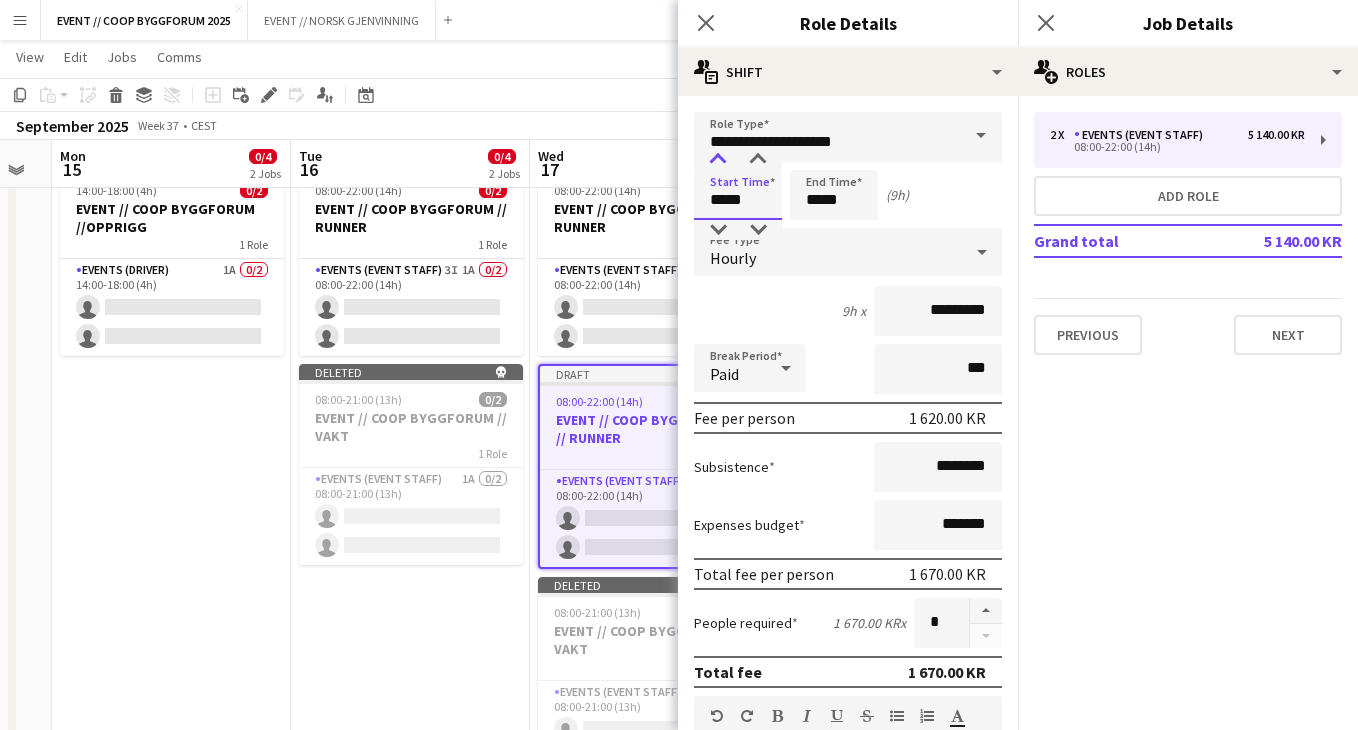 click at bounding box center (718, 160) 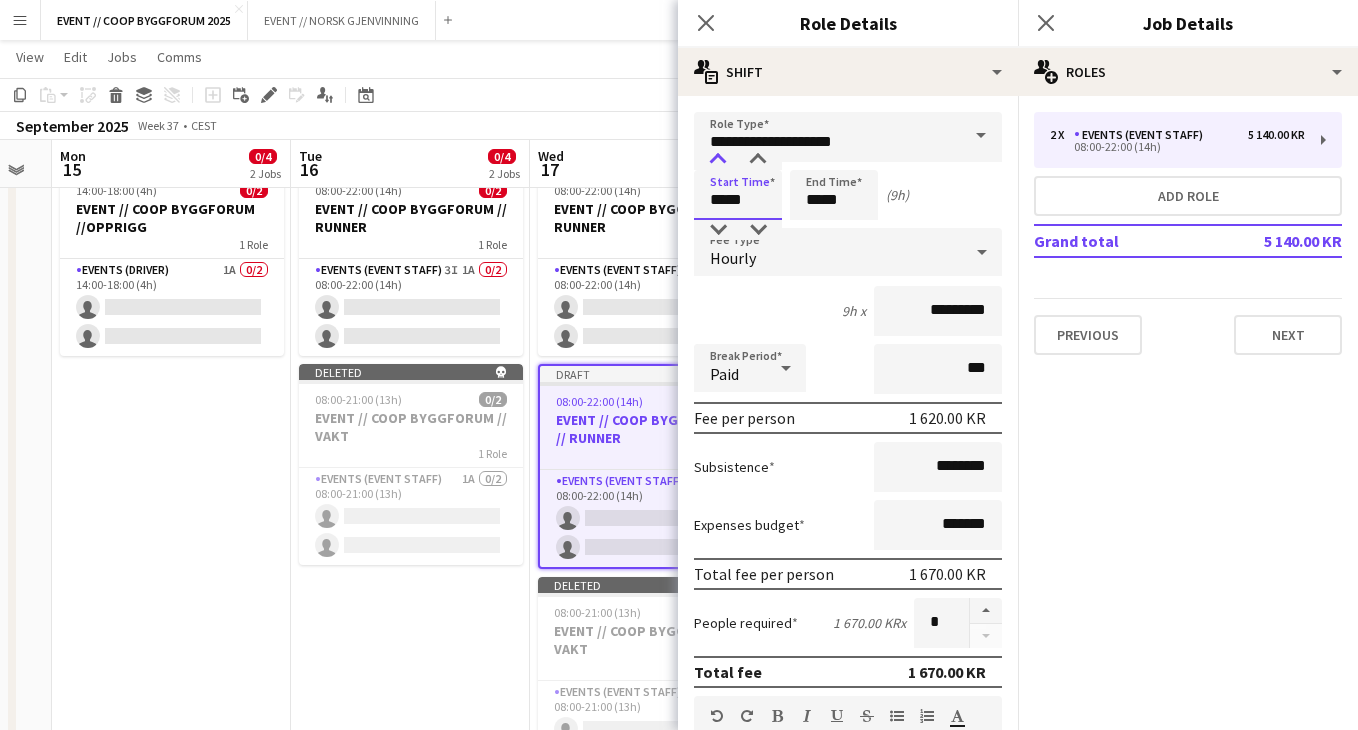 click at bounding box center [718, 160] 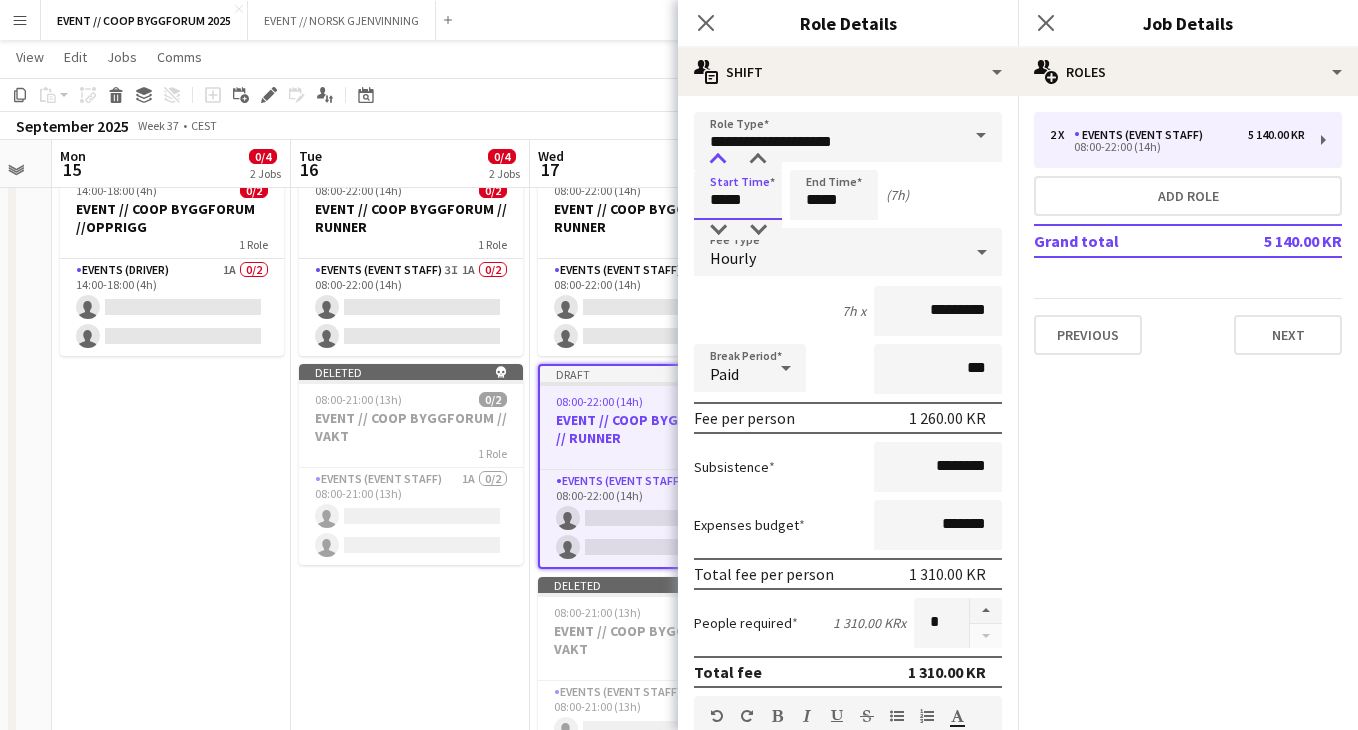 click at bounding box center (718, 160) 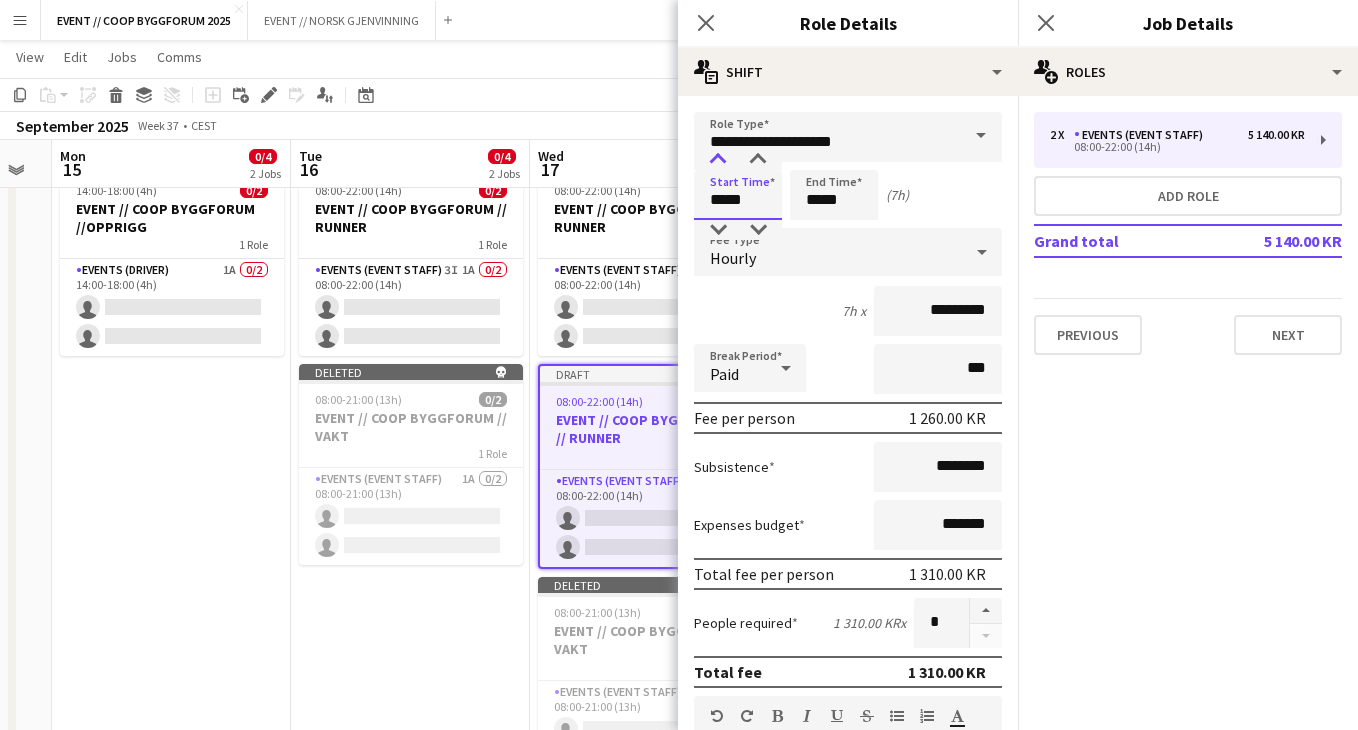 type on "*****" 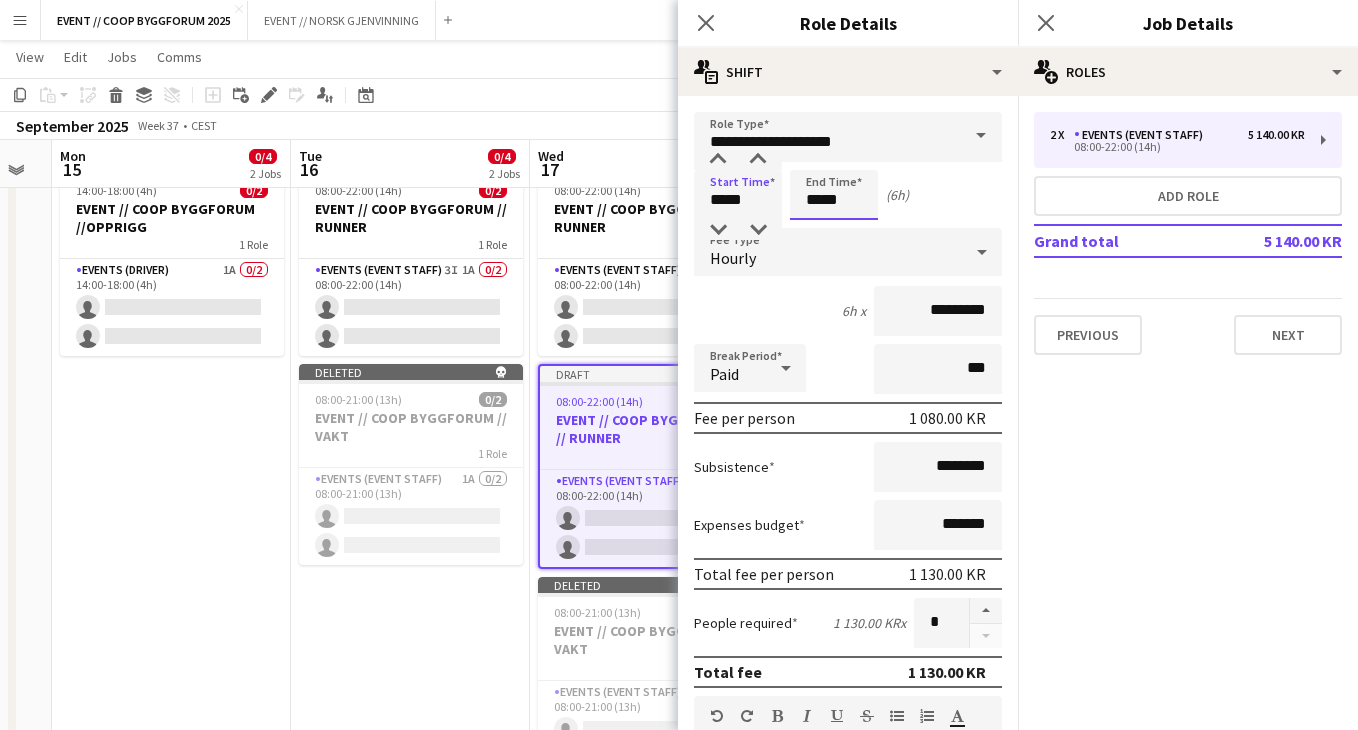 click on "*****" at bounding box center (834, 195) 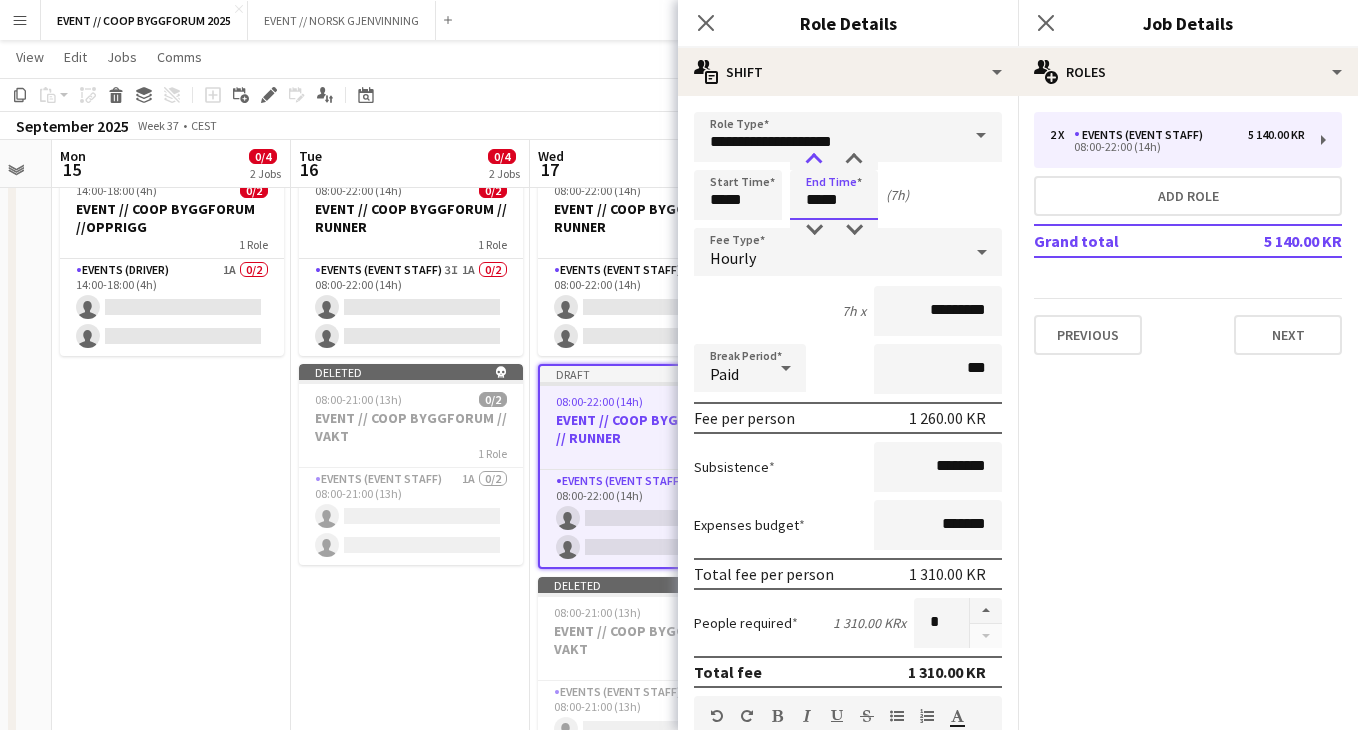 click at bounding box center (814, 160) 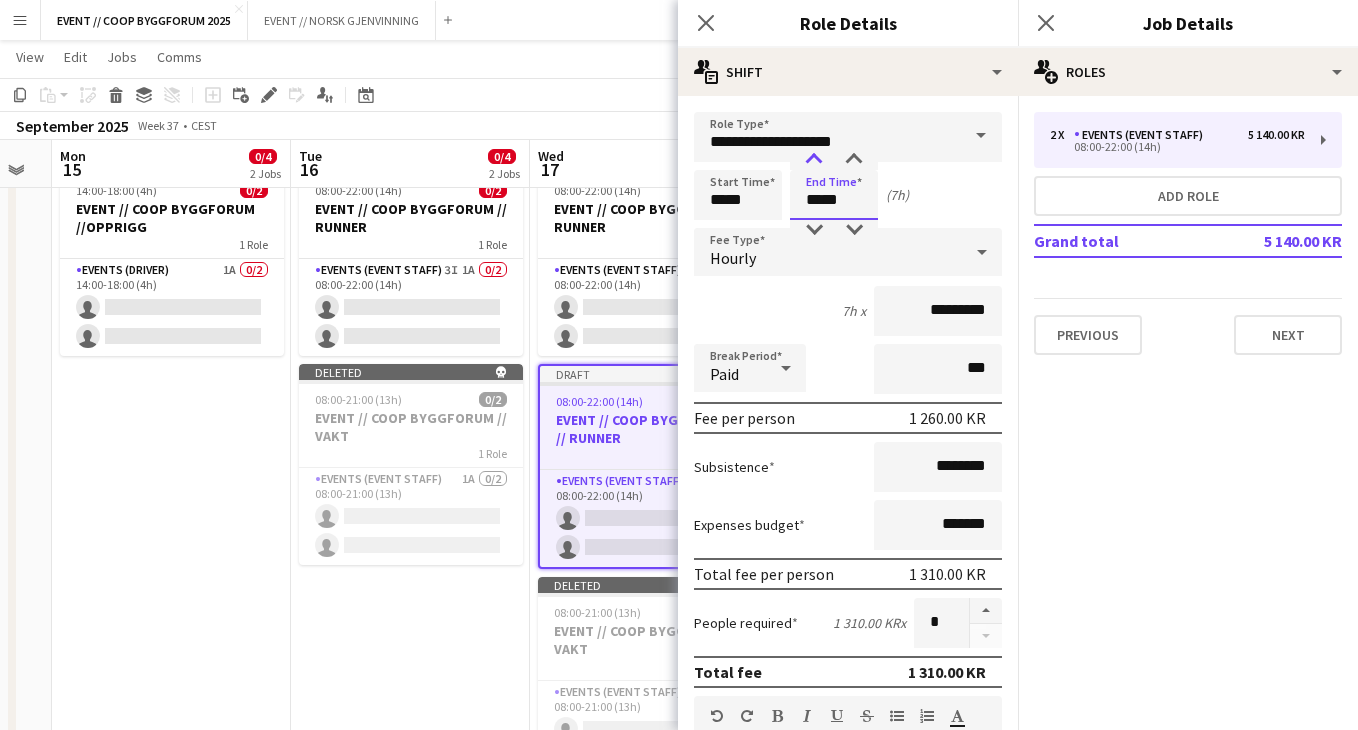 click at bounding box center [814, 160] 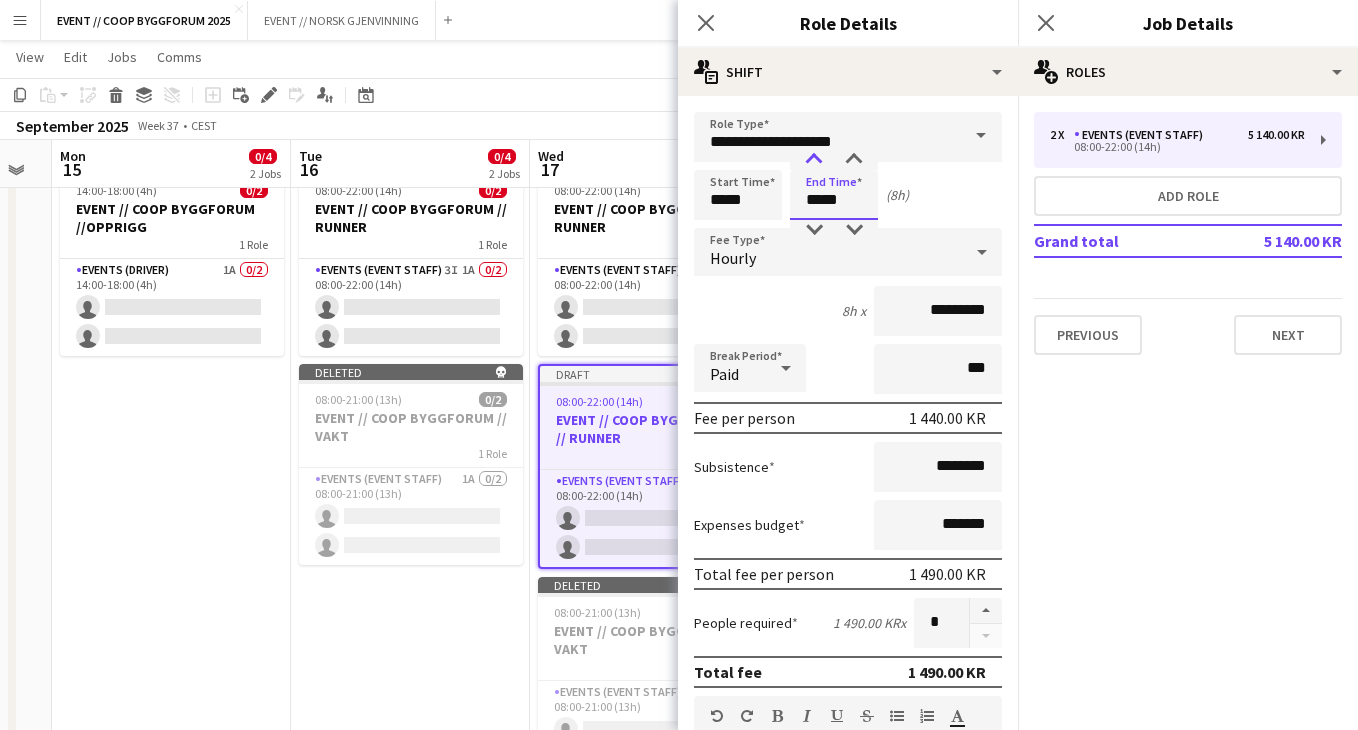 click at bounding box center (814, 160) 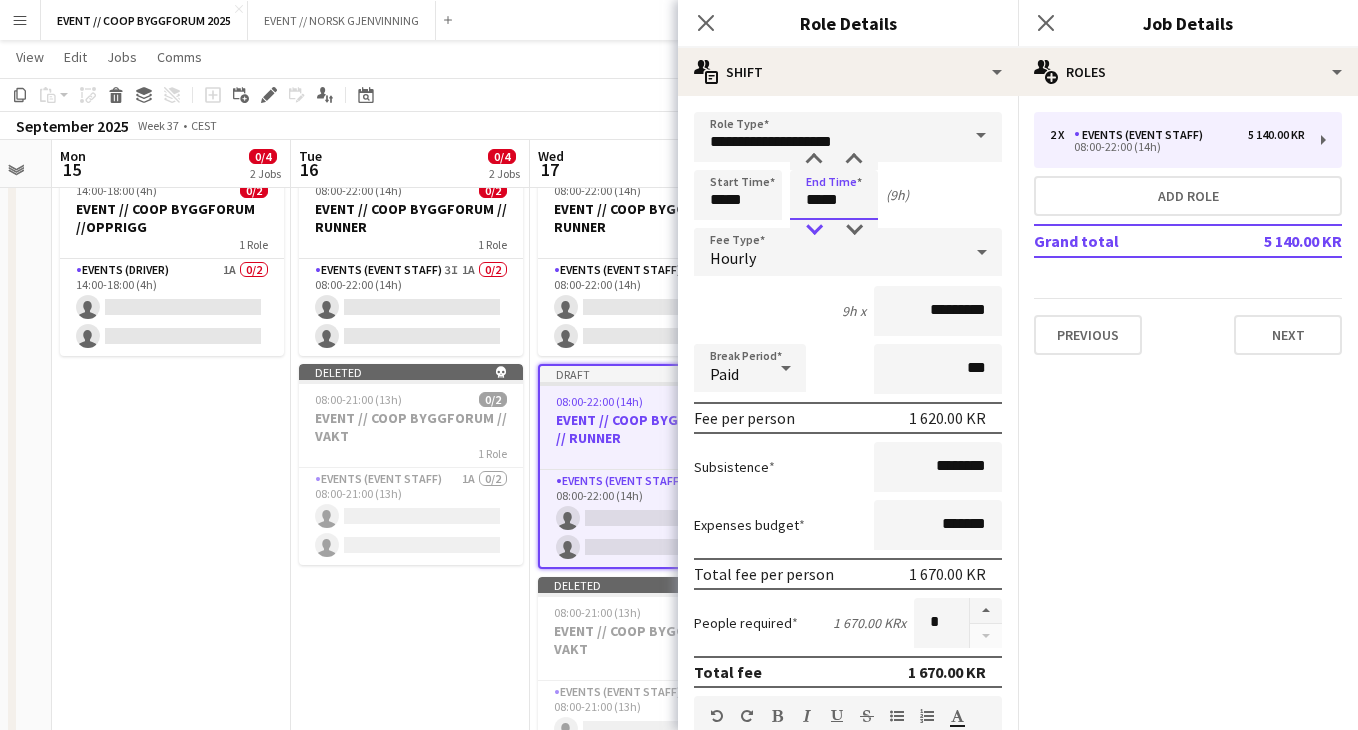 type on "*****" 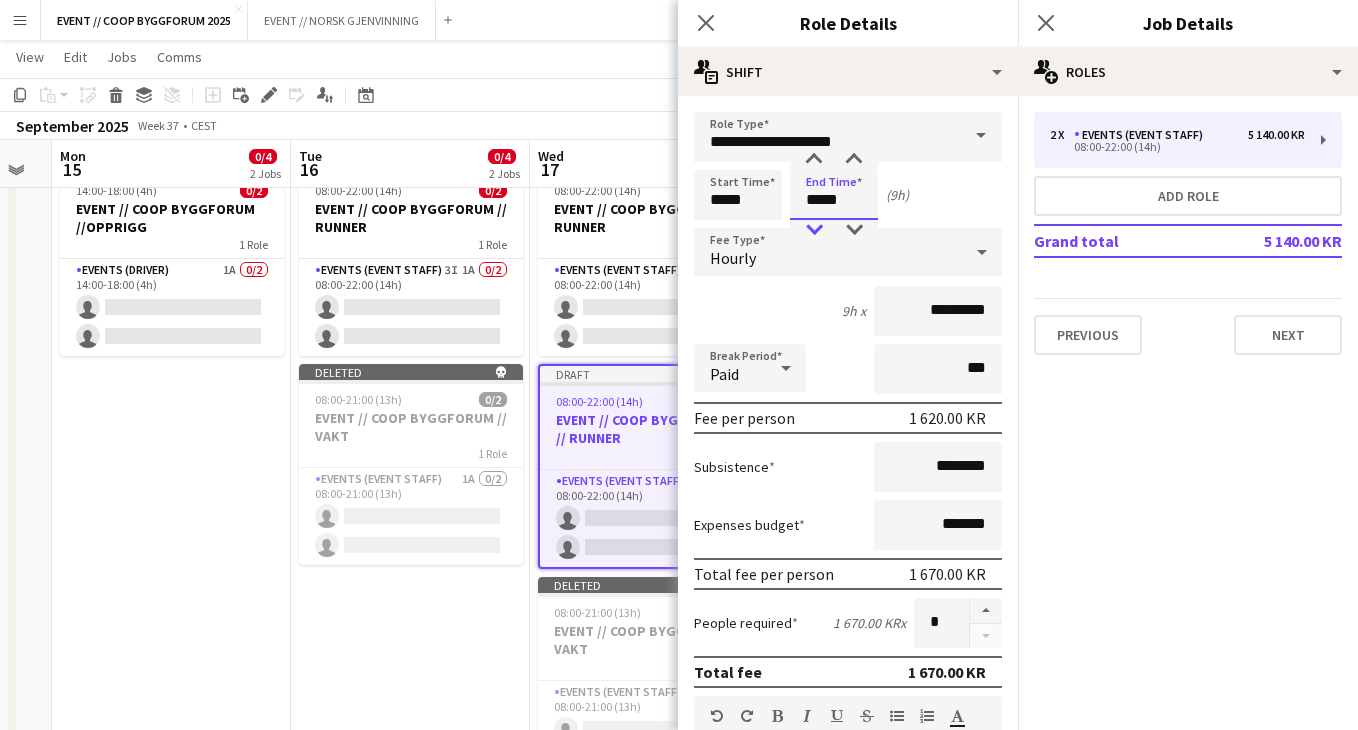 click at bounding box center (814, 230) 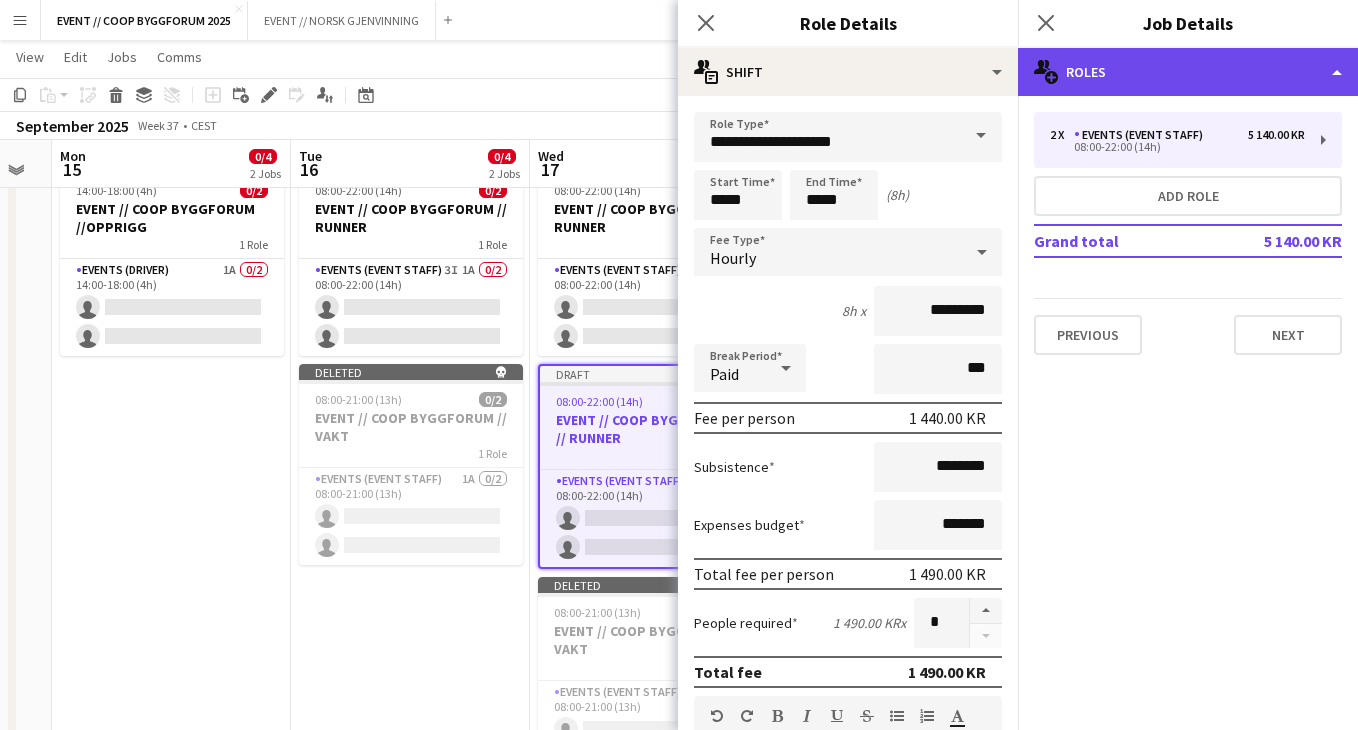click on "multiple-users-add
Roles" 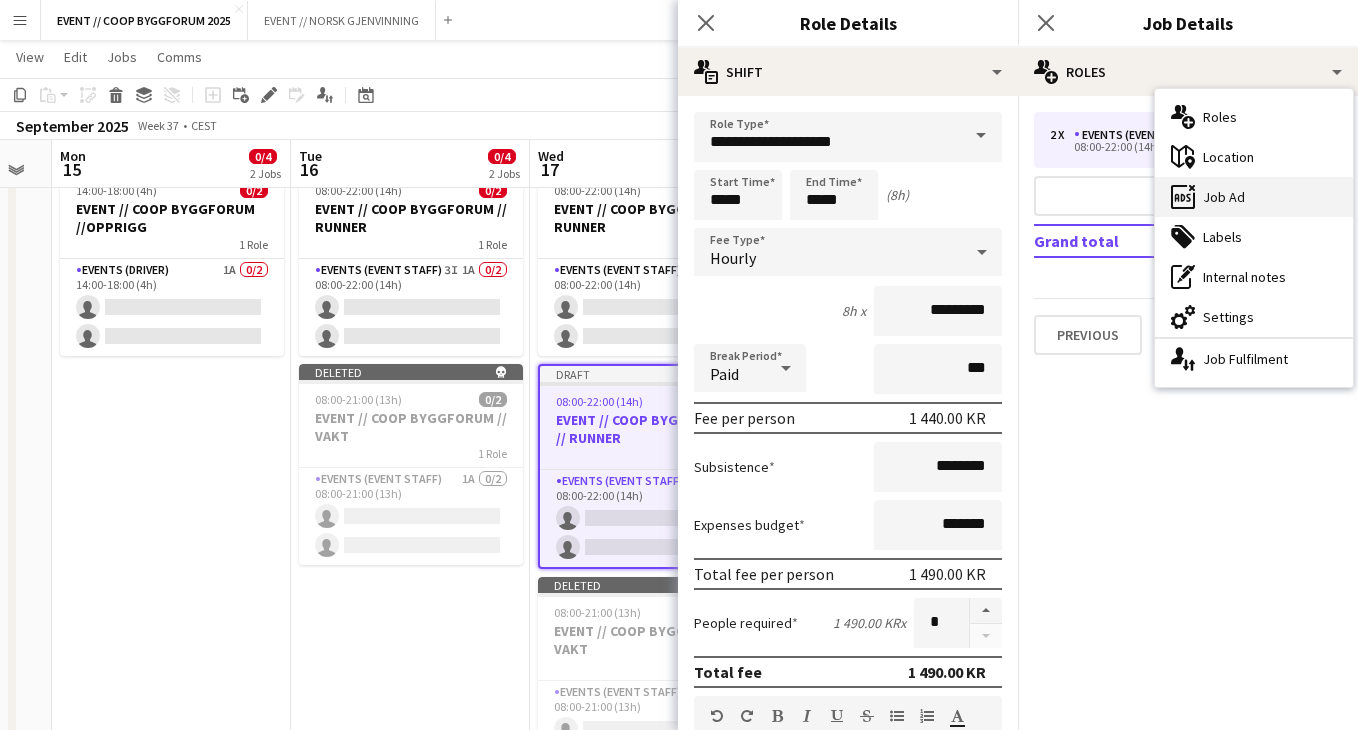click on "ads-window
Job Ad" at bounding box center (1254, 197) 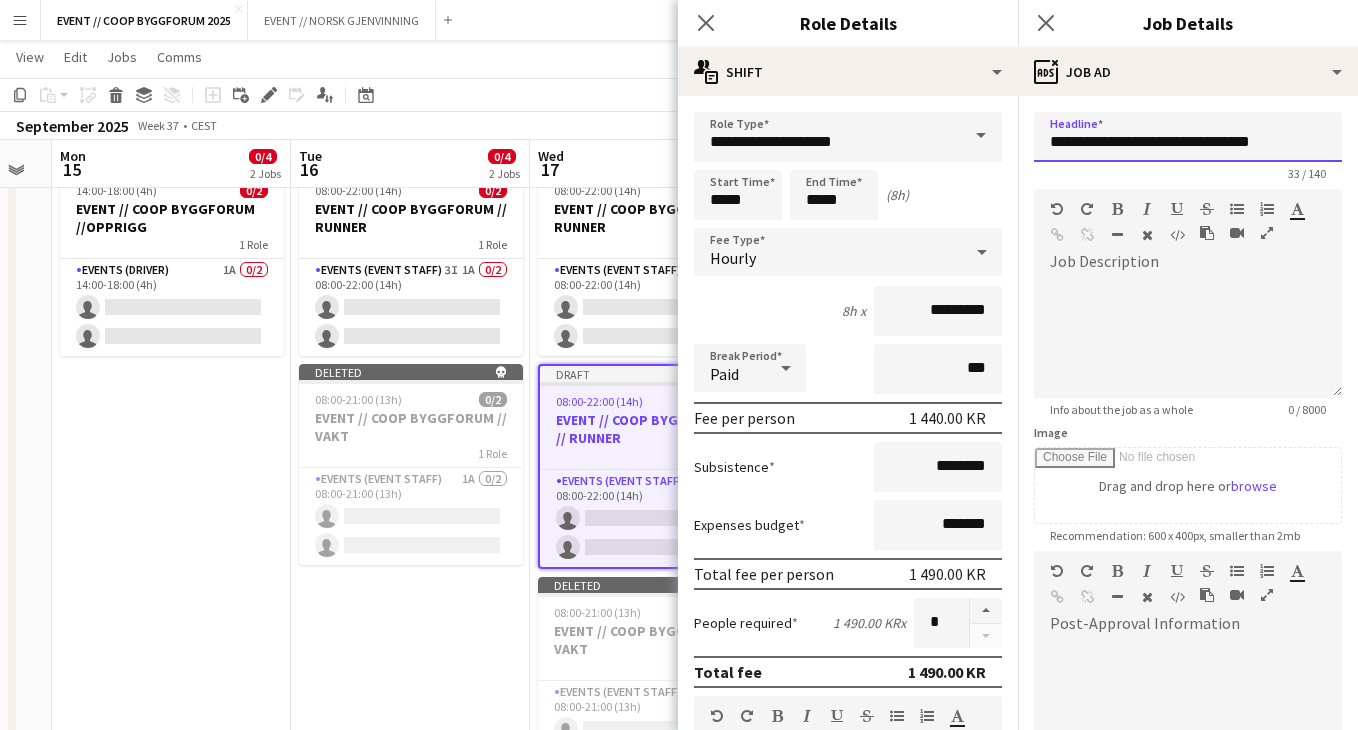 scroll, scrollTop: 0, scrollLeft: 4, axis: horizontal 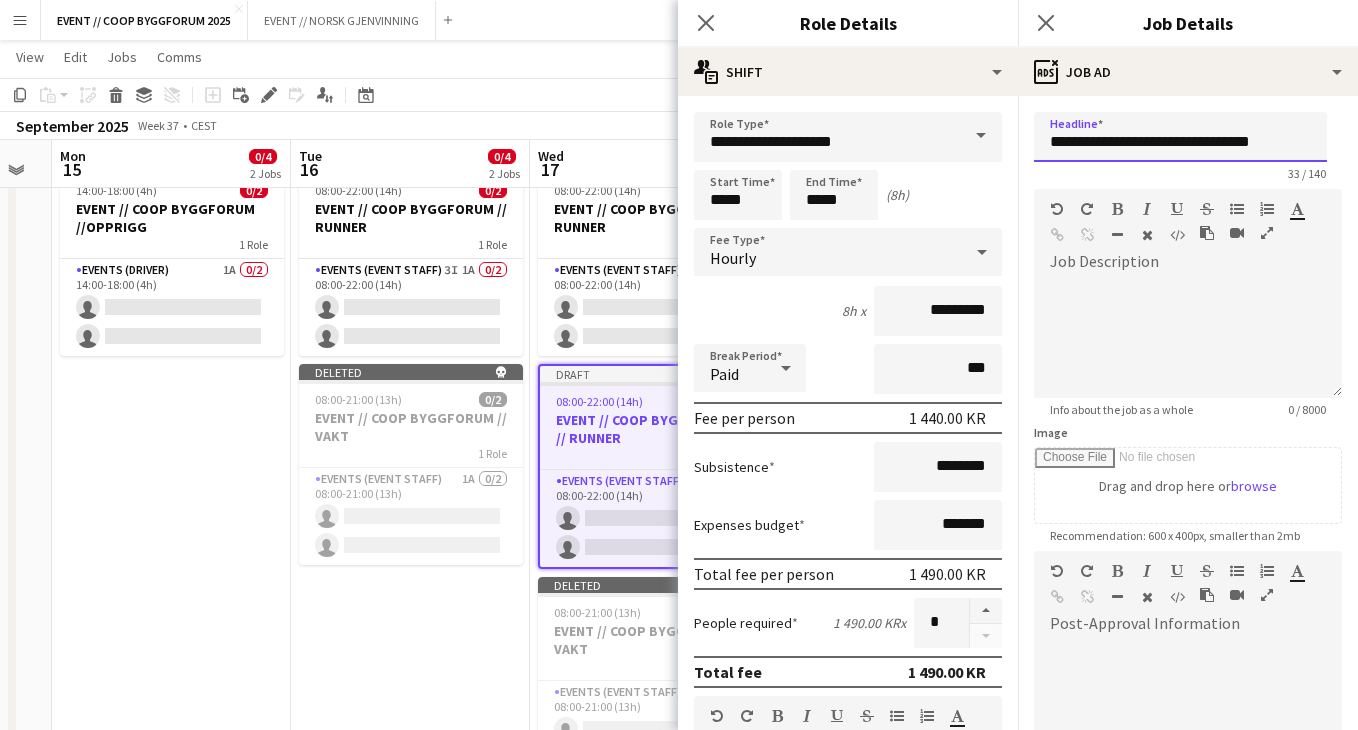 drag, startPoint x: 1259, startPoint y: 142, endPoint x: 1332, endPoint y: 143, distance: 73.00685 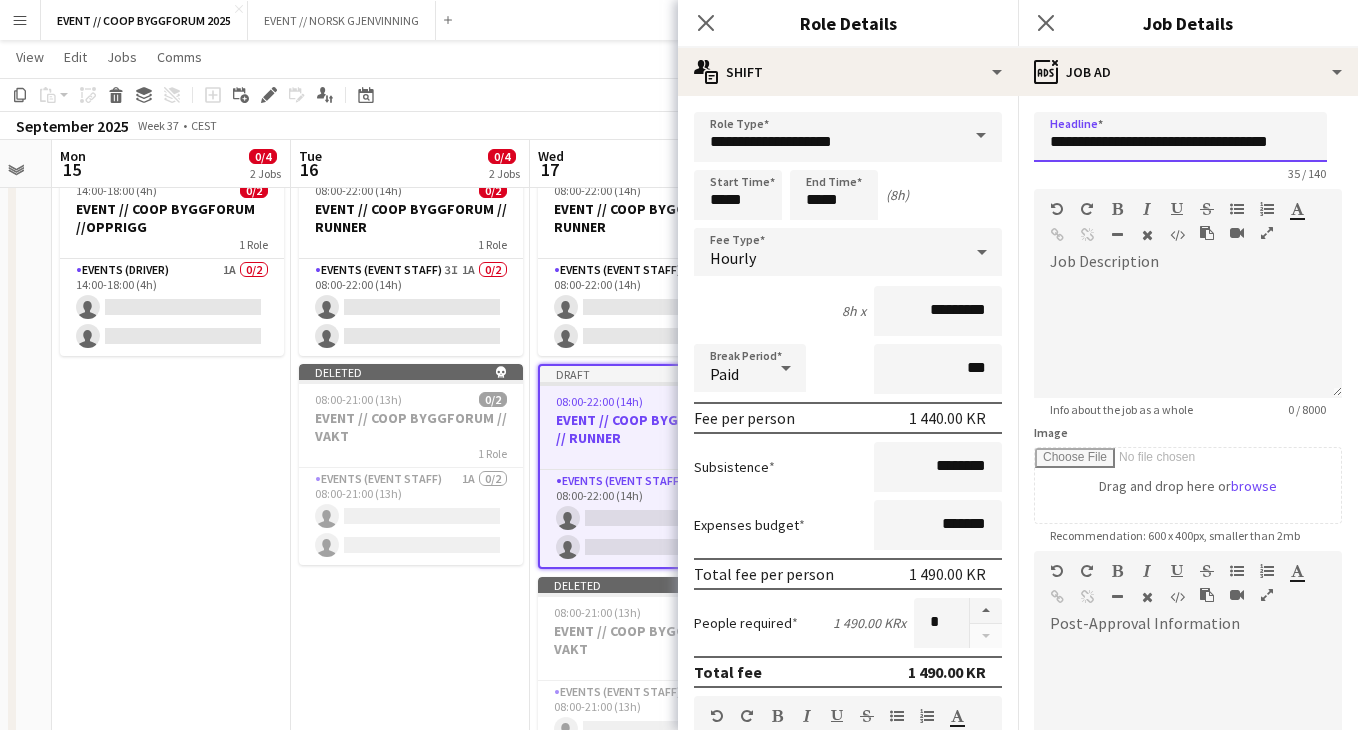 scroll, scrollTop: 0, scrollLeft: 25, axis: horizontal 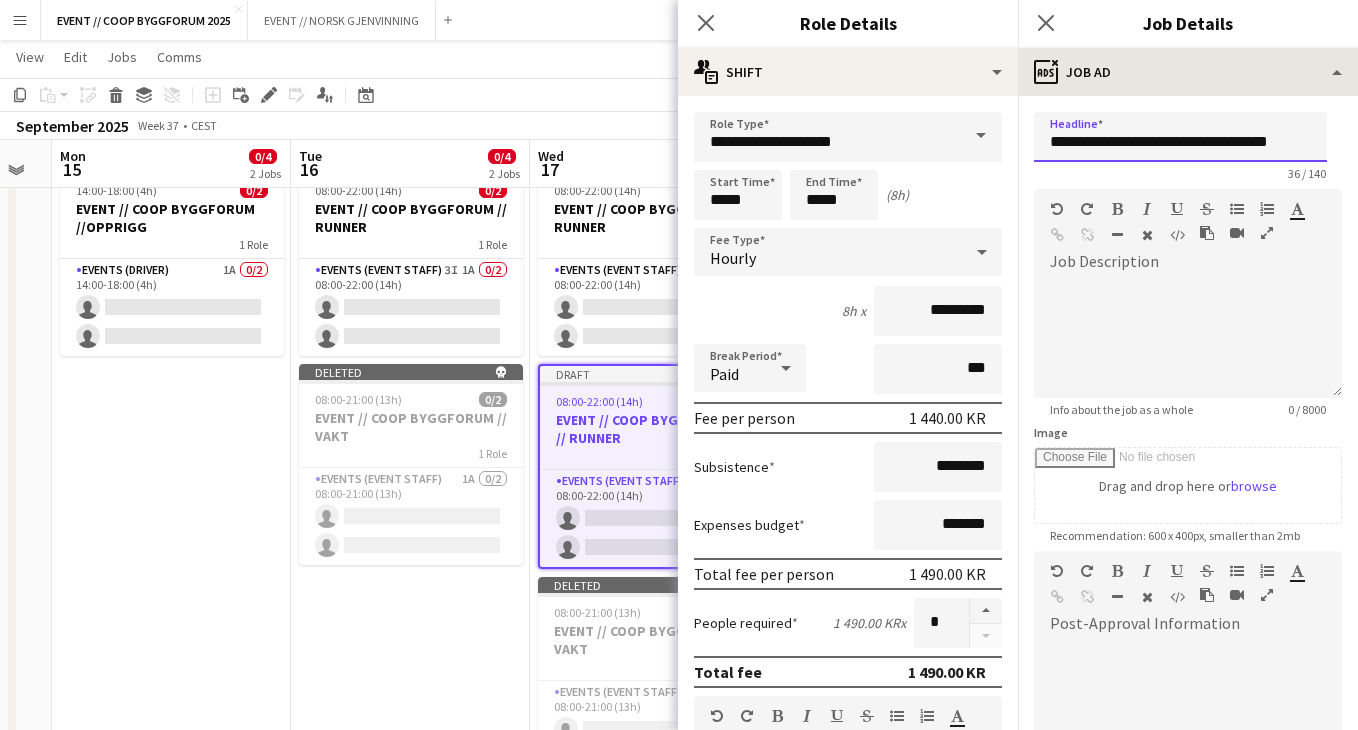 type on "**********" 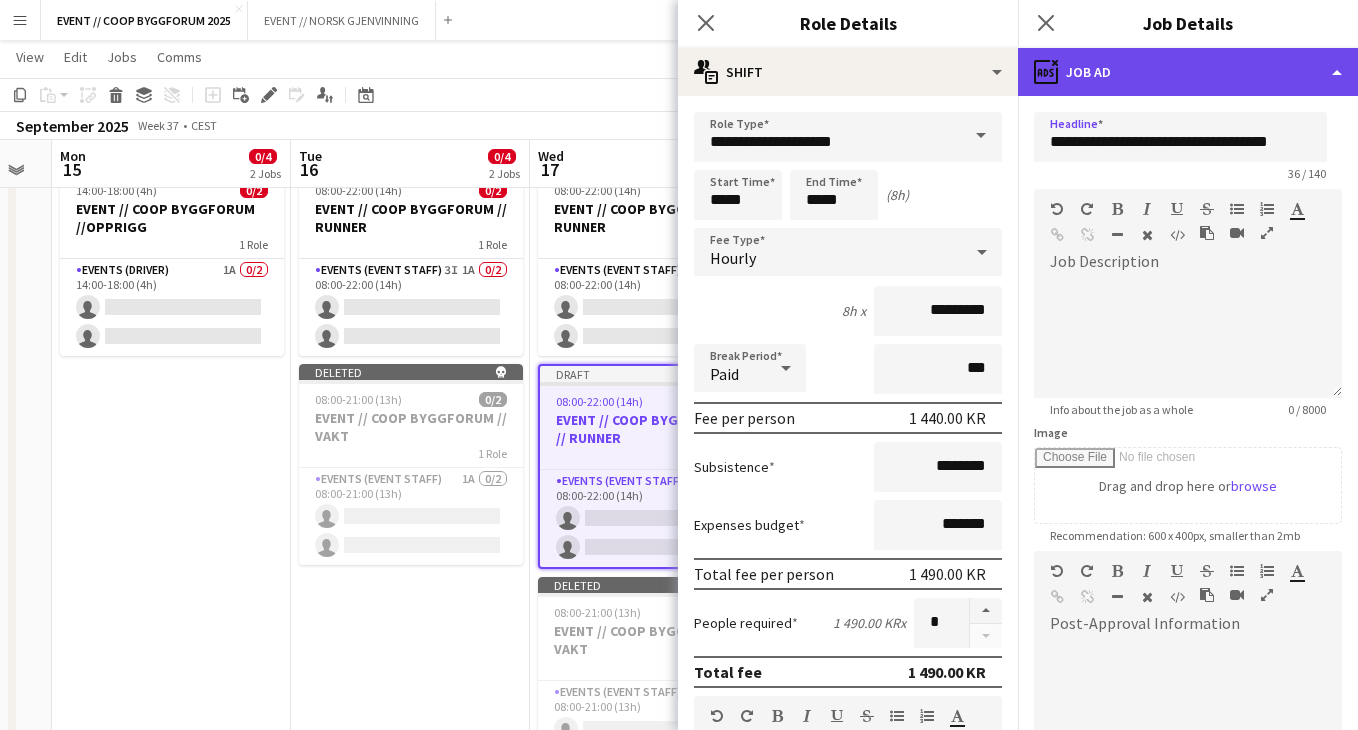 click on "ads-window
Job Ad" 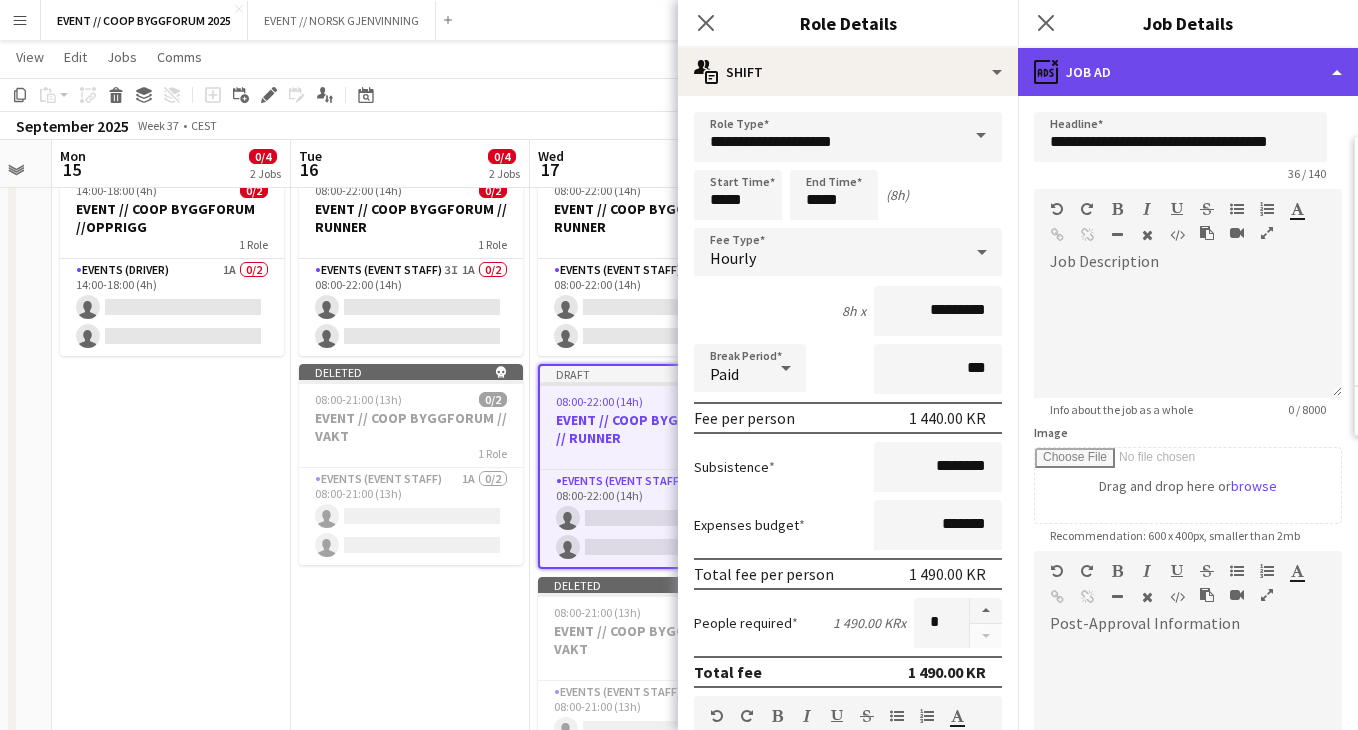 scroll, scrollTop: 0, scrollLeft: 0, axis: both 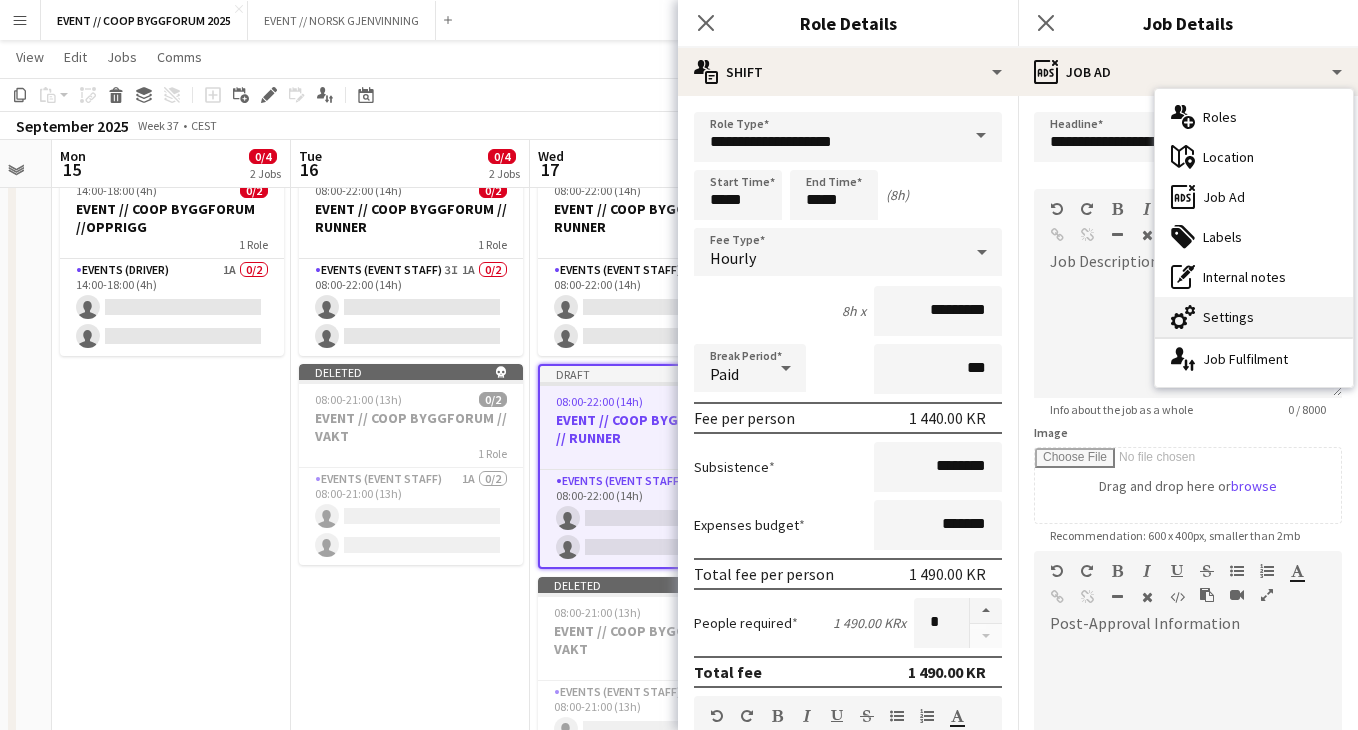 click on "cog-double-3
Settings" at bounding box center [1254, 317] 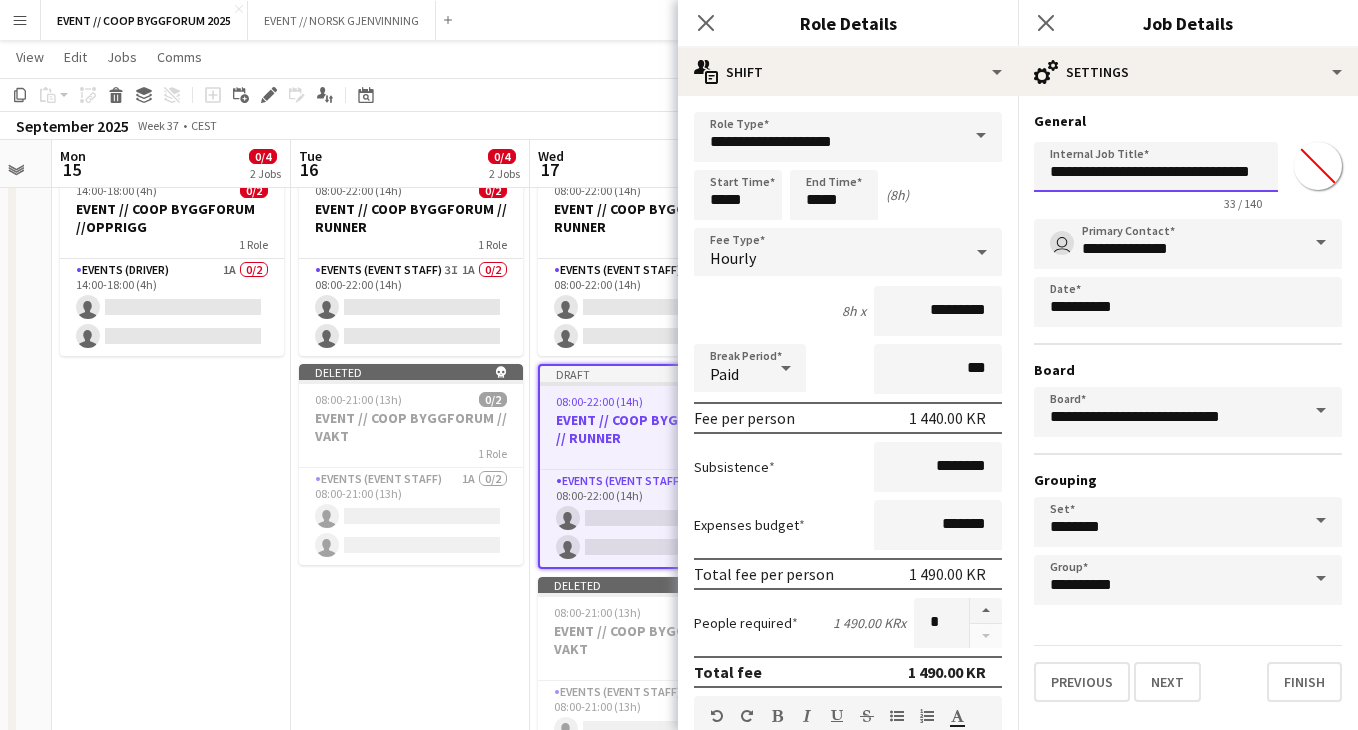 click on "**********" at bounding box center [1156, 167] 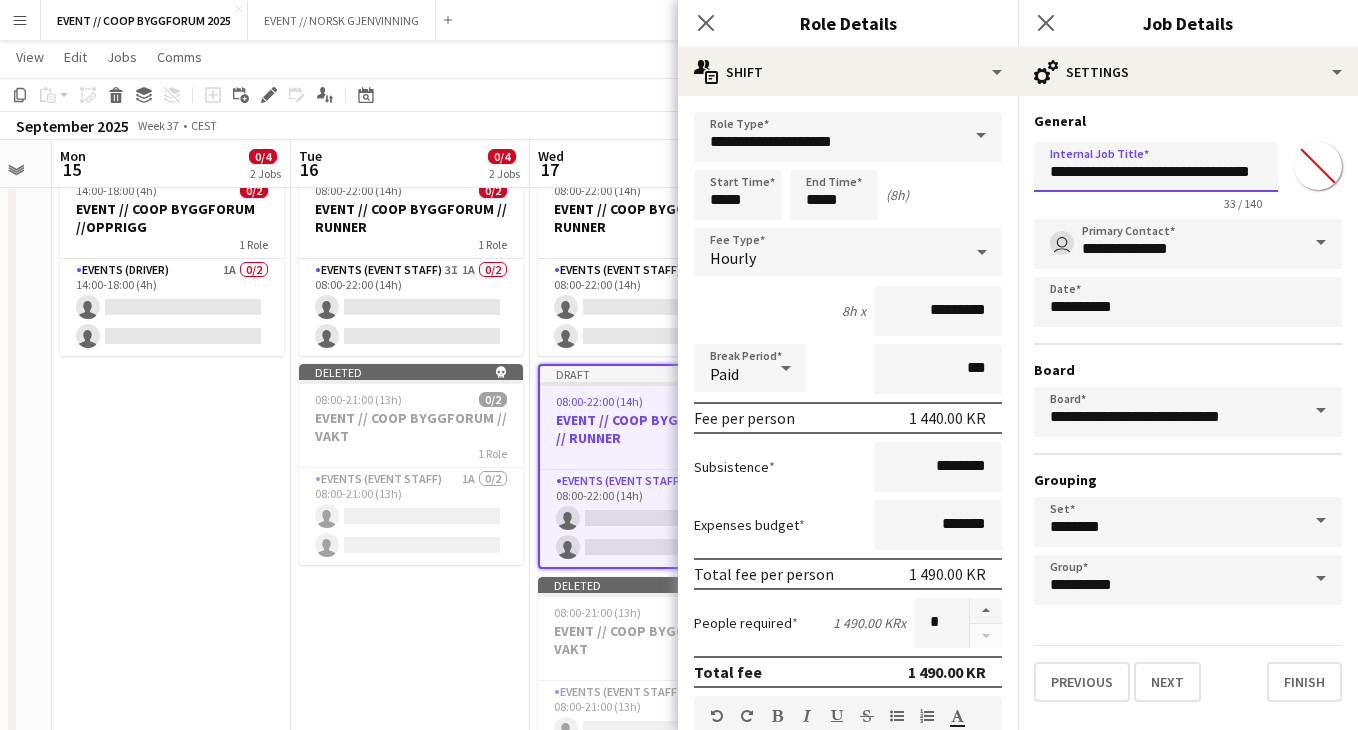 scroll, scrollTop: 0, scrollLeft: 53, axis: horizontal 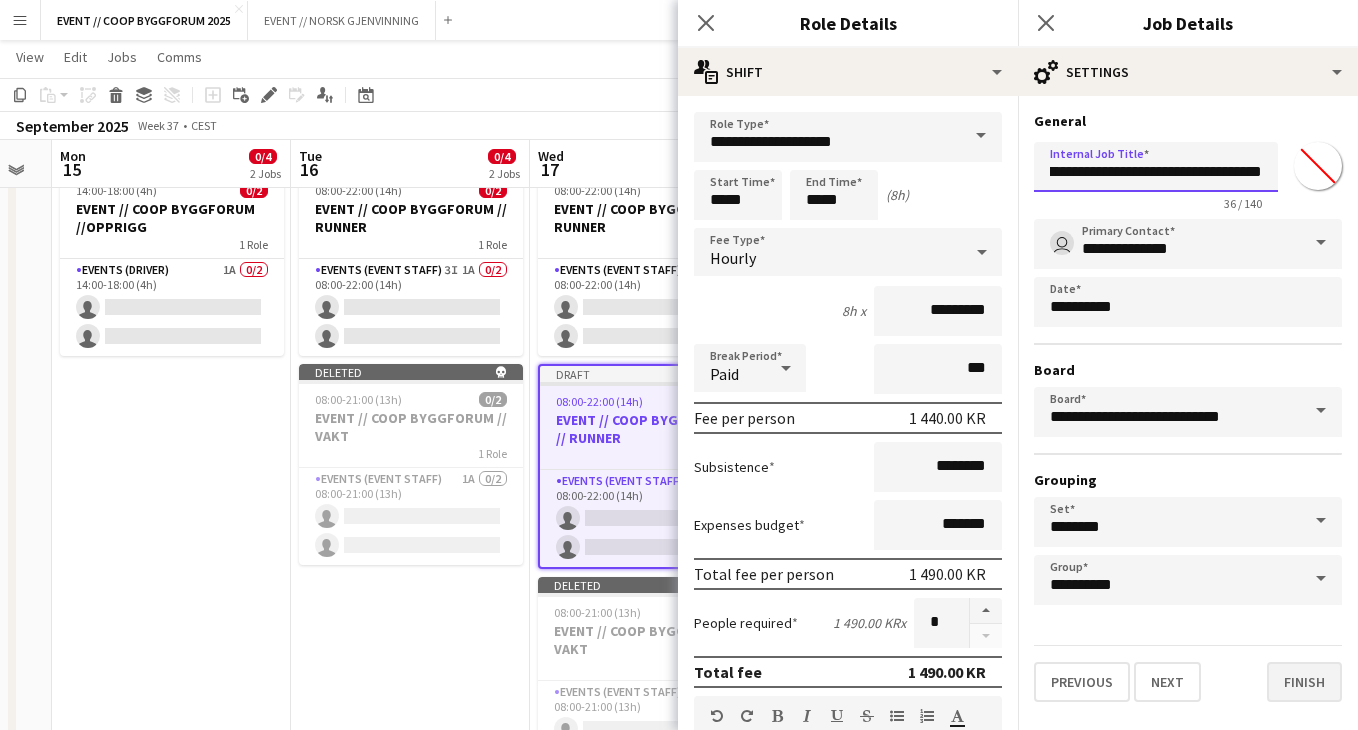 type on "**********" 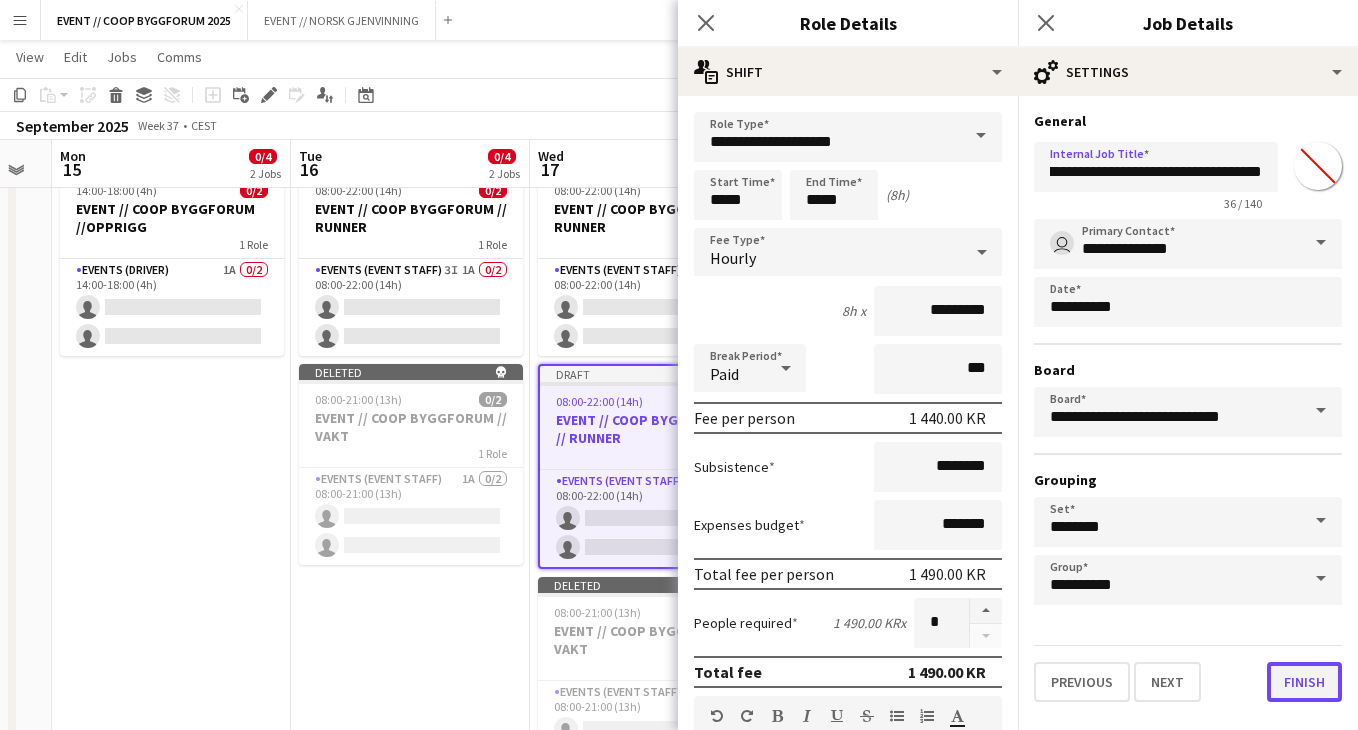 click on "Finish" at bounding box center [1304, 682] 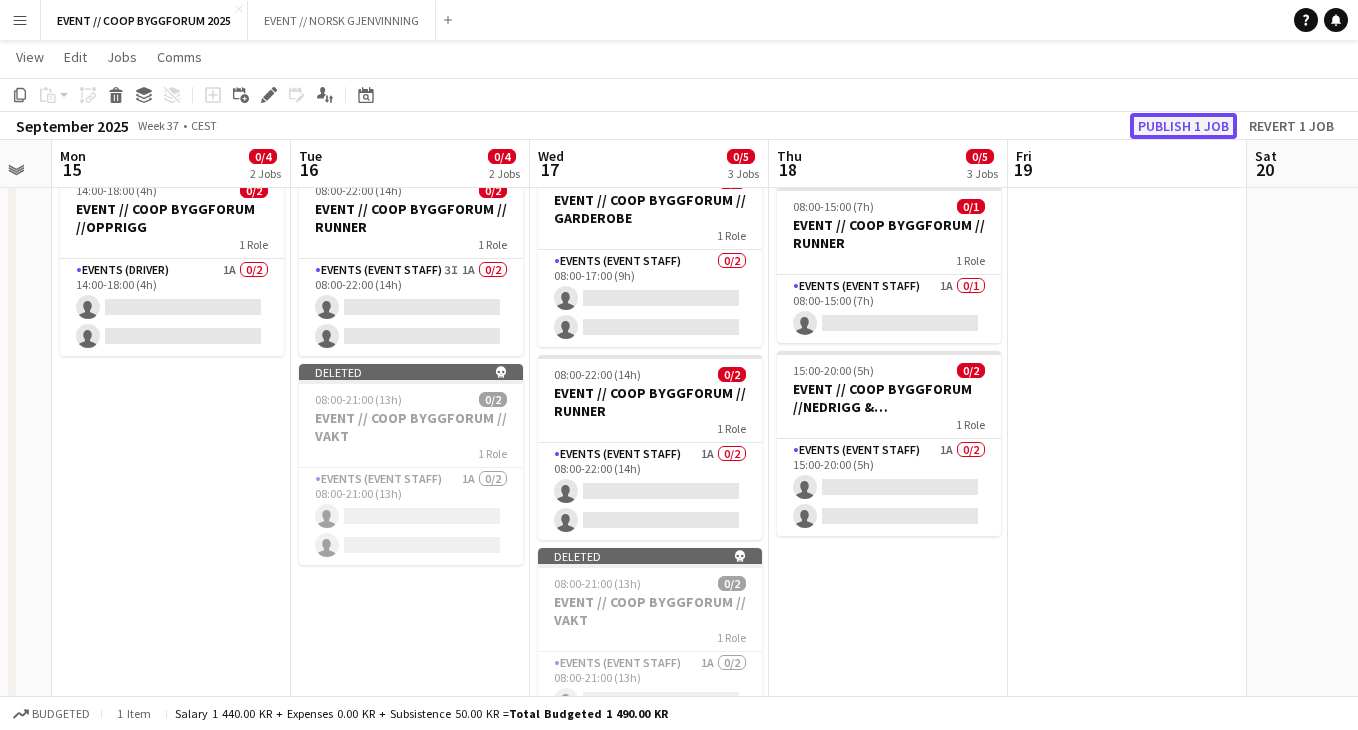 click on "Publish 1 job" 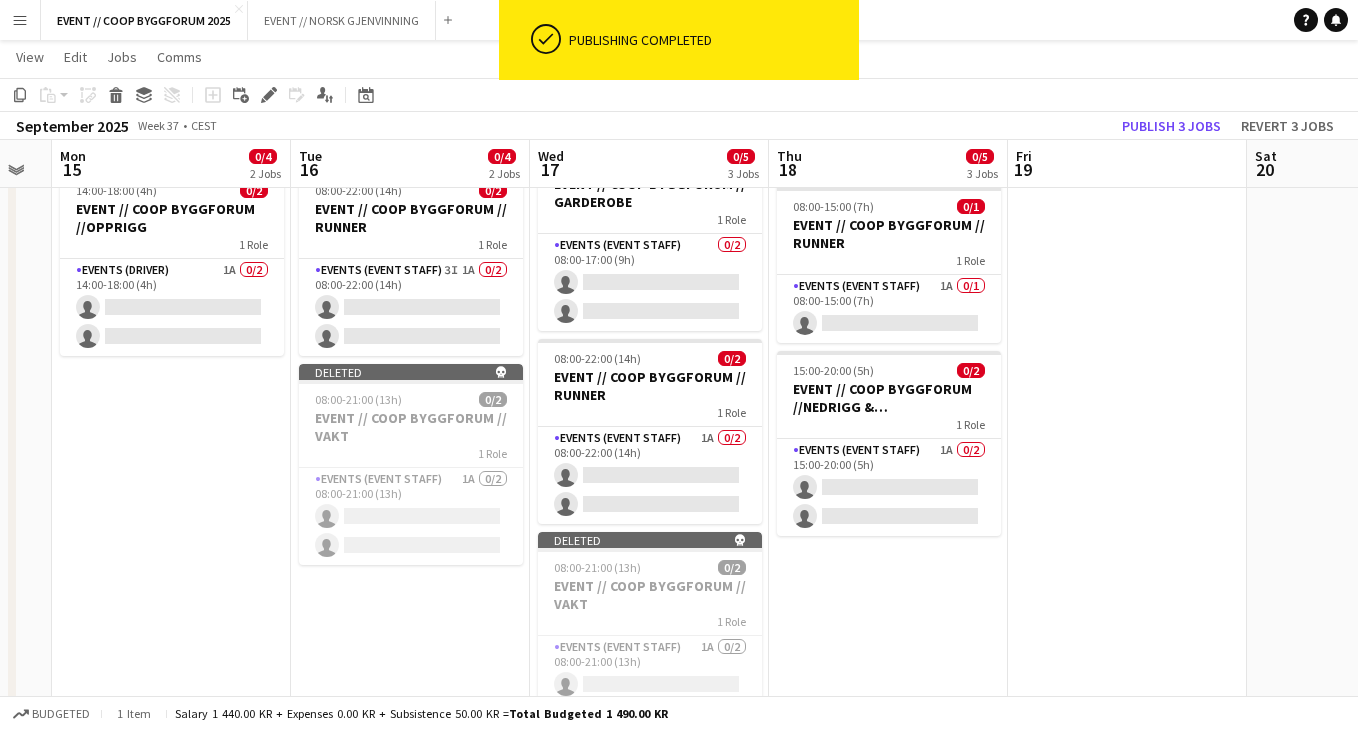 click on "08:00-15:00 (7h)    0/2   EVENT // COOP BYGGFORUM // GARDEROBE   1 Role   Events (Event Staff)   0/2   08:00-15:00 (7h)
single-neutral-actions
single-neutral-actions
Updated   08:00-15:00 (7h)    0/1   EVENT // COOP BYGGFORUM // RUNNER   1 Role   Events (Event Staff)   1A   0/1   08:00-15:00 (7h)
single-neutral-actions
15:00-20:00 (5h)    0/2   EVENT // COOP BYGGFORUM //NEDRIGG & TILBAKELEVERING   1 Role   Events (Event Staff)   1A   0/2   15:00-20:00 (5h)
single-neutral-actions
single-neutral-actions" at bounding box center [888, 364] 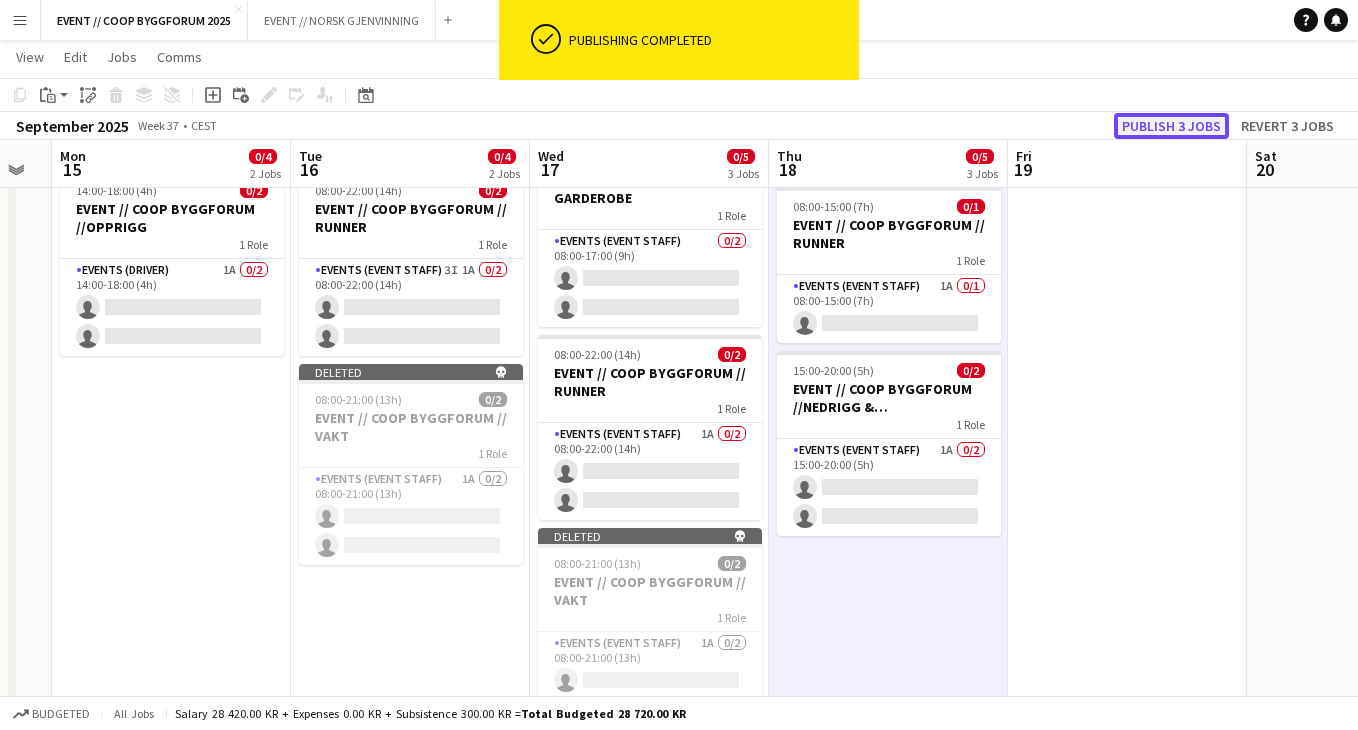 click on "Publish 3 jobs" 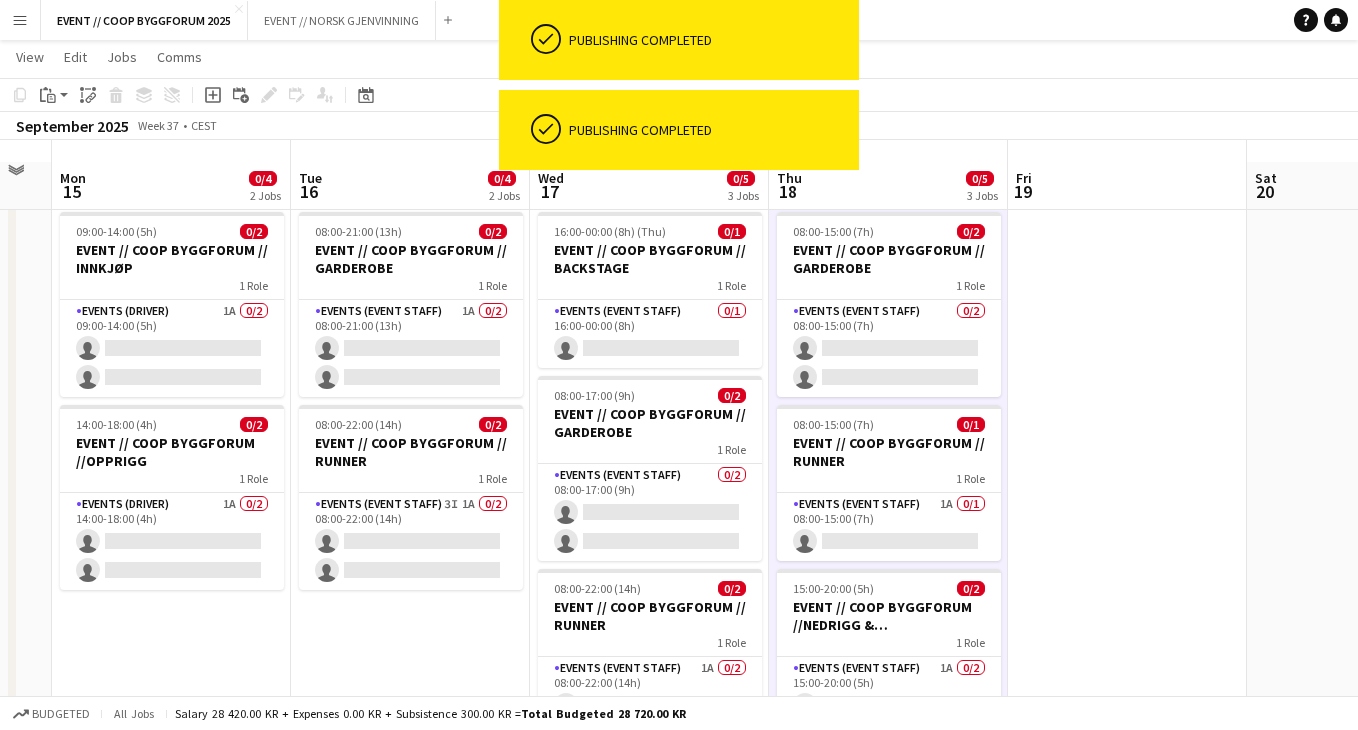 scroll, scrollTop: 0, scrollLeft: 0, axis: both 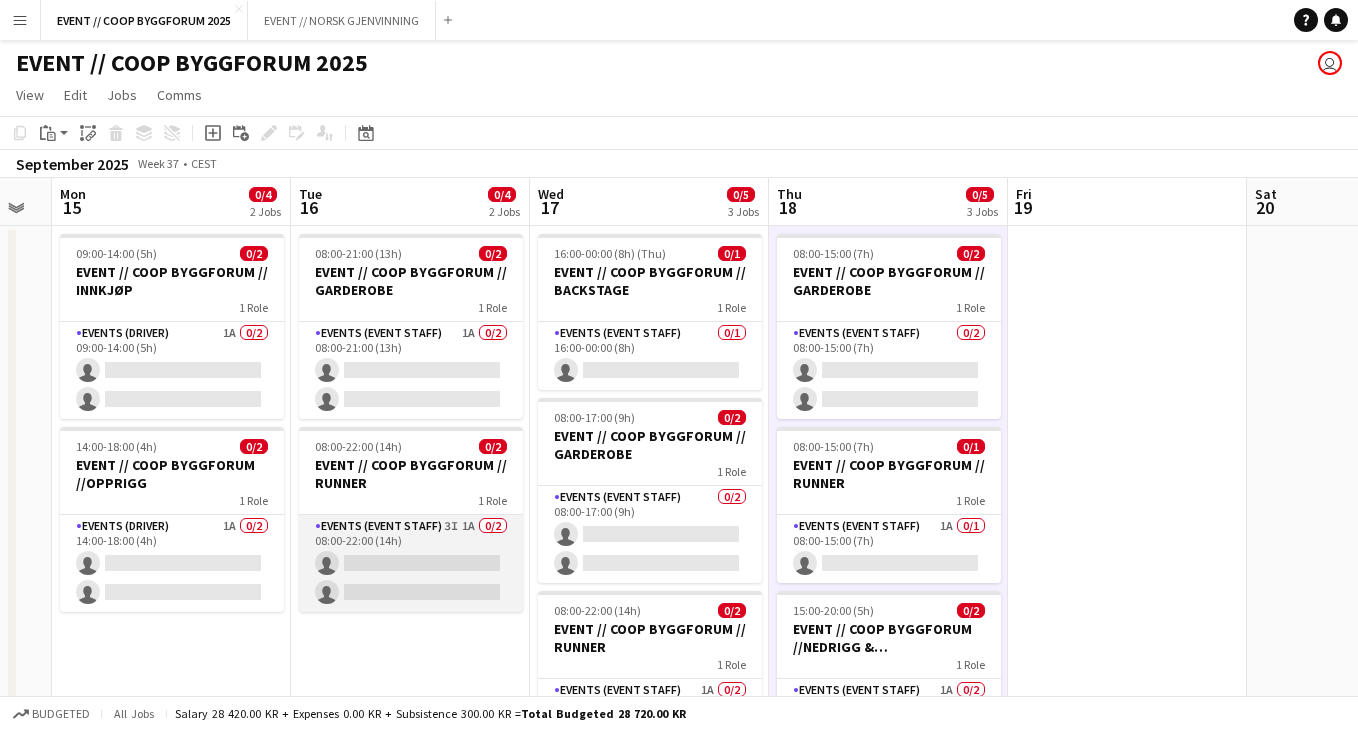 click on "Events (Event Staff)   3I   1A   0/2   08:00-22:00 (14h)
single-neutral-actions
single-neutral-actions" at bounding box center [411, 563] 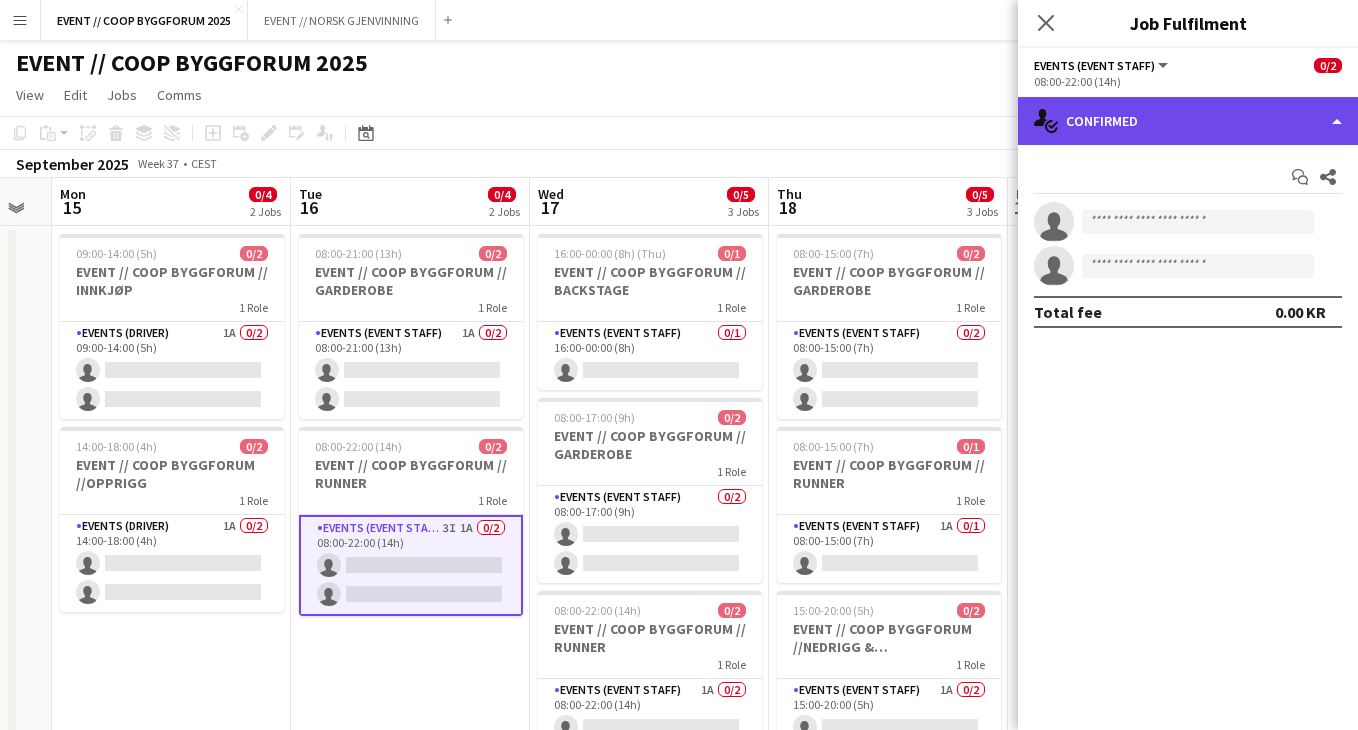 click on "single-neutral-actions-check-2
Confirmed" 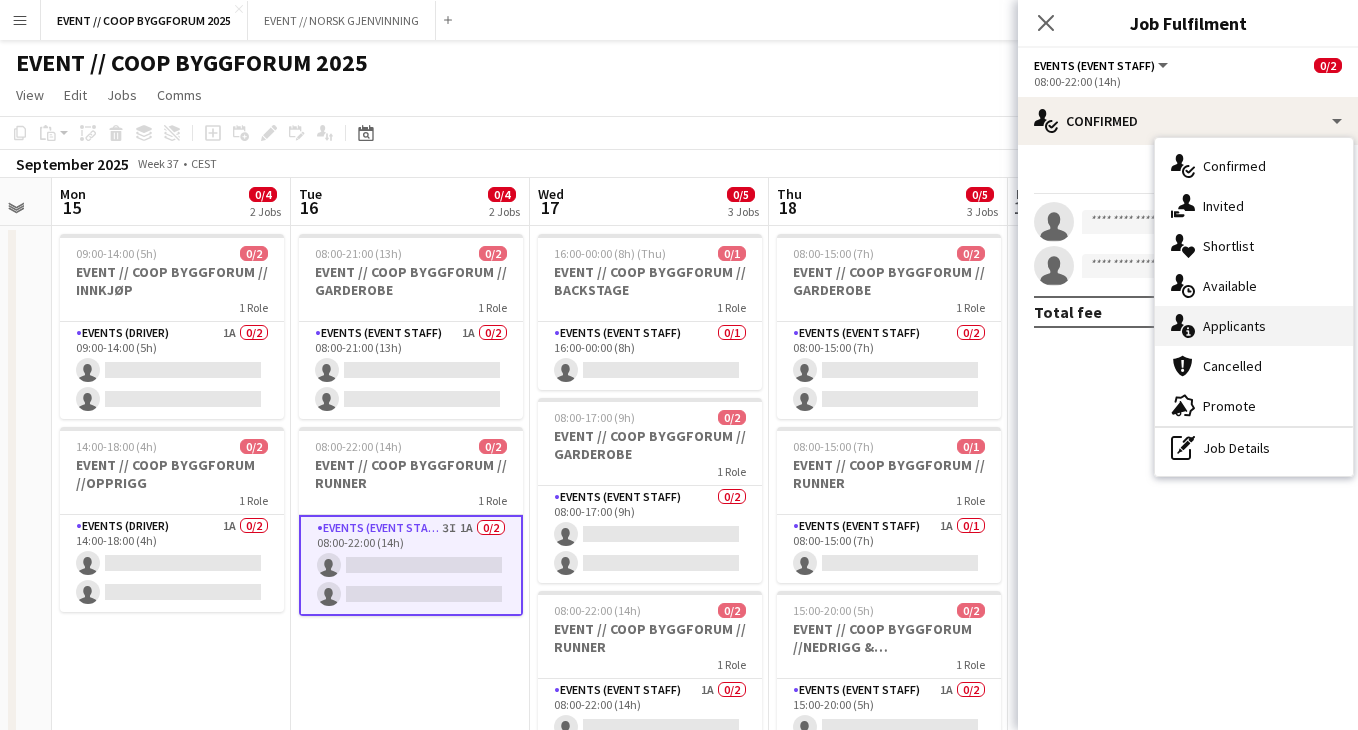 click on "single-neutral-actions-information
Applicants" at bounding box center [1254, 326] 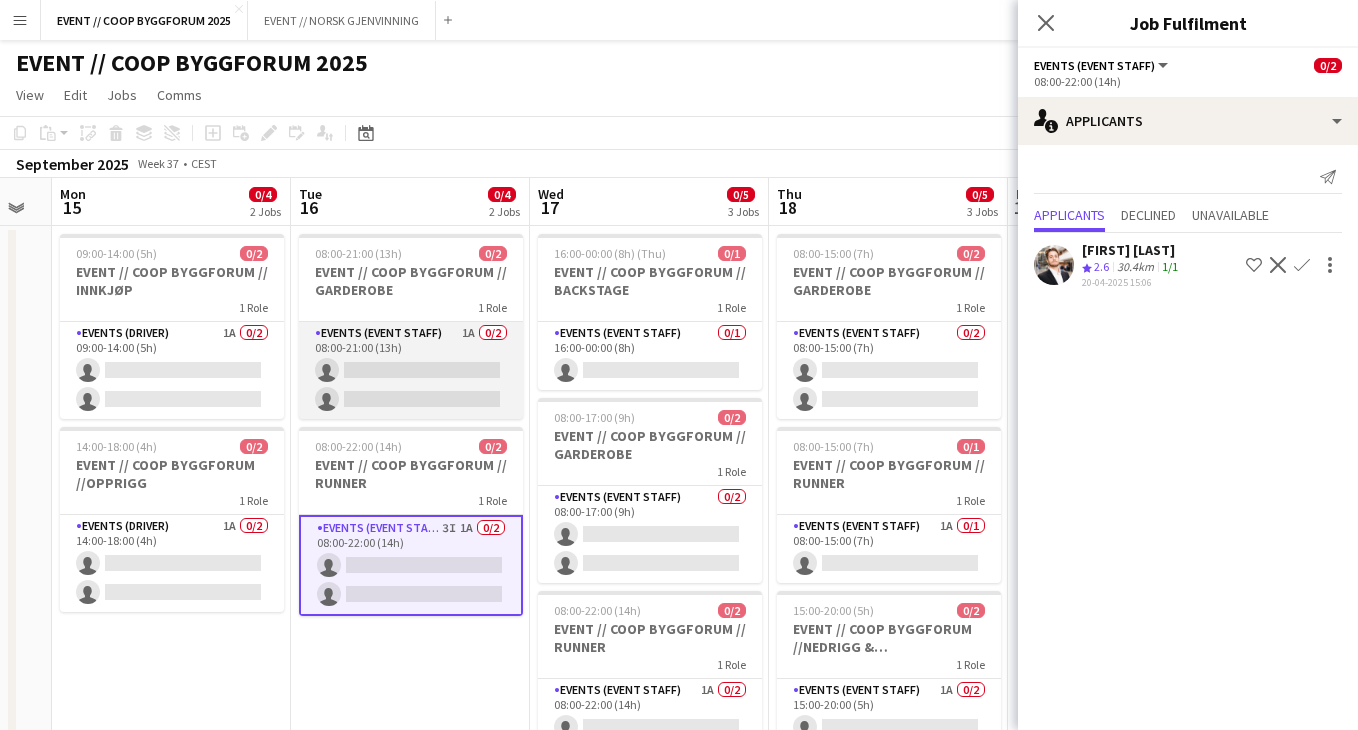 click on "Events (Event Staff)   1A   0/2   08:00-21:00 (13h)
single-neutral-actions
single-neutral-actions" at bounding box center (411, 370) 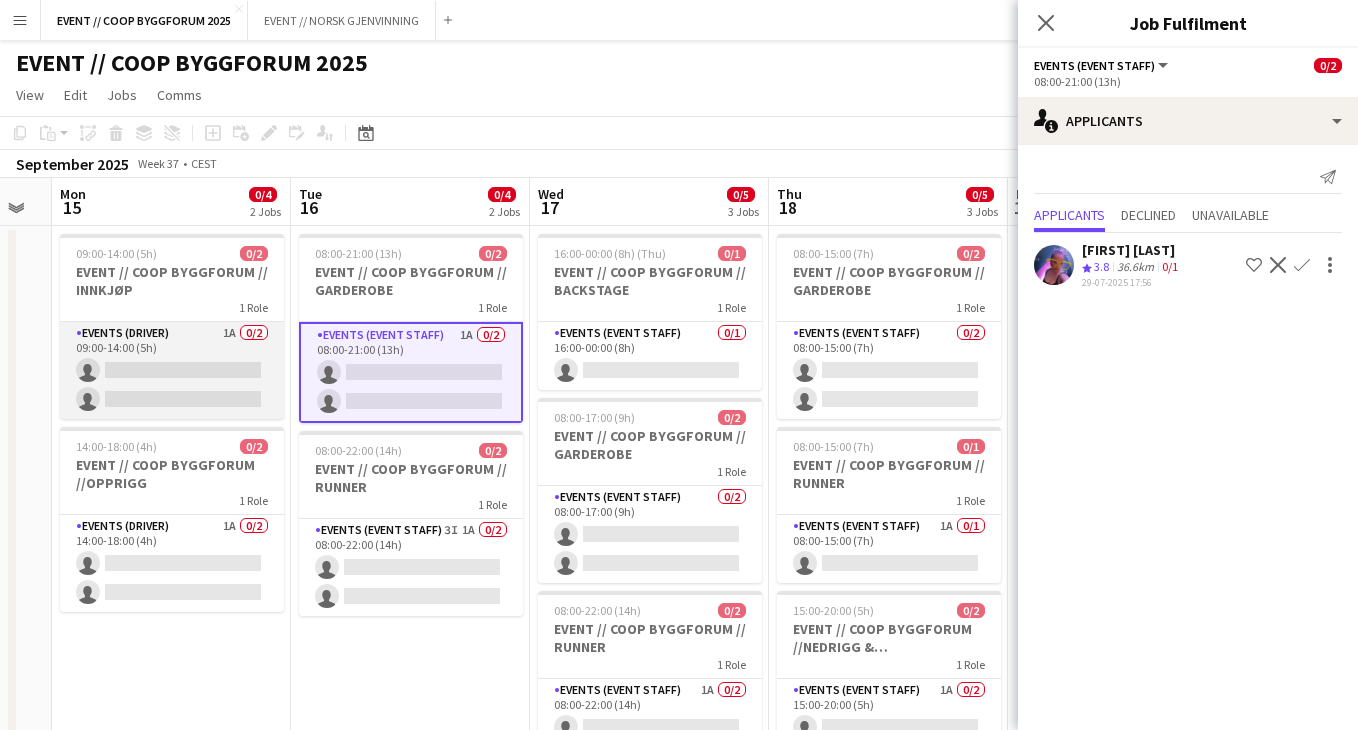 click on "Events (Driver)   1A   0/2   09:00-14:00 (5h)
single-neutral-actions
single-neutral-actions" at bounding box center [172, 370] 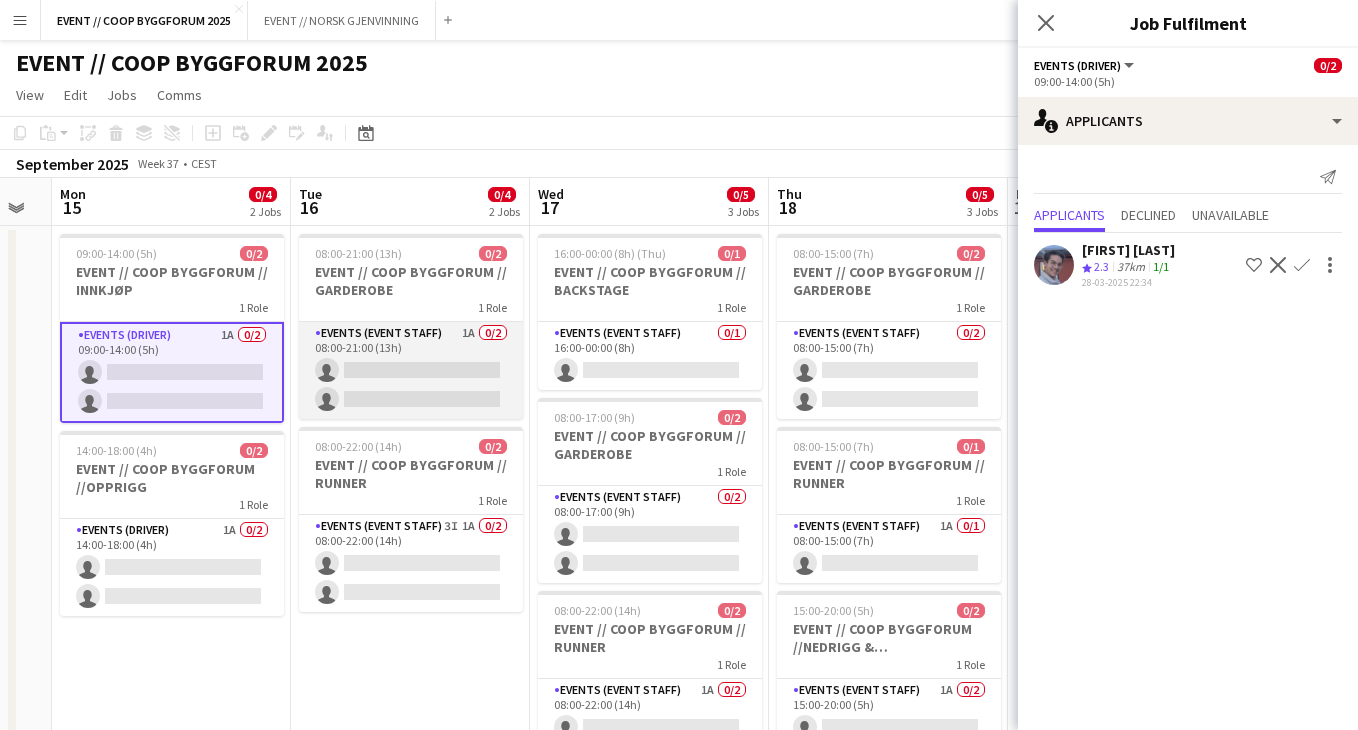 click on "Events (Event Staff)   1A   0/2   08:00-21:00 (13h)
single-neutral-actions
single-neutral-actions" at bounding box center [411, 370] 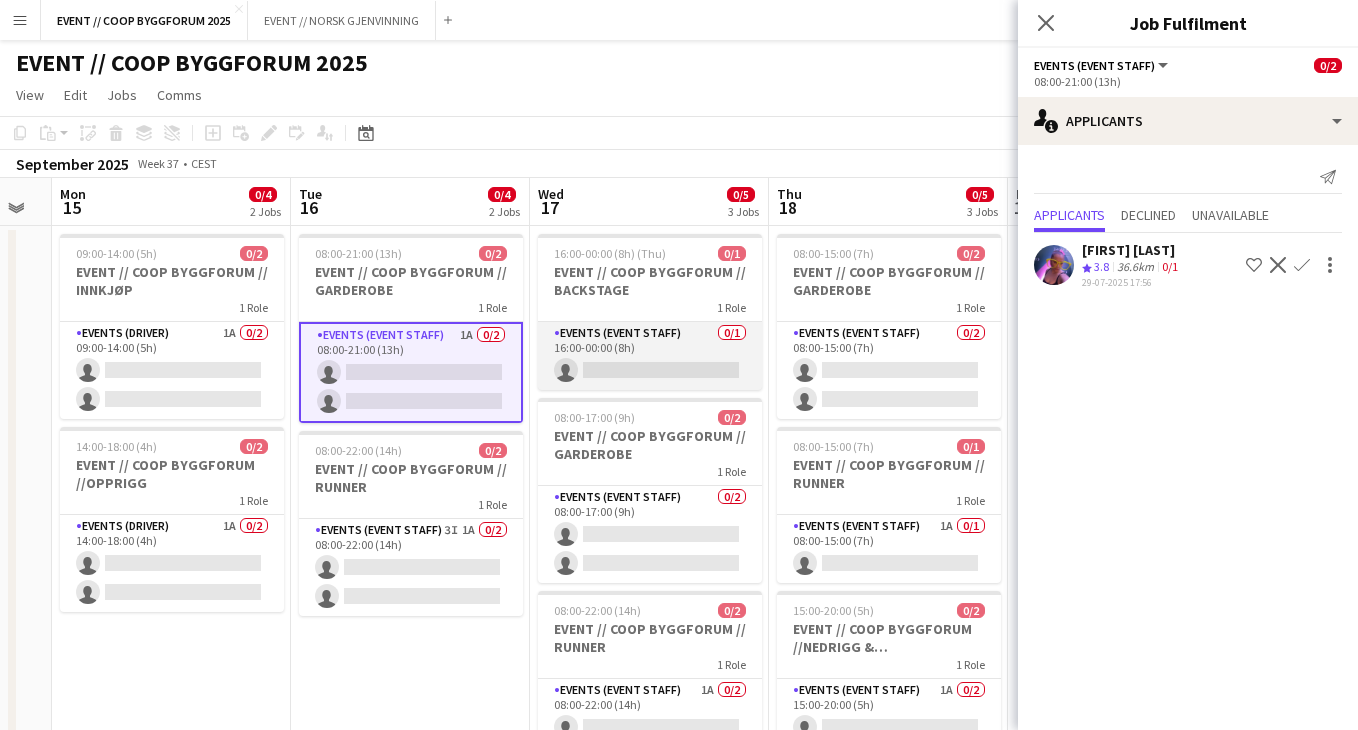 click on "Events (Event Staff)   0/1   16:00-00:00 (8h)
single-neutral-actions" at bounding box center (650, 356) 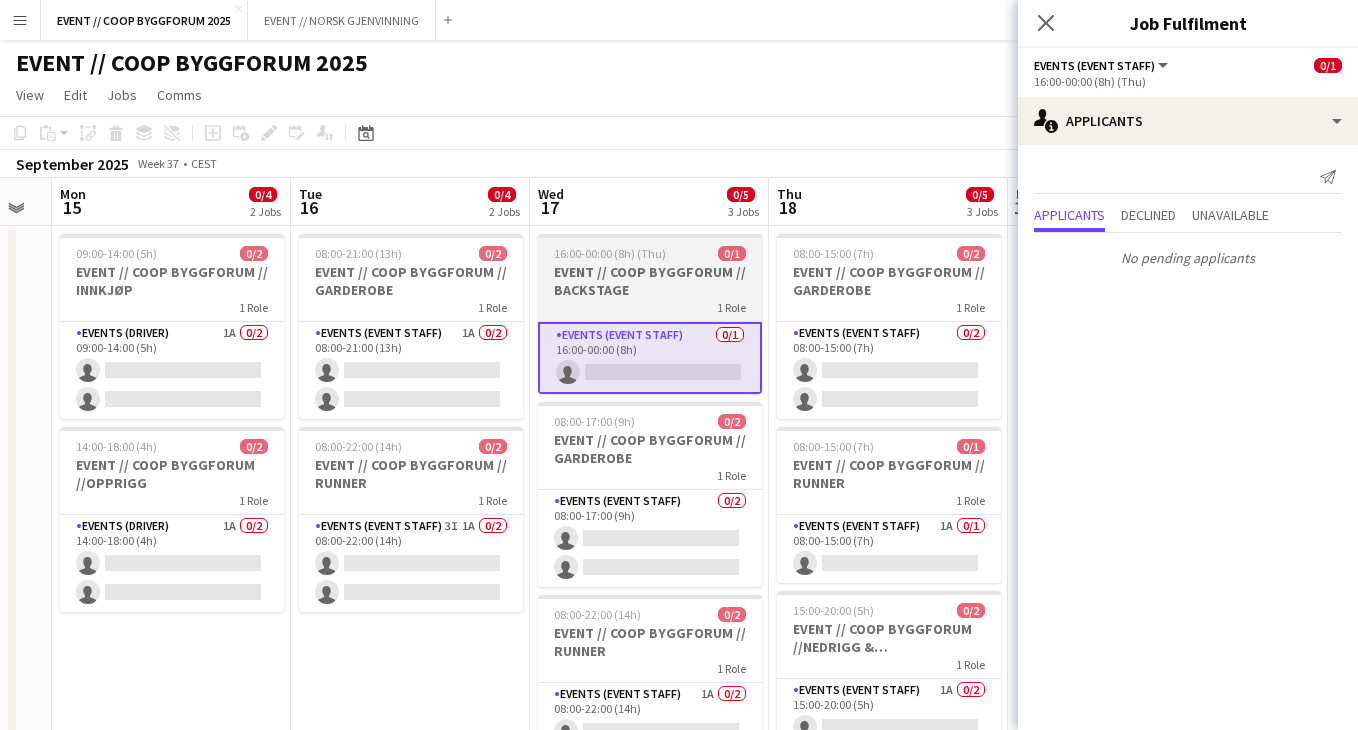 click on "EVENT // COOP BYGGFORUM // BACKSTAGE" at bounding box center (650, 281) 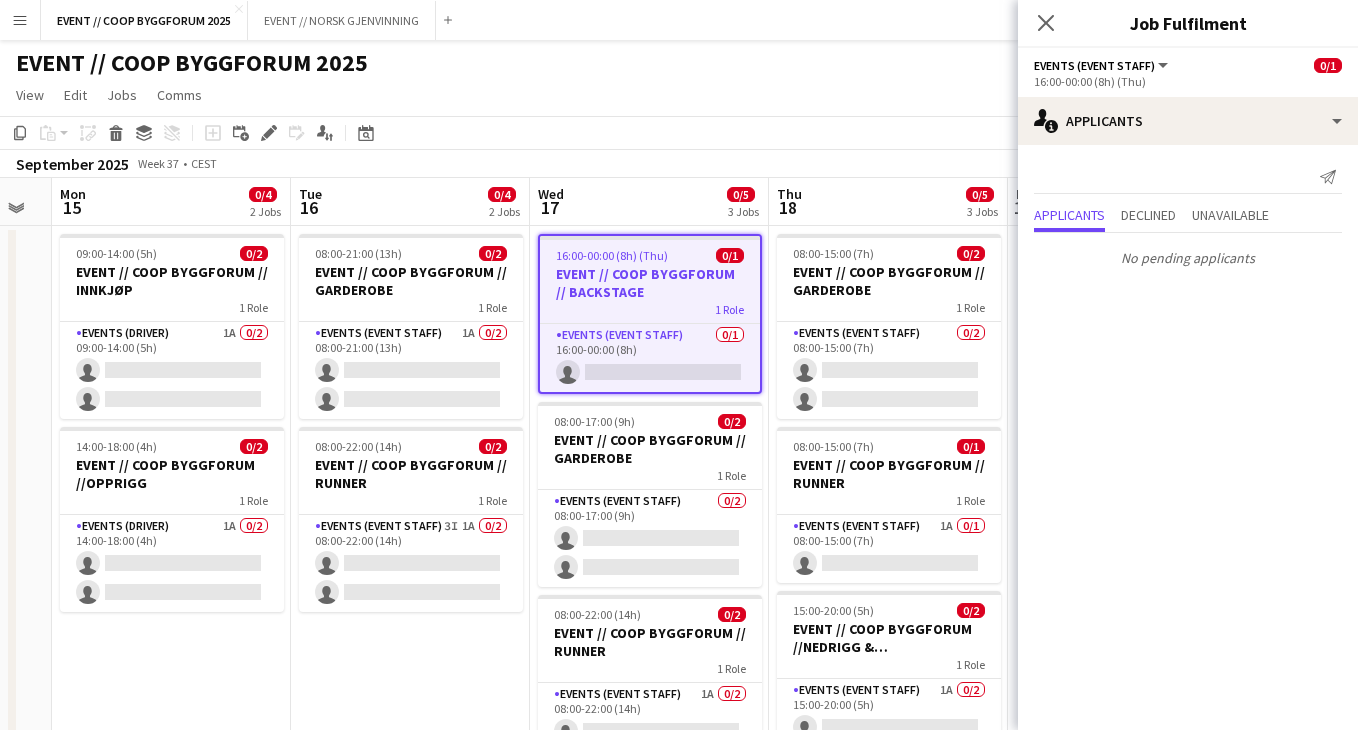 click on "Close pop-in" 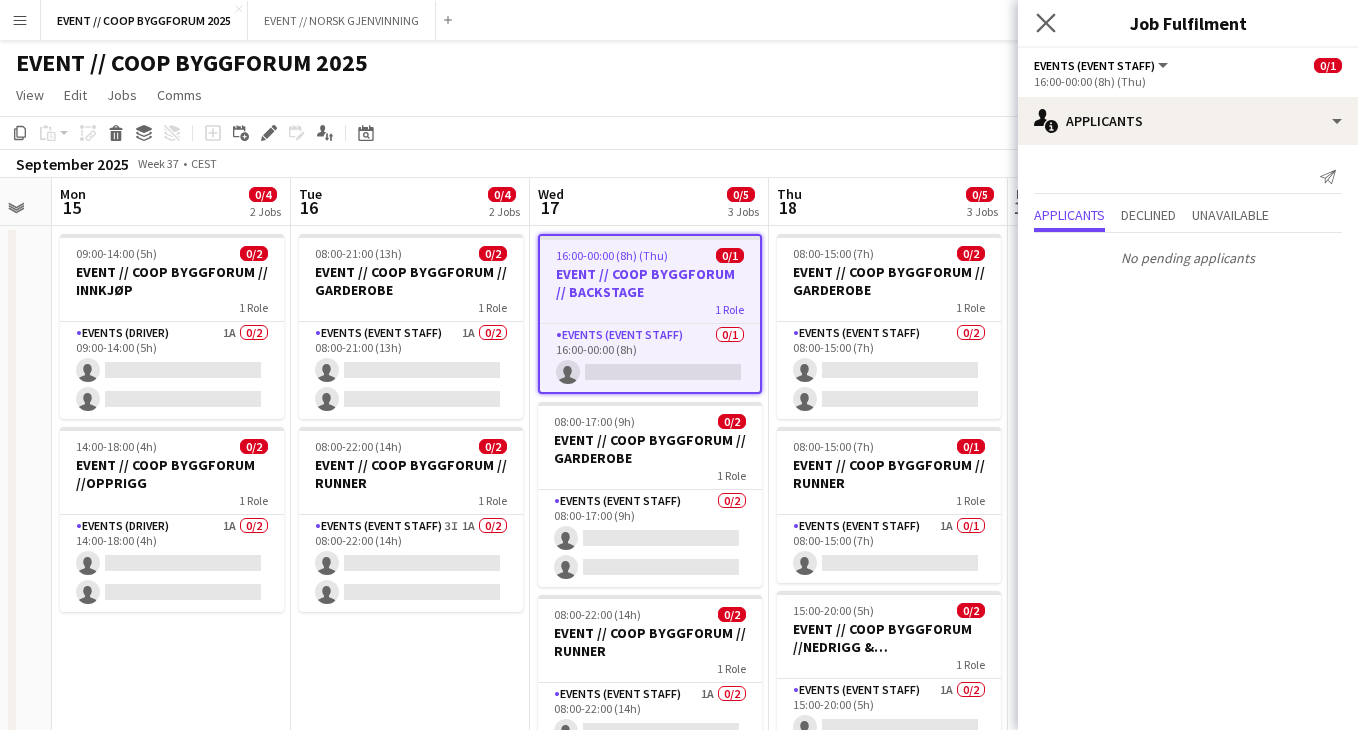 click on "Close pop-in" 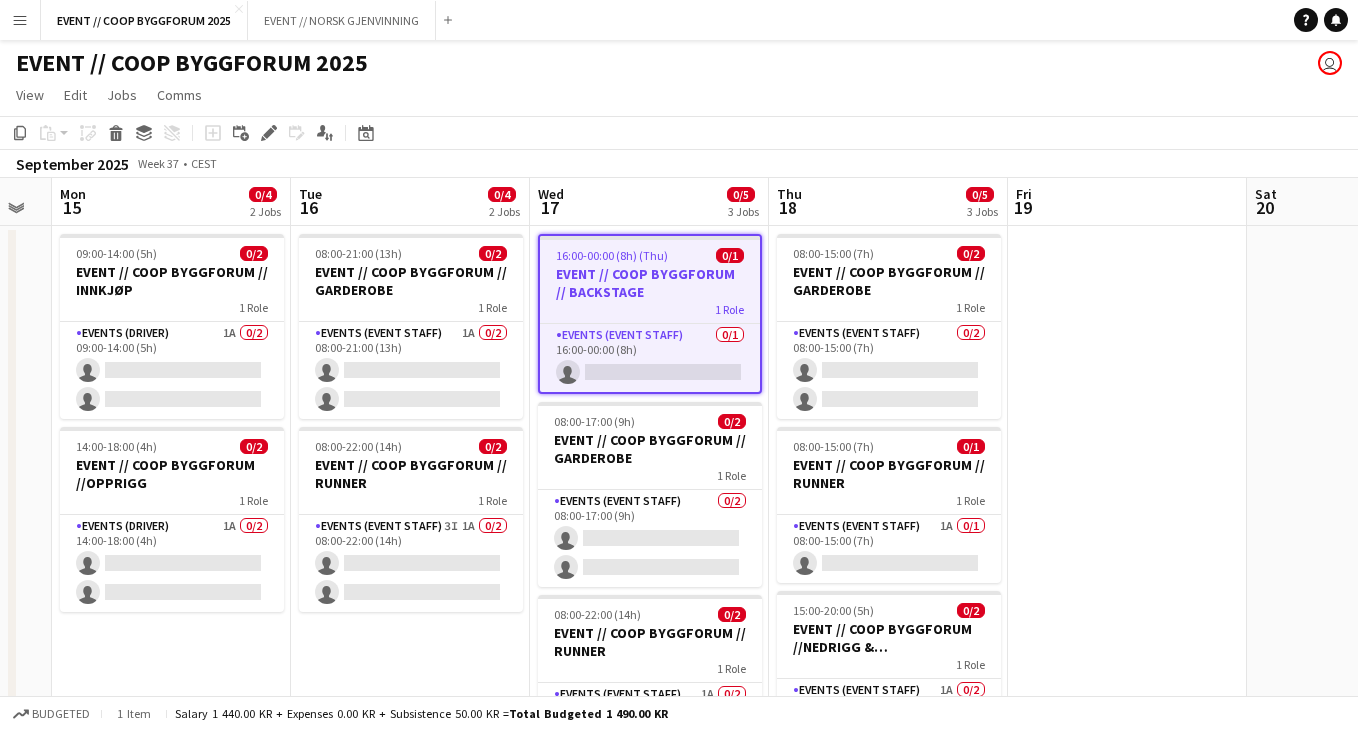 click on "EVENT // COOP BYGGFORUM // BACKSTAGE" at bounding box center (650, 283) 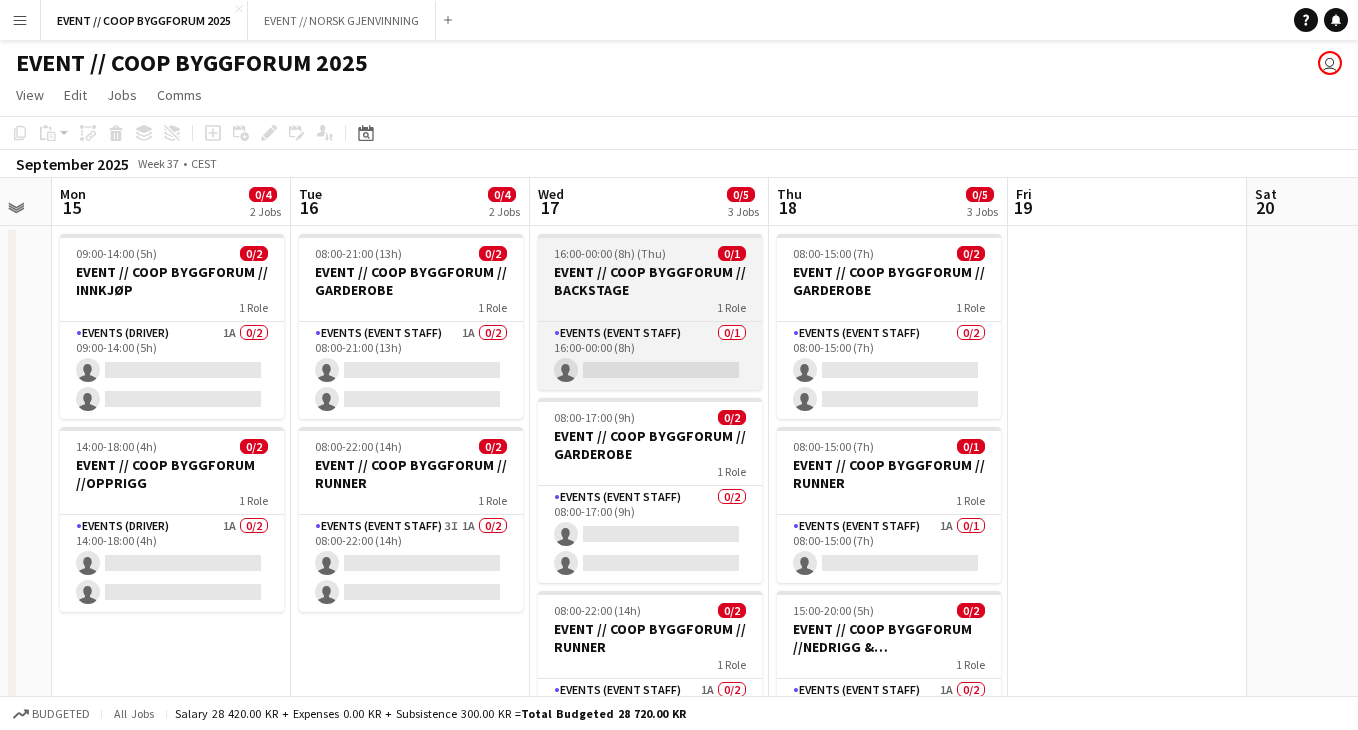 click on "EVENT // COOP BYGGFORUM // BACKSTAGE" at bounding box center (650, 281) 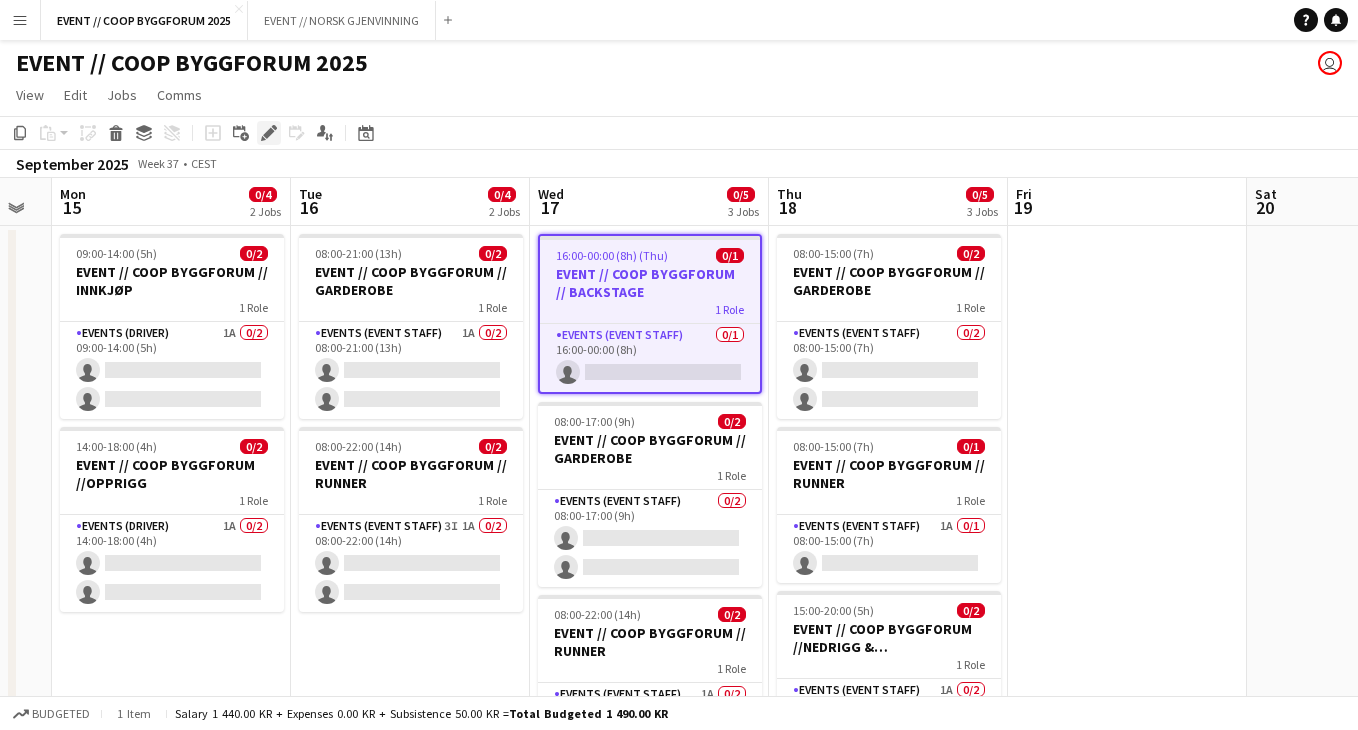 click on "Edit" 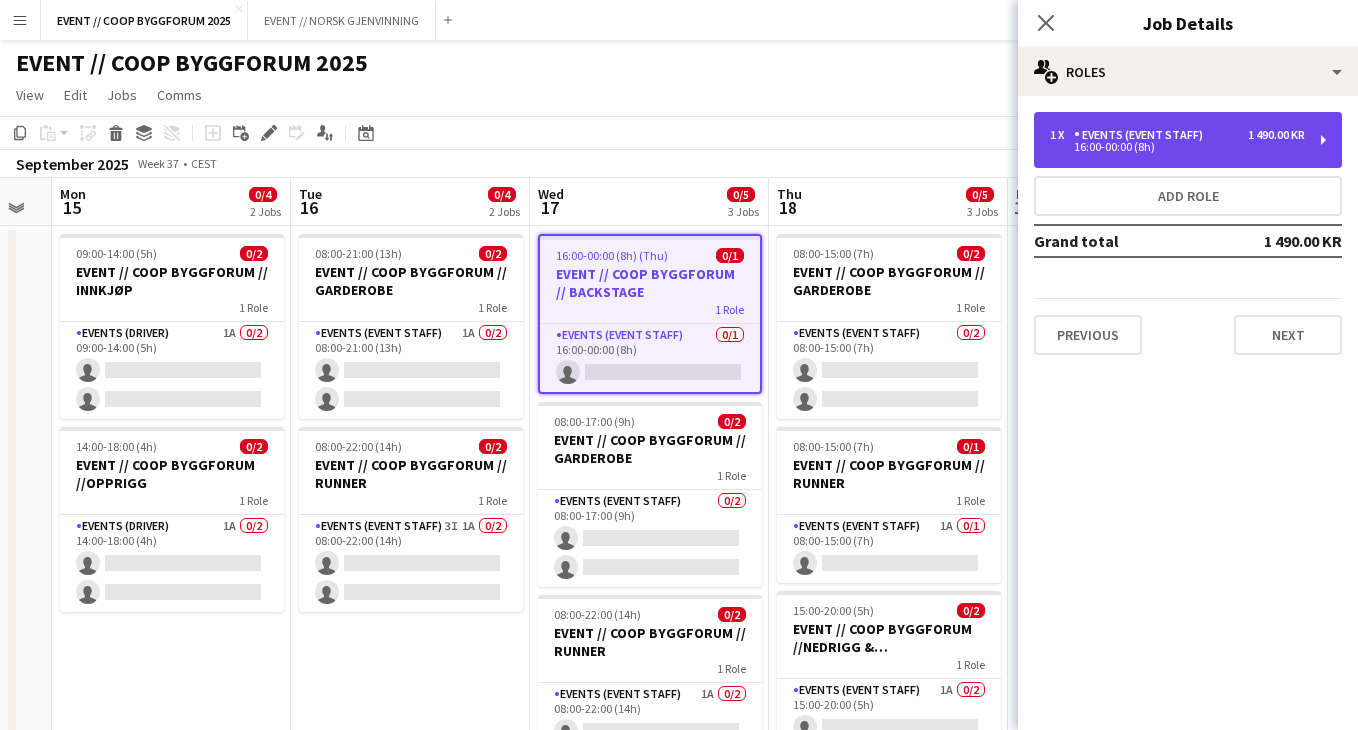 click on "Events (Event Staff)" at bounding box center [1142, 135] 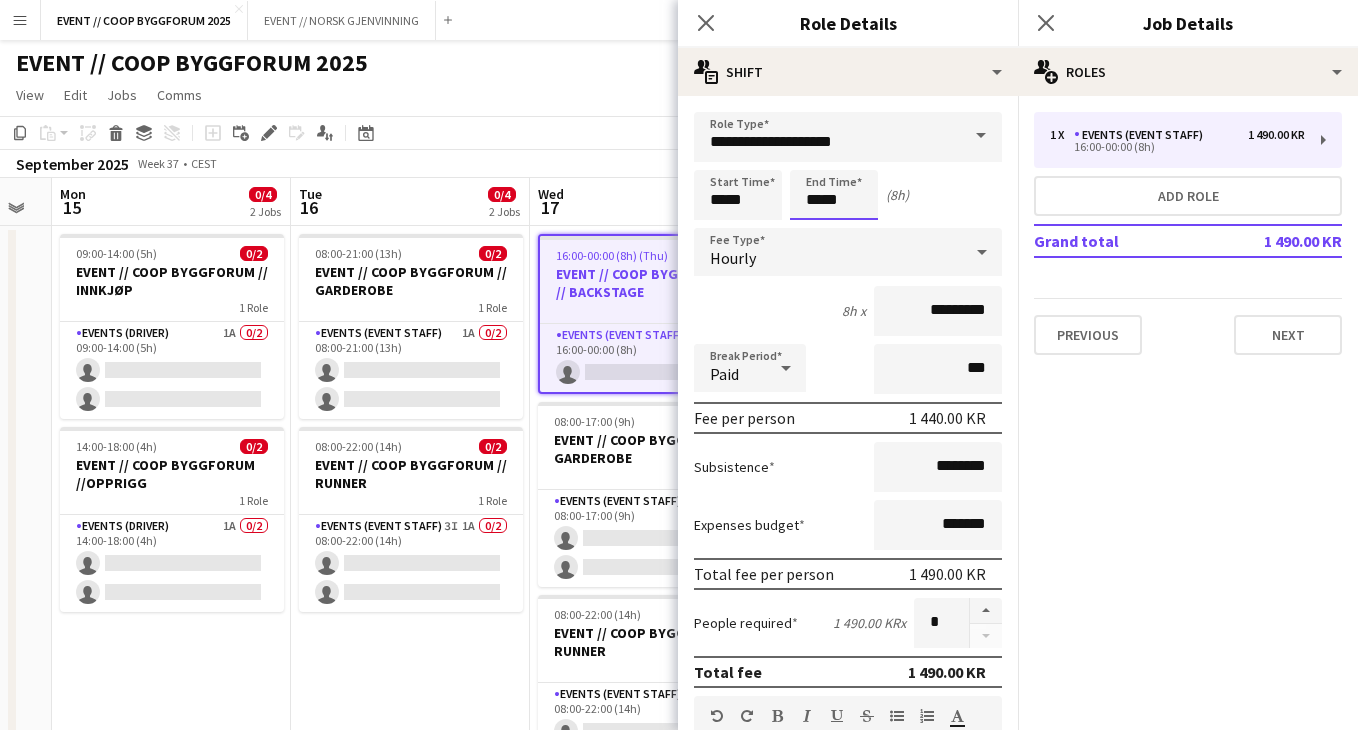 click on "*****" at bounding box center (834, 195) 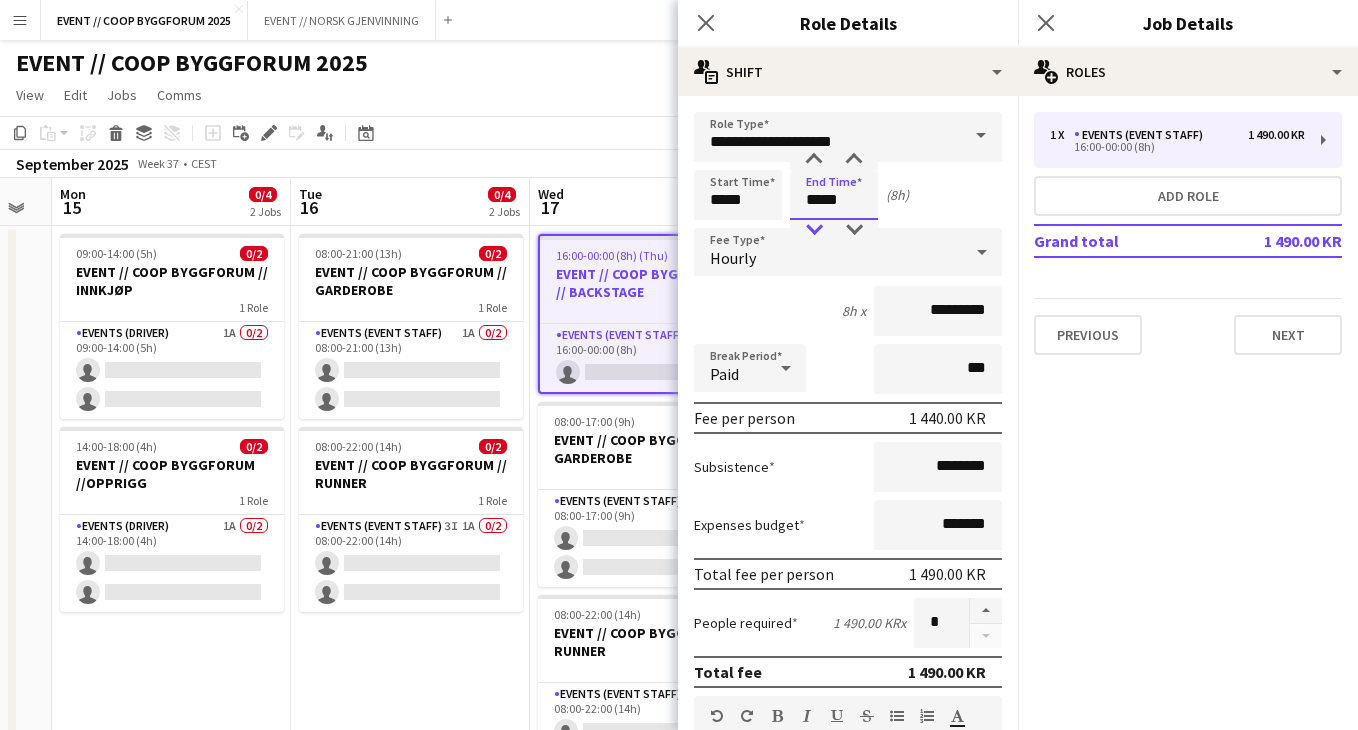 click at bounding box center [814, 230] 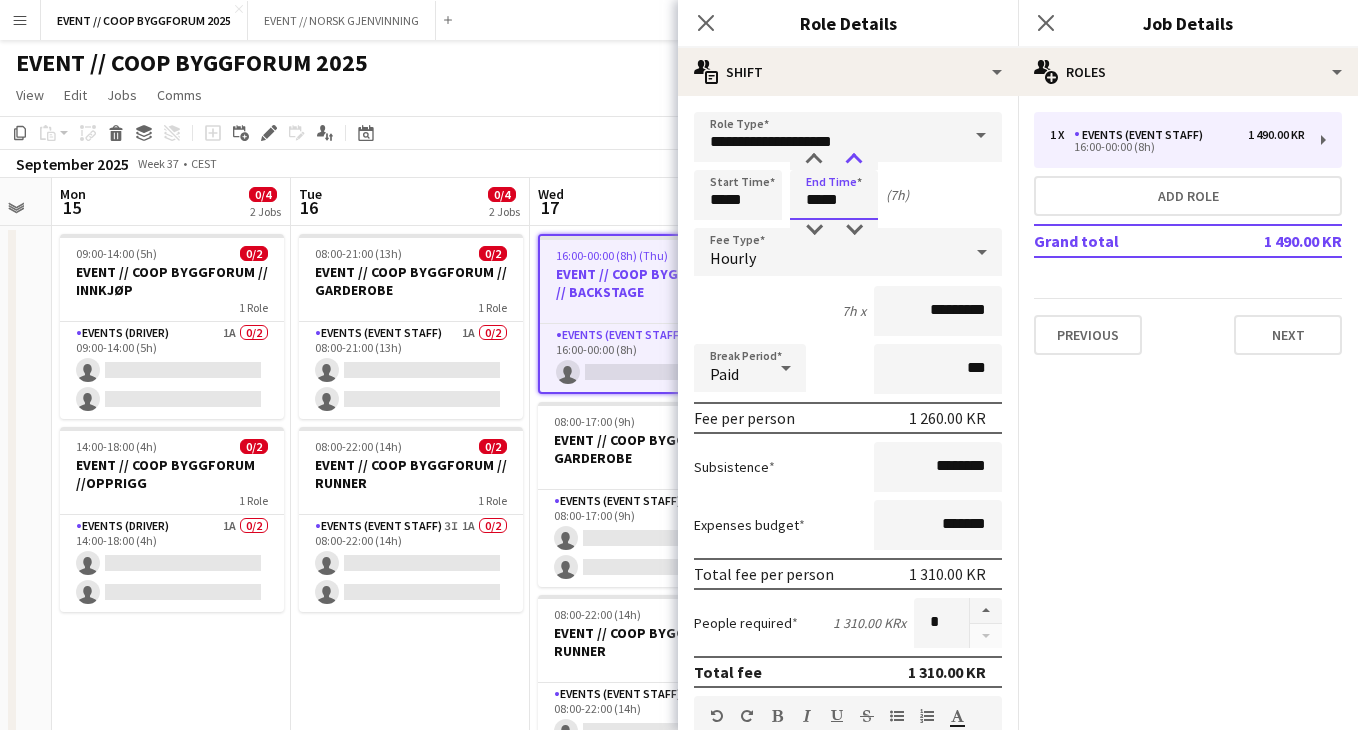 click at bounding box center (854, 160) 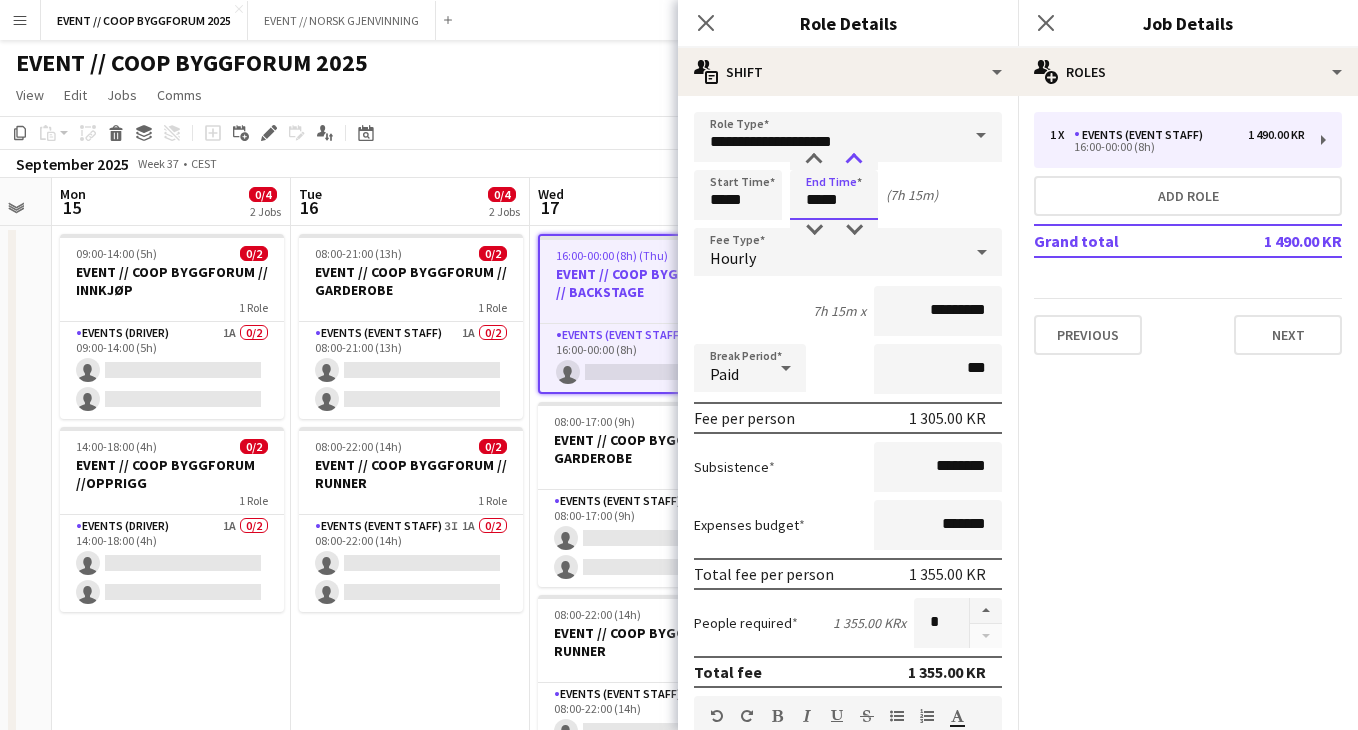 type on "*****" 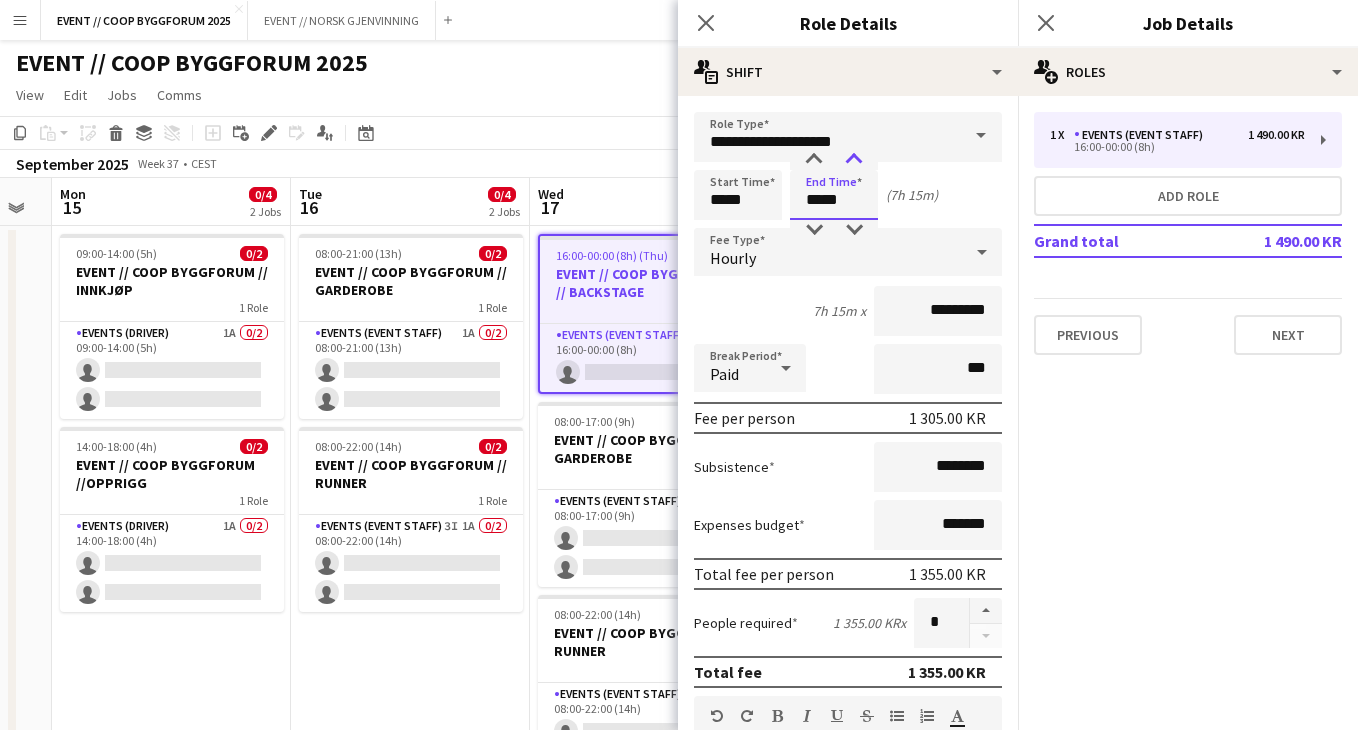 click at bounding box center (854, 160) 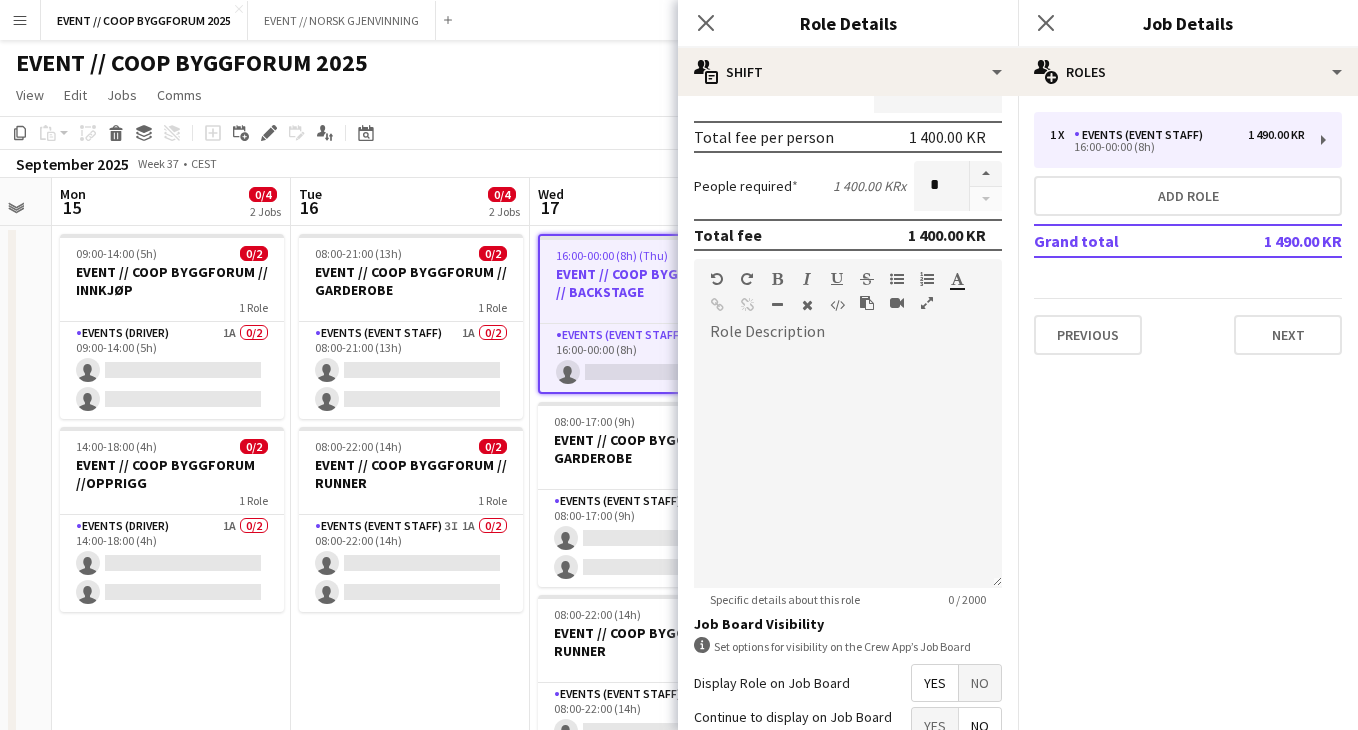 scroll, scrollTop: 625, scrollLeft: 0, axis: vertical 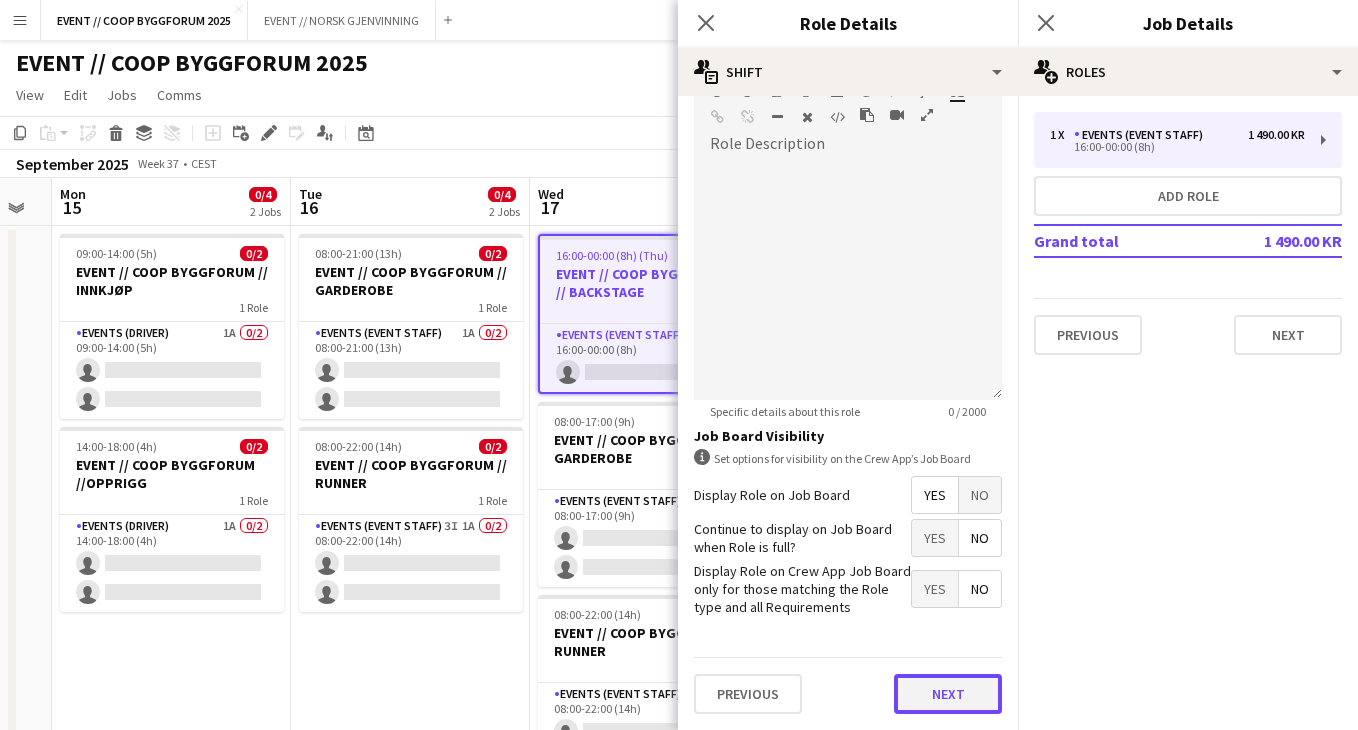 click on "Next" at bounding box center [948, 694] 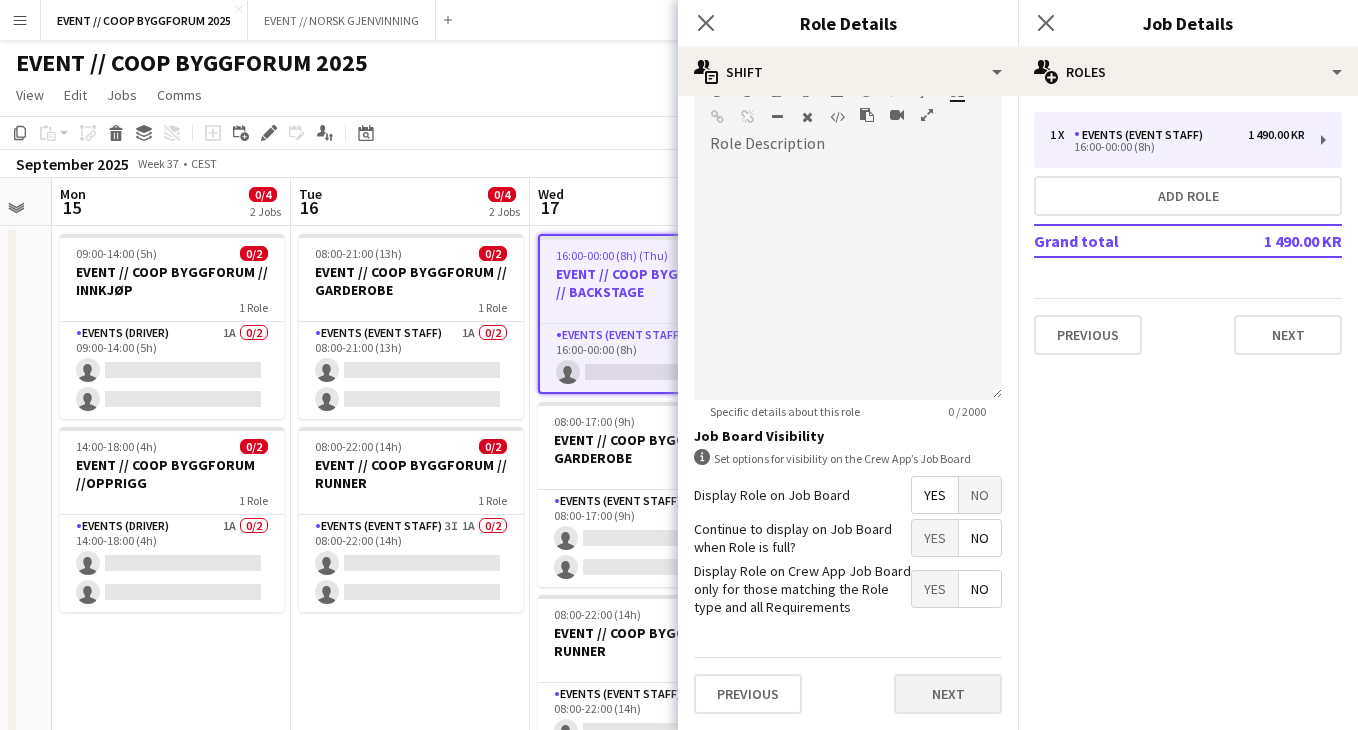 scroll, scrollTop: 0, scrollLeft: 0, axis: both 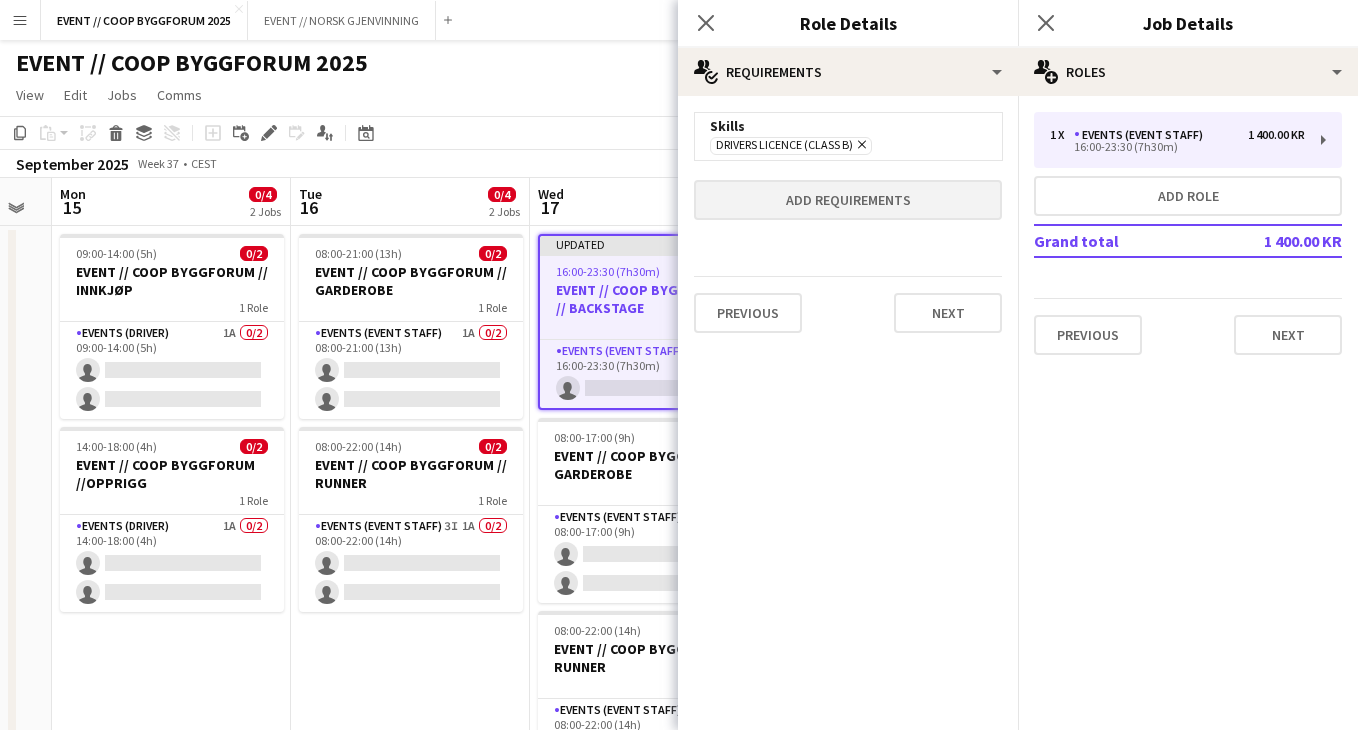 click on "Remove" 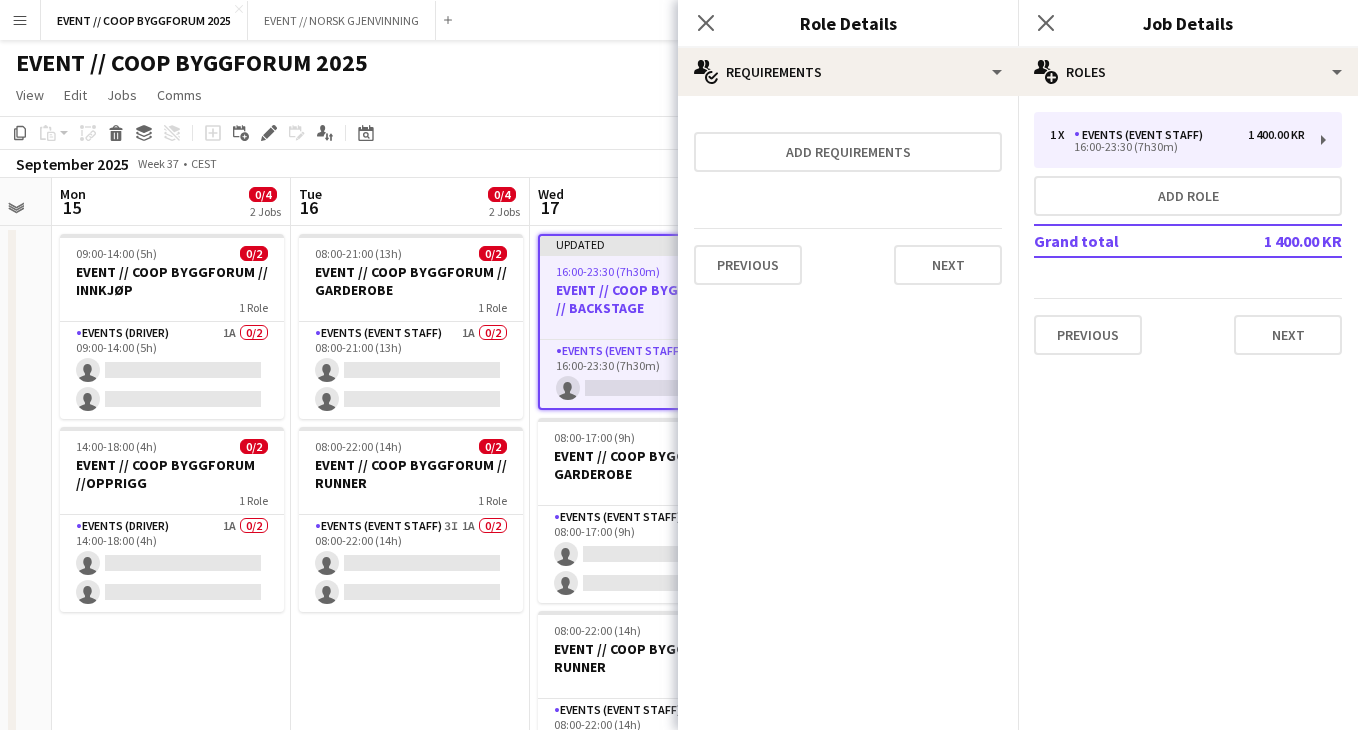 click on "08:00-21:00 (13h)    0/2   EVENT // COOP BYGGFORUM // GARDEROBE   1 Role   Events (Event Staff)   1A   0/2   08:00-21:00 (13h)
single-neutral-actions
single-neutral-actions
08:00-22:00 (14h)    0/2   EVENT // COOP BYGGFORUM // RUNNER   1 Role   Events (Event Staff)   3I   1A   0/2   08:00-22:00 (14h)
single-neutral-actions
single-neutral-actions" at bounding box center [410, 538] 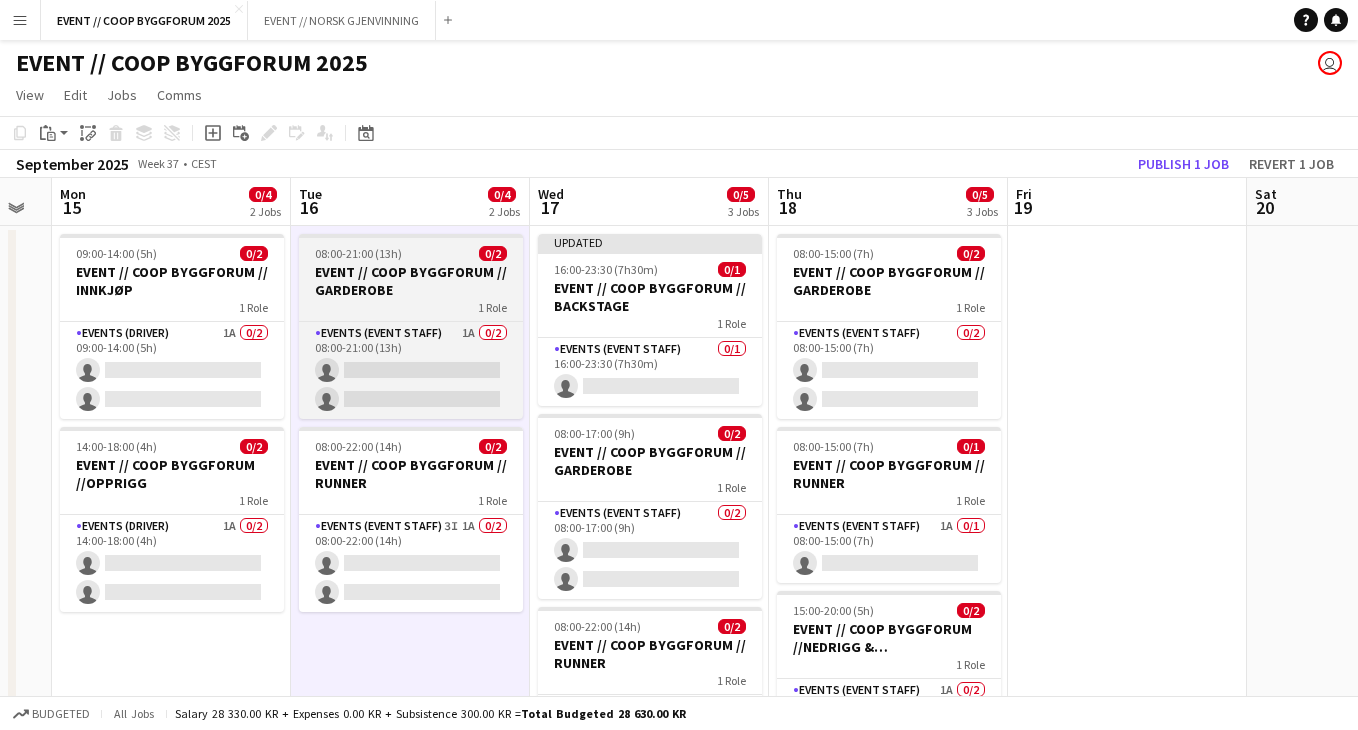 click on "EVENT // COOP BYGGFORUM // GARDEROBE" at bounding box center (411, 281) 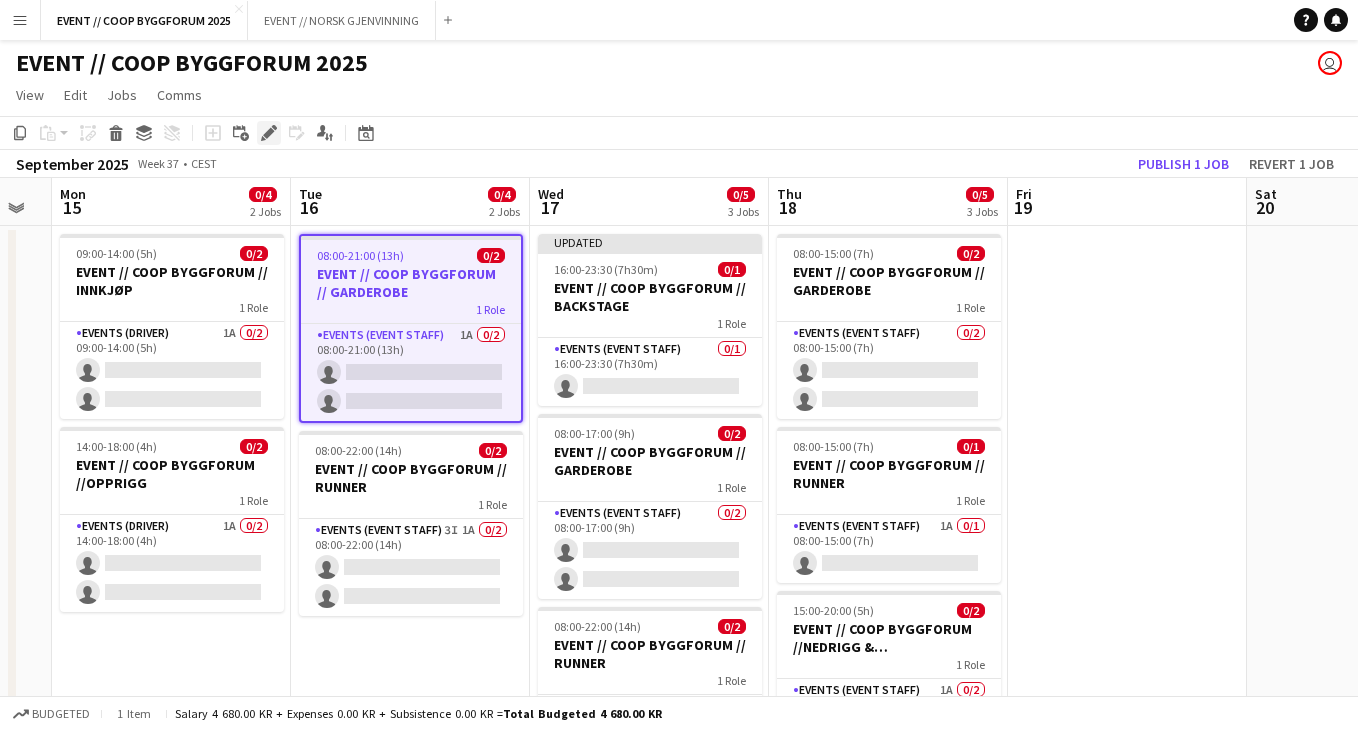 click on "Edit" 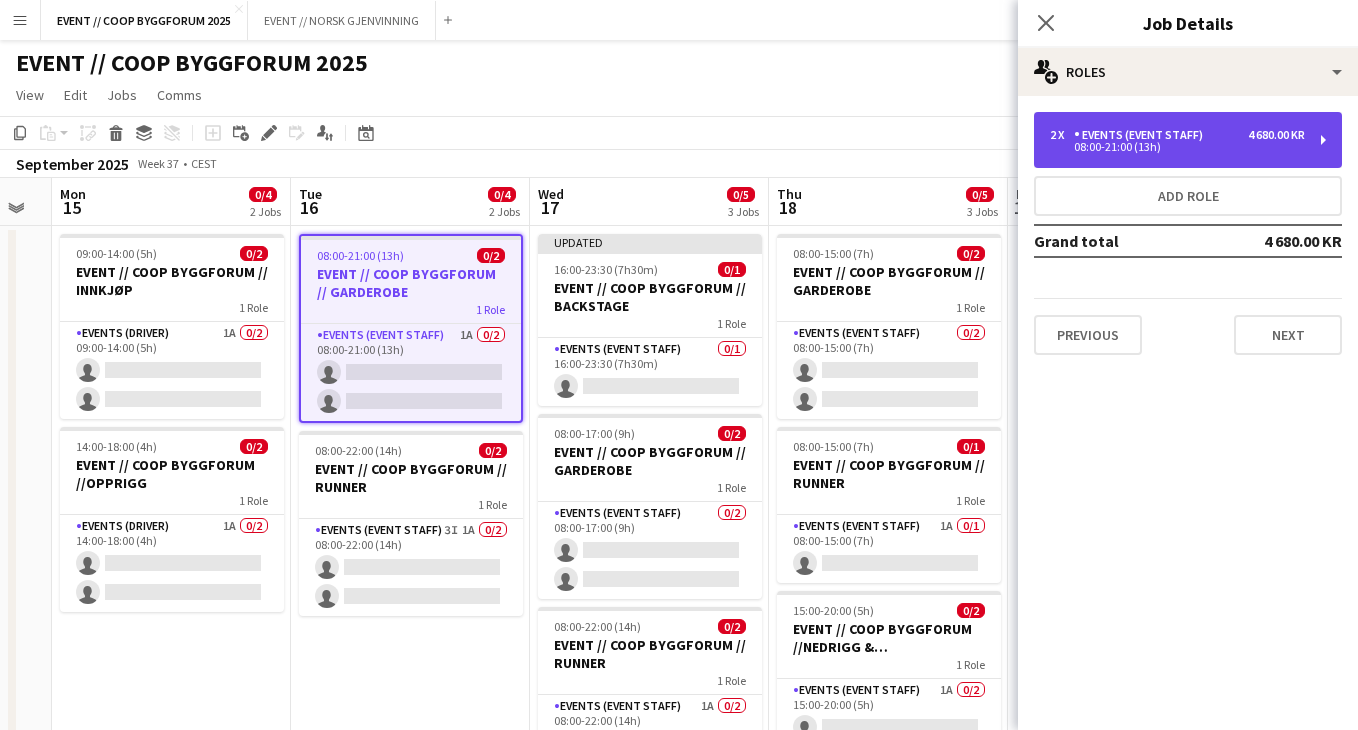 click on "Events (Event Staff)" at bounding box center [1142, 135] 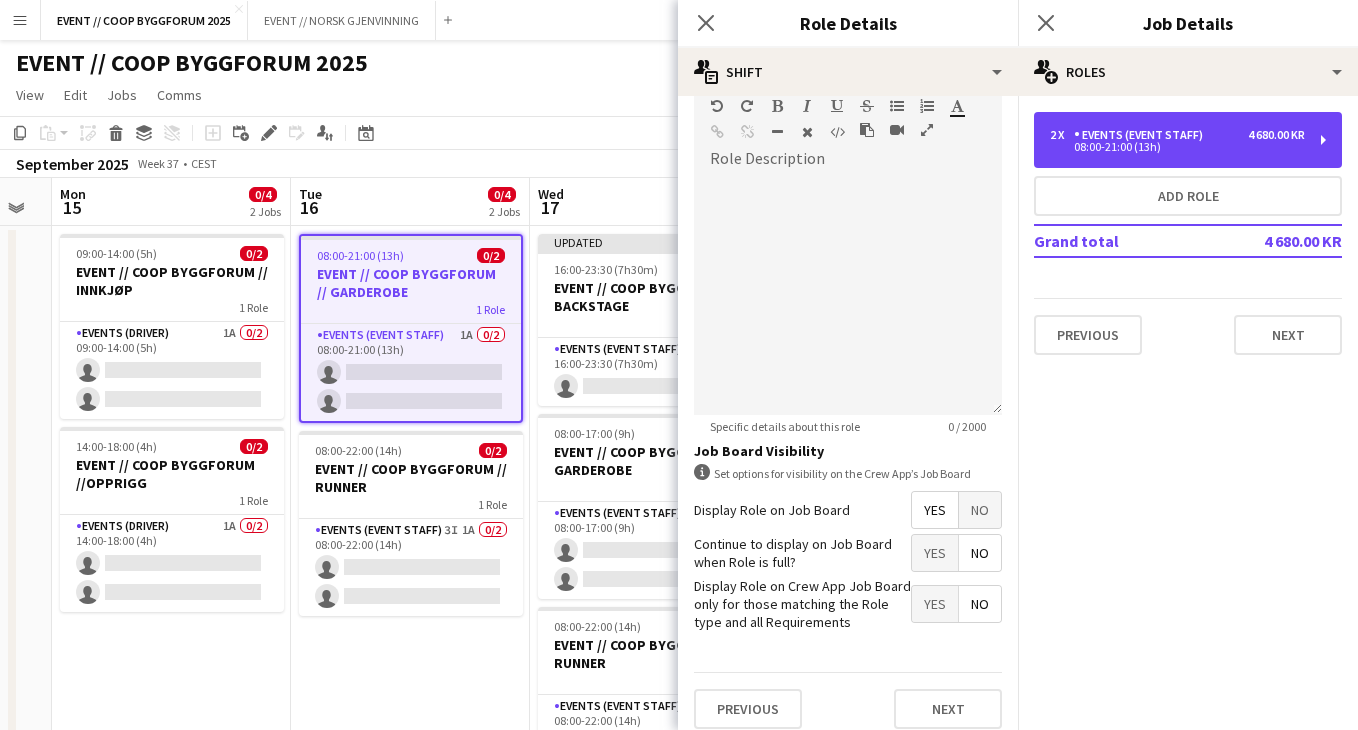 scroll, scrollTop: 625, scrollLeft: 0, axis: vertical 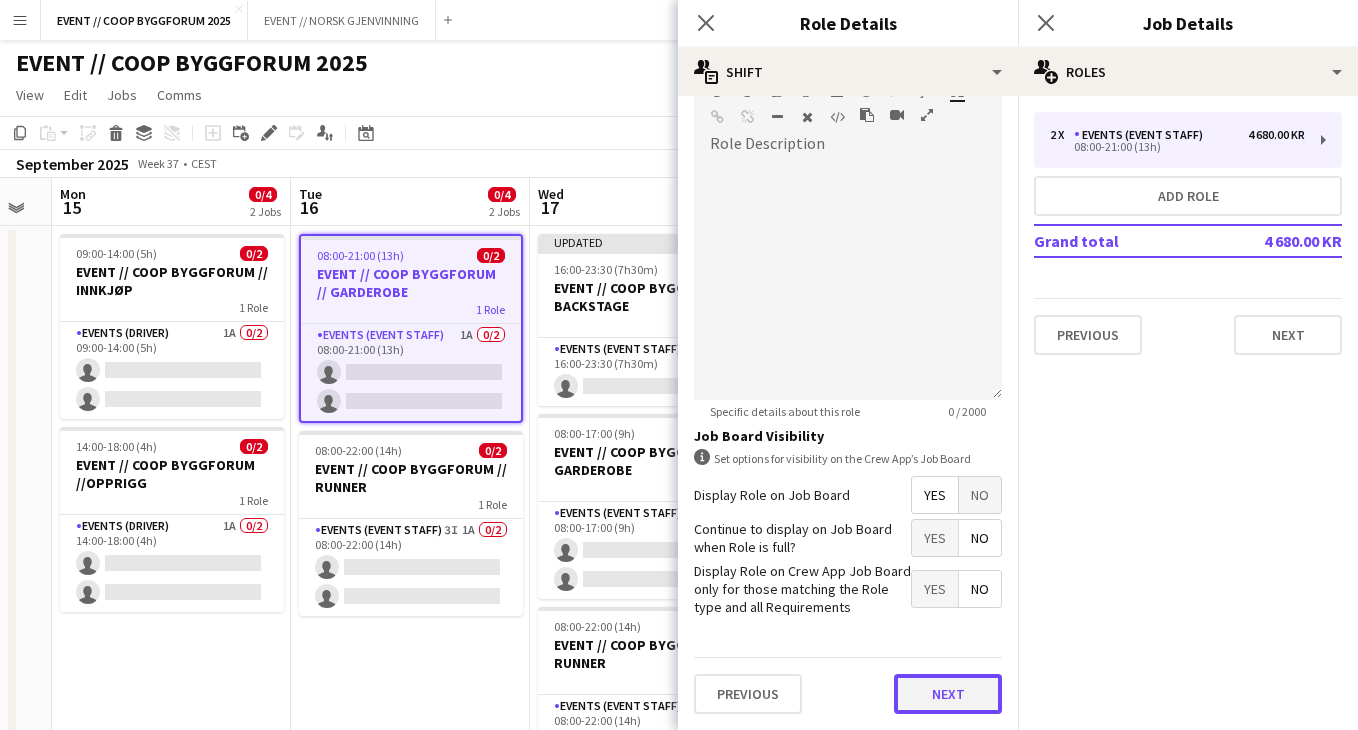 click on "Next" at bounding box center [948, 694] 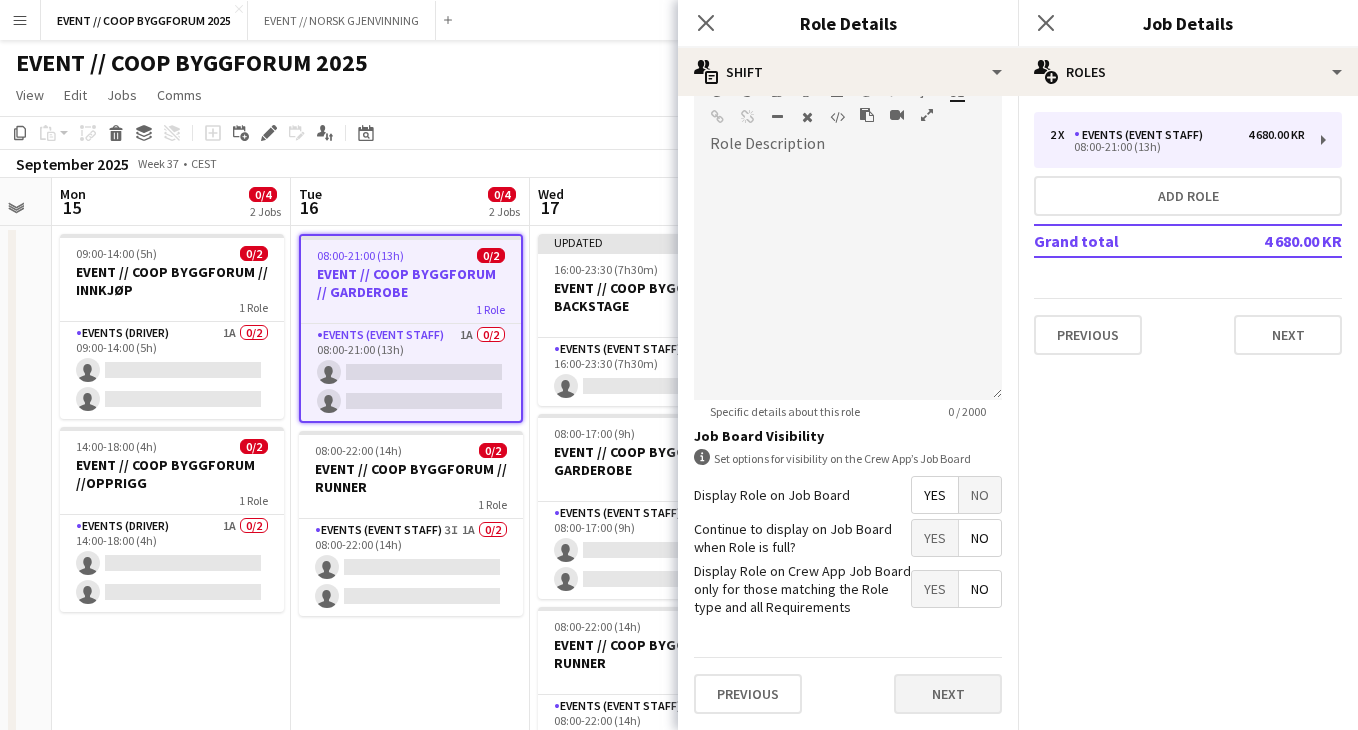 scroll, scrollTop: 0, scrollLeft: 0, axis: both 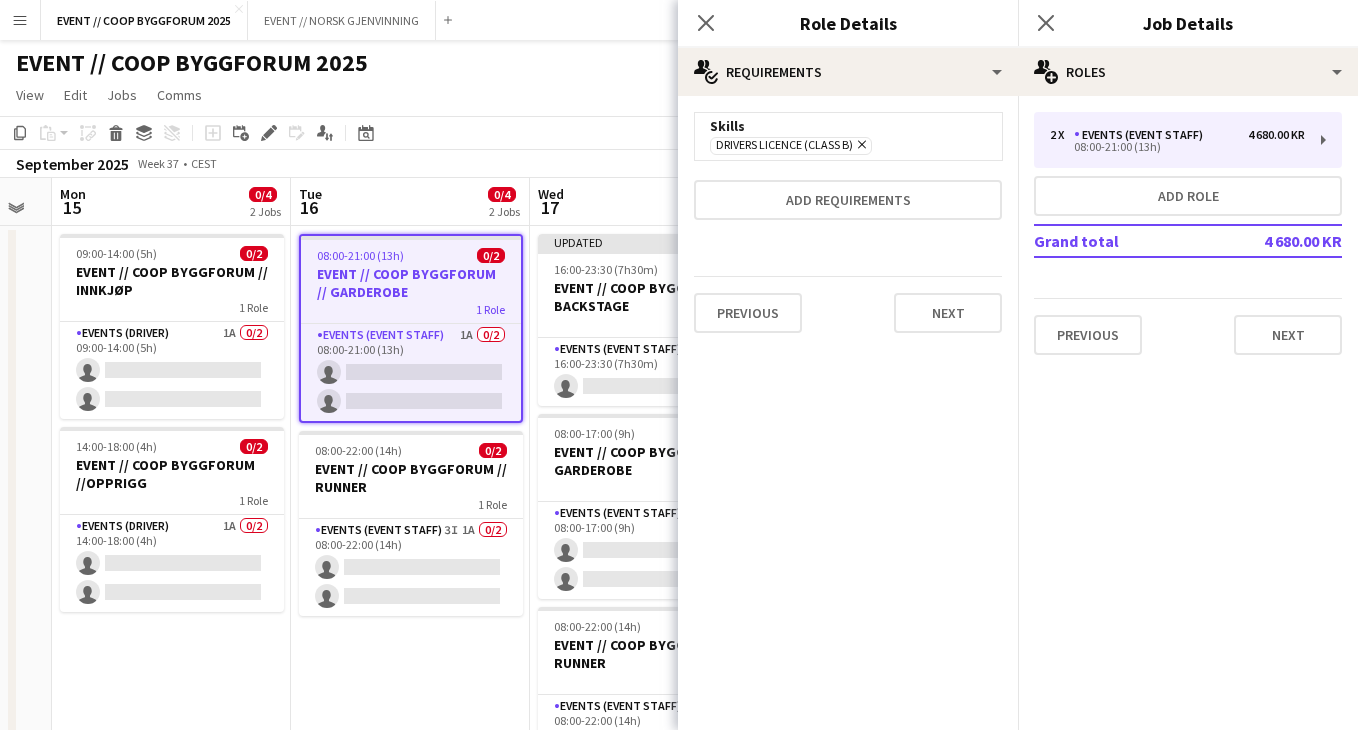 click 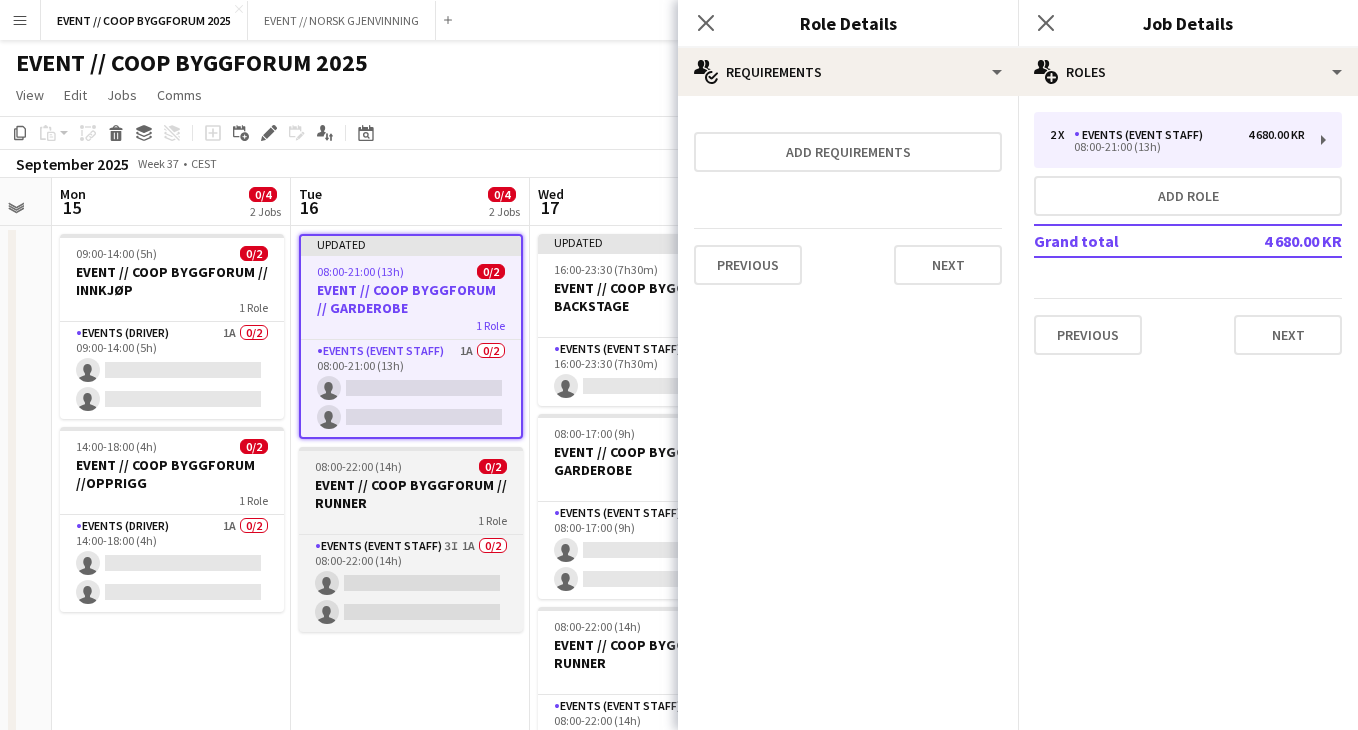 click on "EVENT // COOP BYGGFORUM // RUNNER" at bounding box center [411, 494] 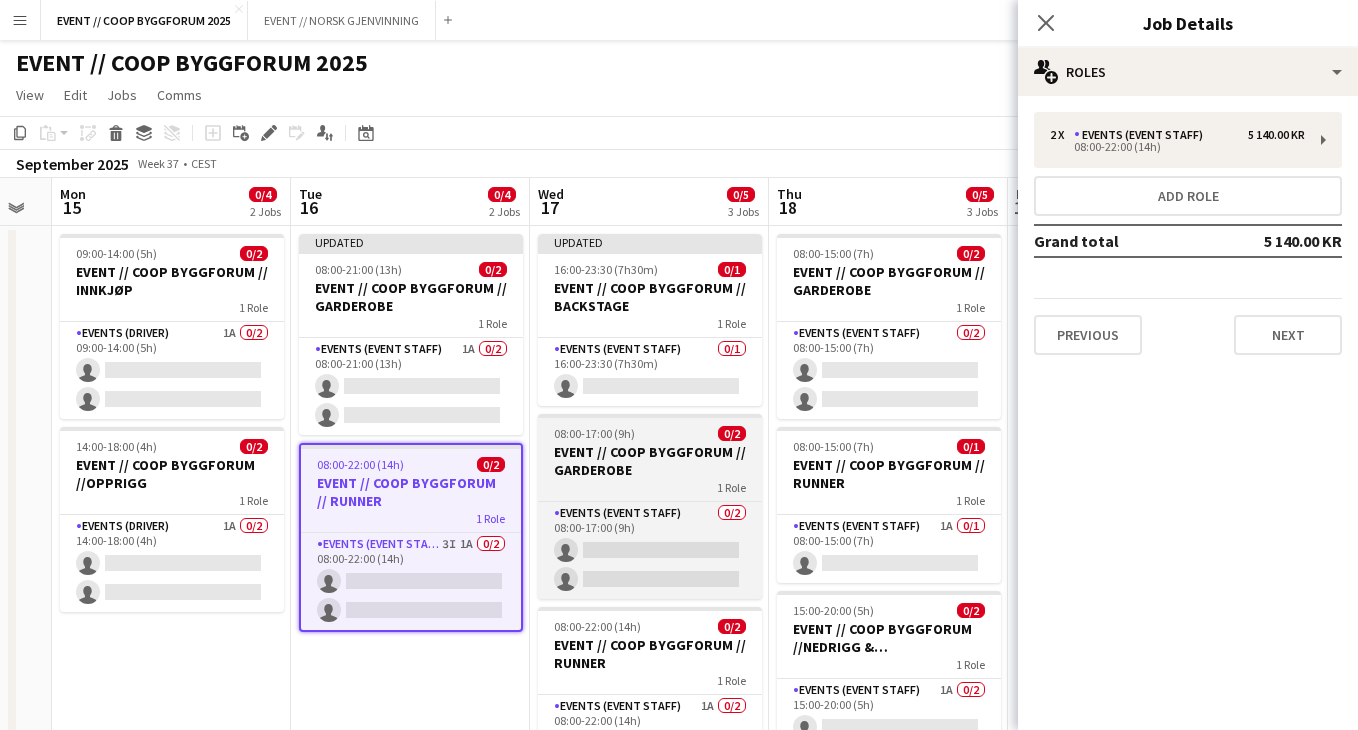 click on "EVENT // COOP BYGGFORUM // GARDEROBE" at bounding box center (650, 461) 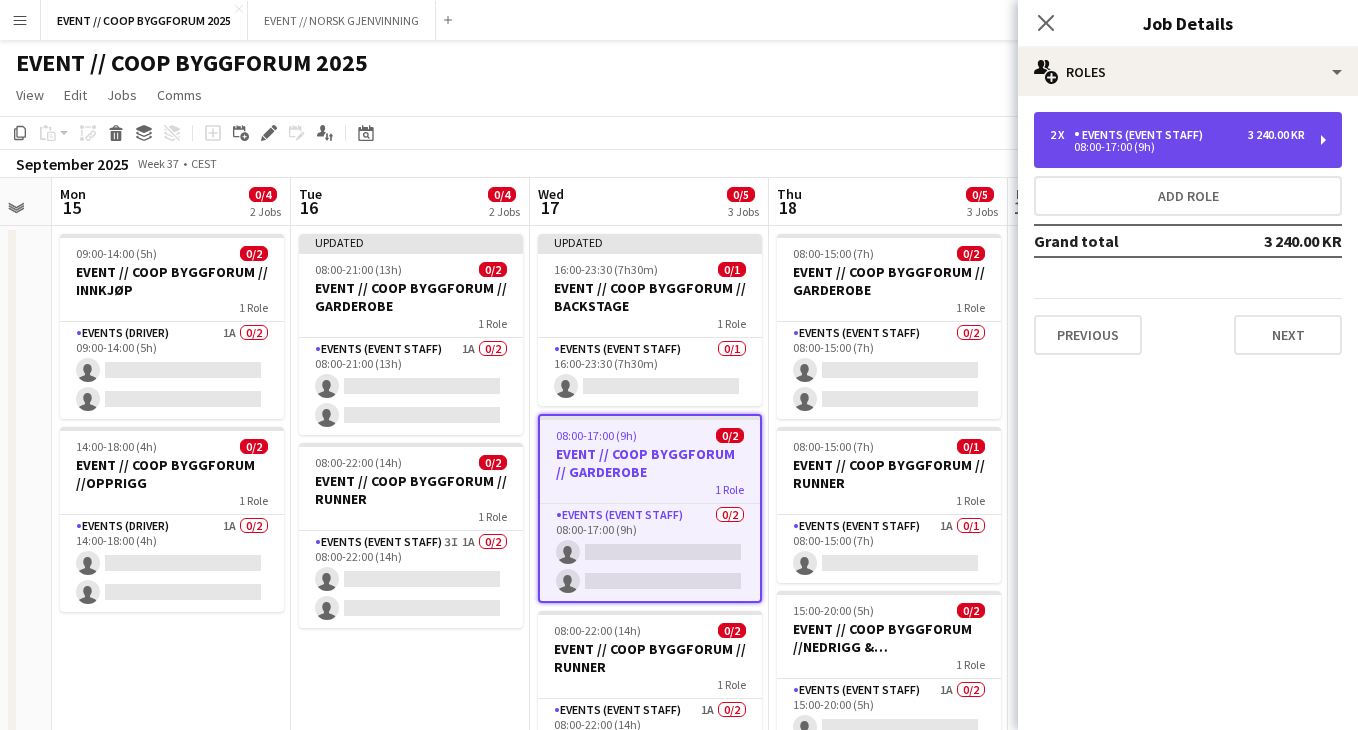 click on "08:00-17:00 (9h)" at bounding box center (1177, 147) 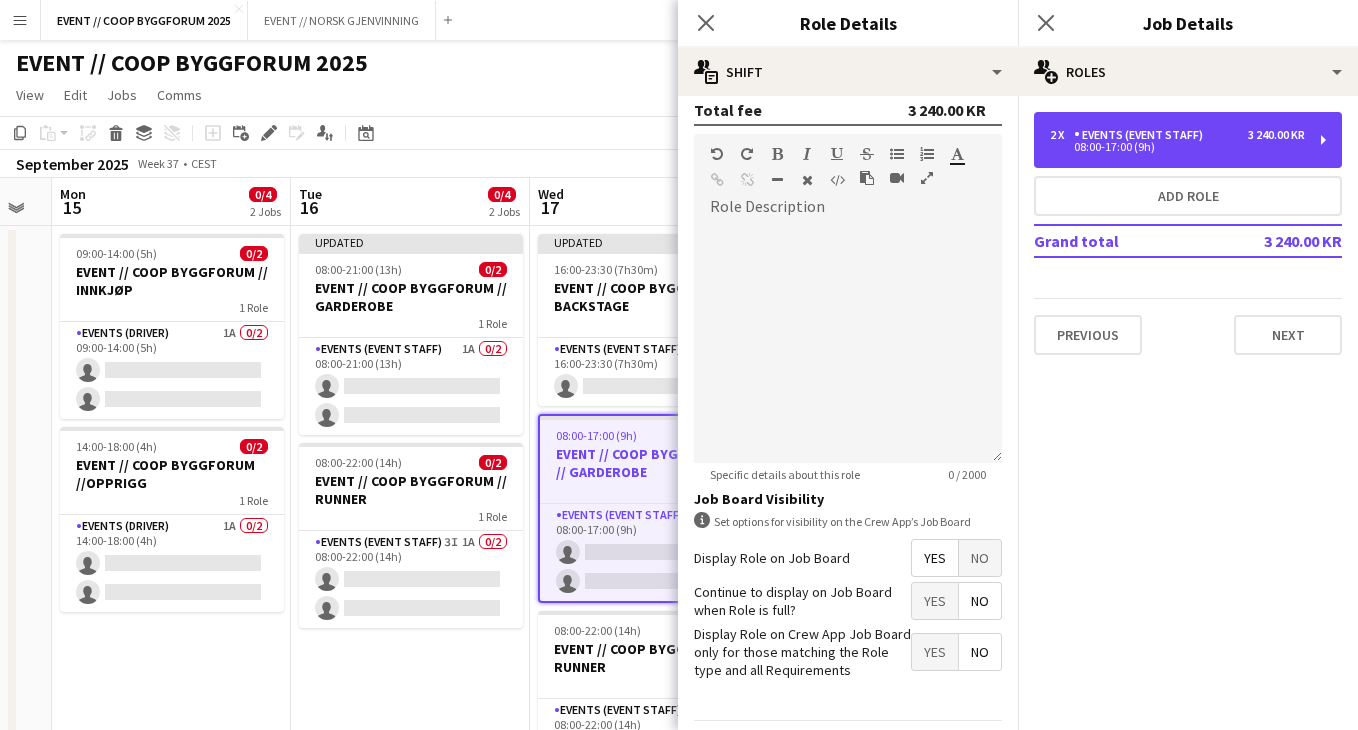 scroll, scrollTop: 625, scrollLeft: 0, axis: vertical 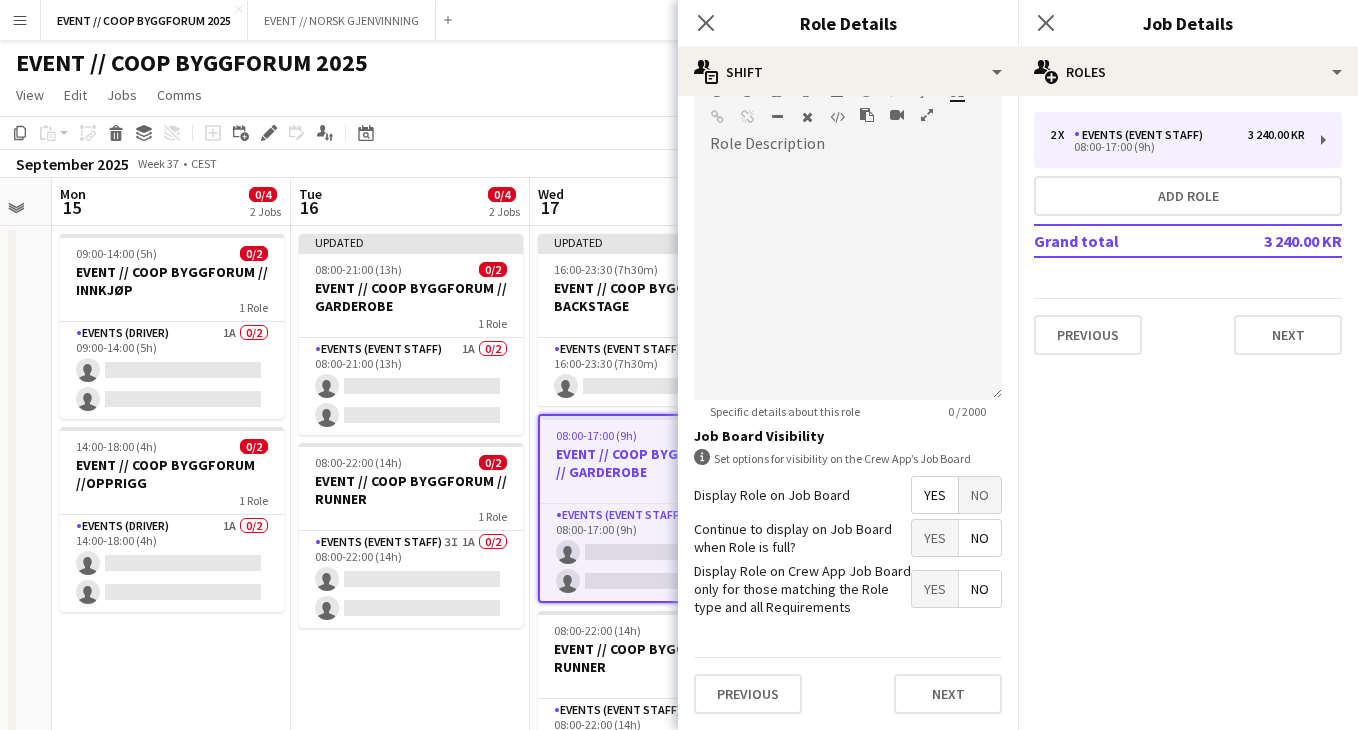 click on "Previous   Next" at bounding box center [848, 693] 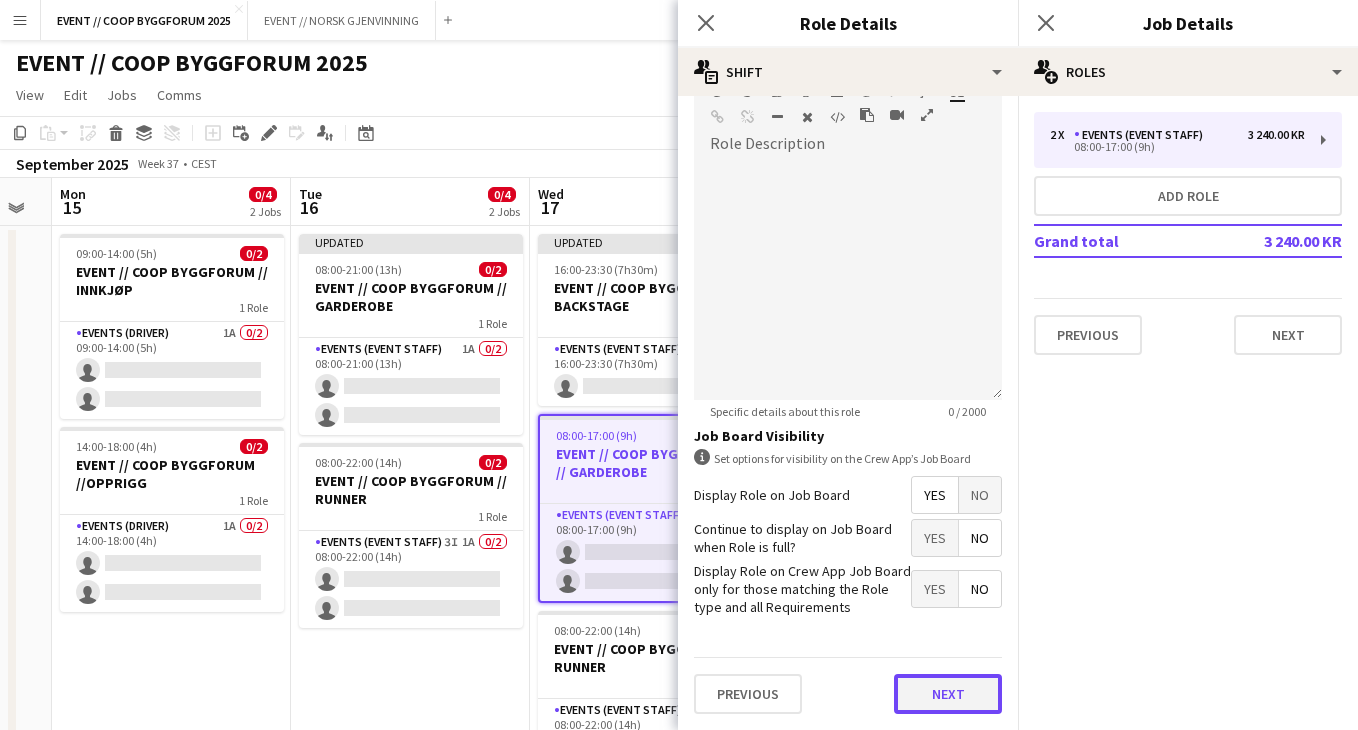 click on "Next" at bounding box center (948, 694) 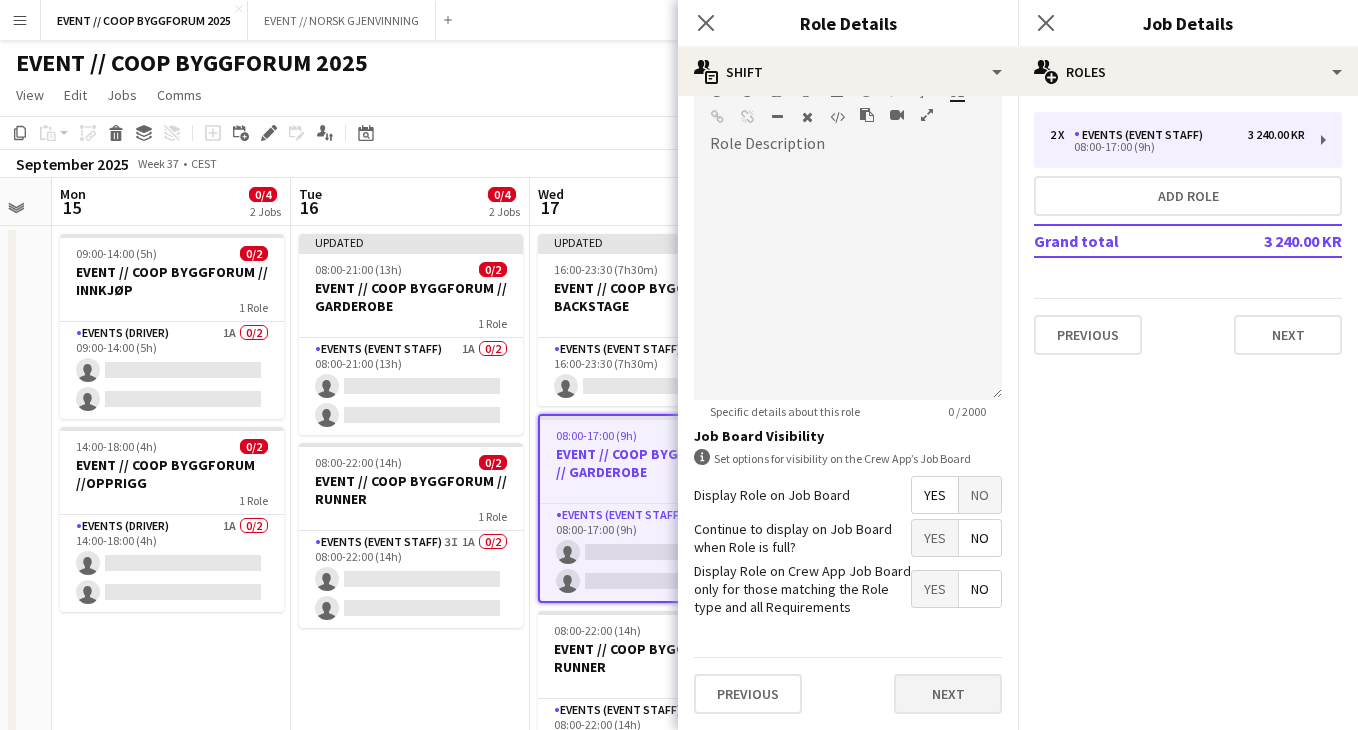 scroll, scrollTop: 0, scrollLeft: 0, axis: both 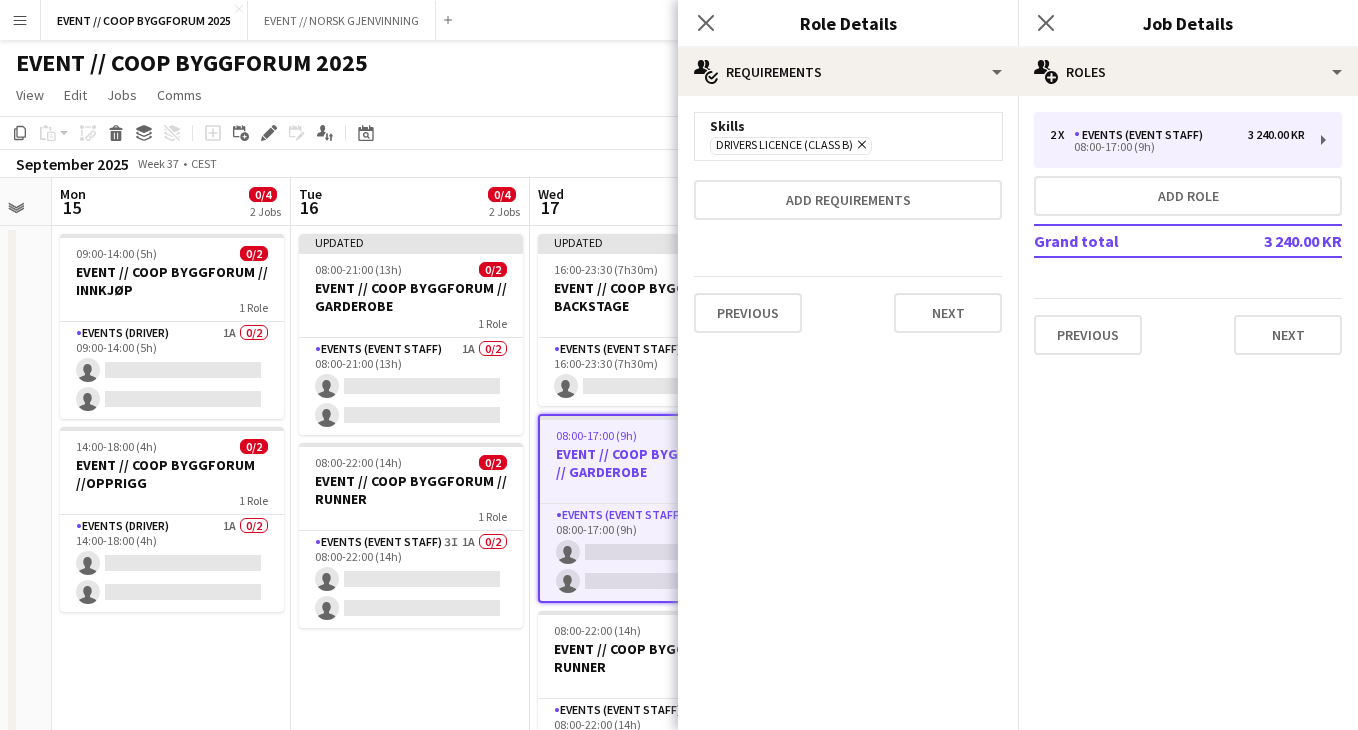 click on "Remove" 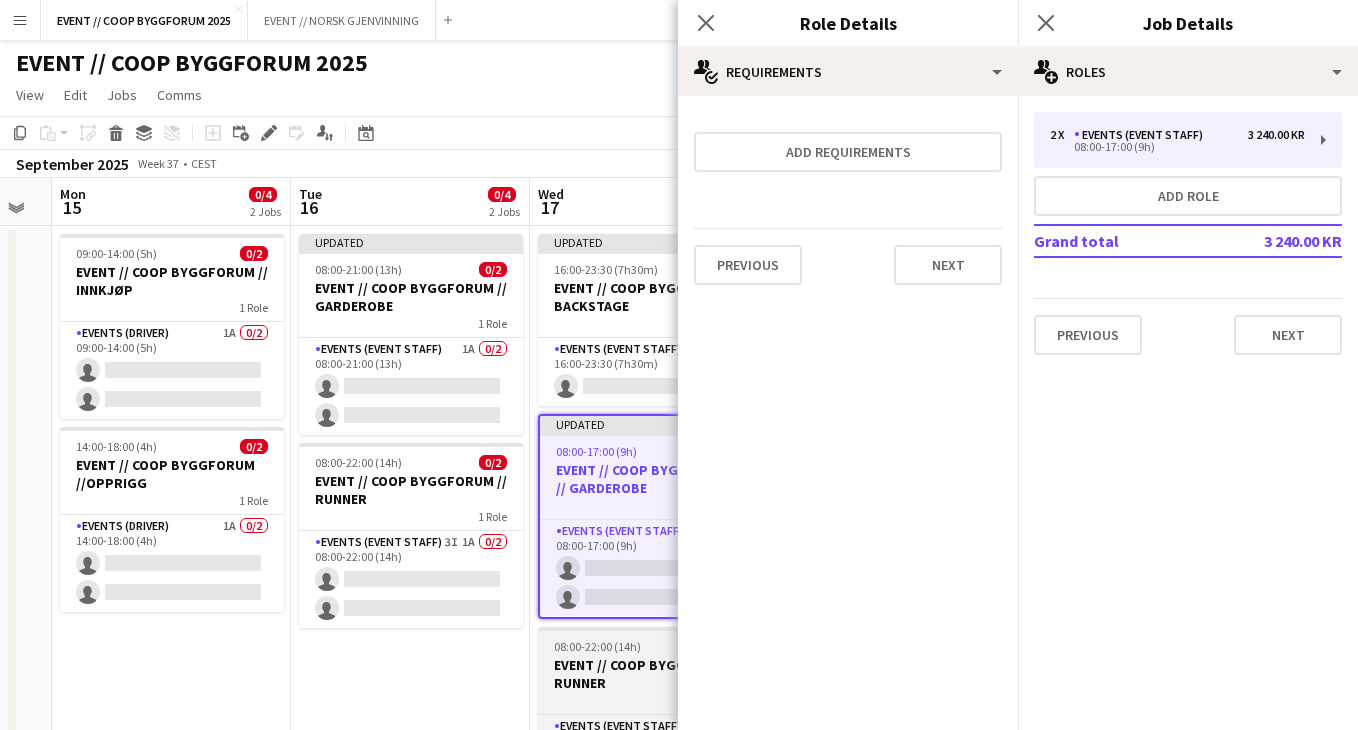 click on "EVENT // COOP BYGGFORUM // RUNNER" at bounding box center [650, 674] 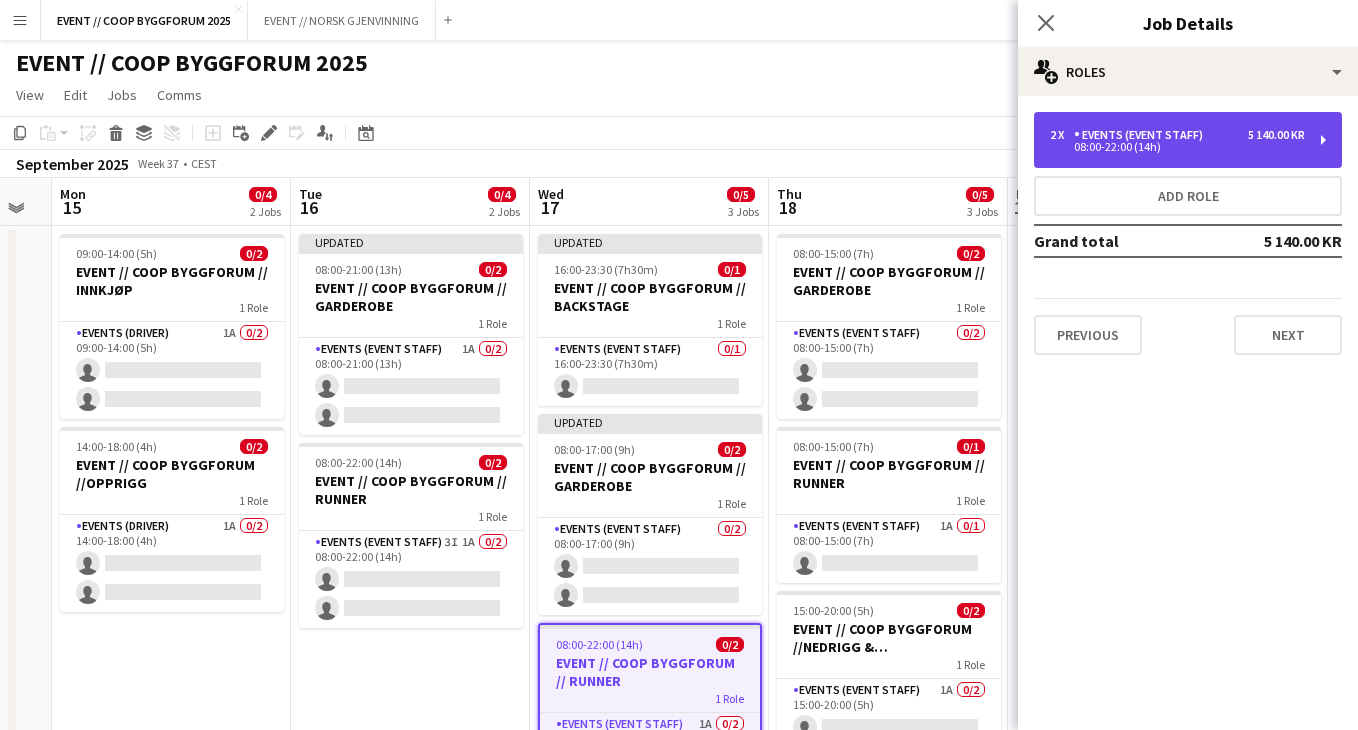 click on "08:00-22:00 (14h)" at bounding box center (1177, 147) 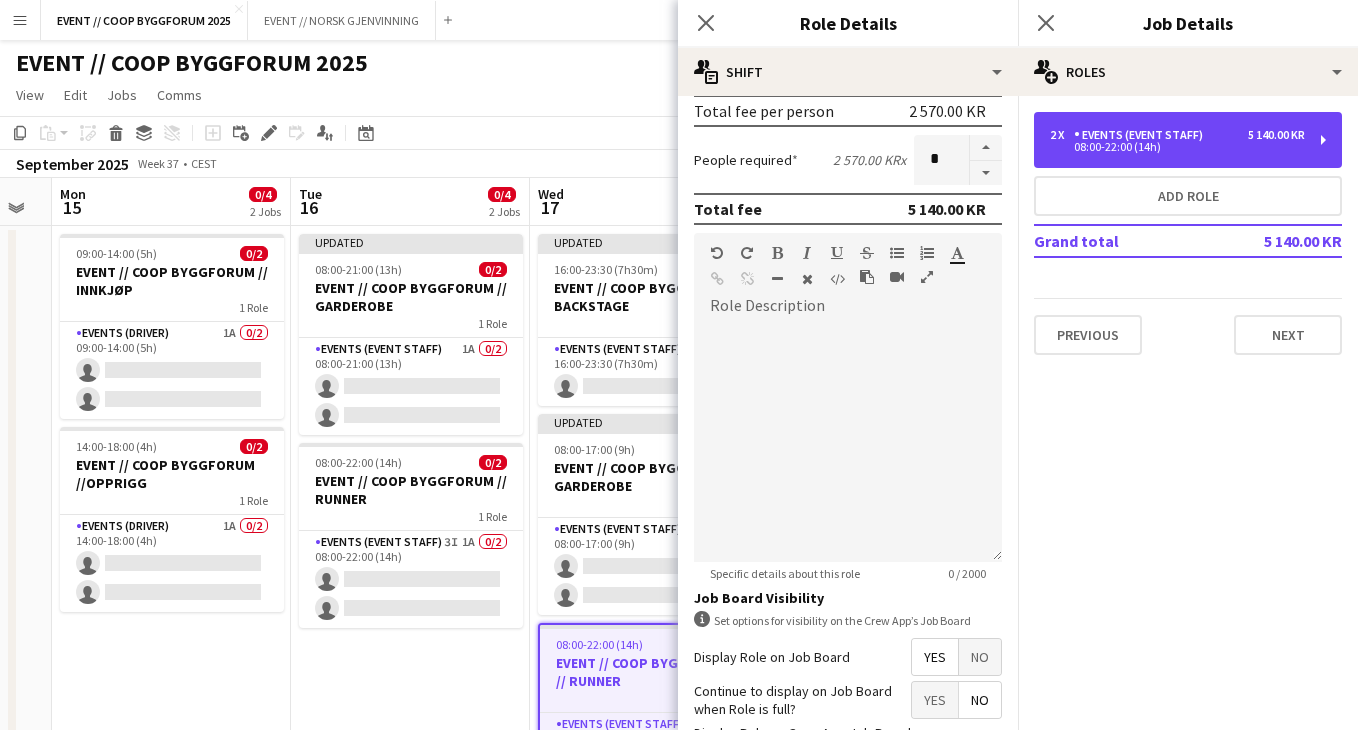 scroll, scrollTop: 625, scrollLeft: 0, axis: vertical 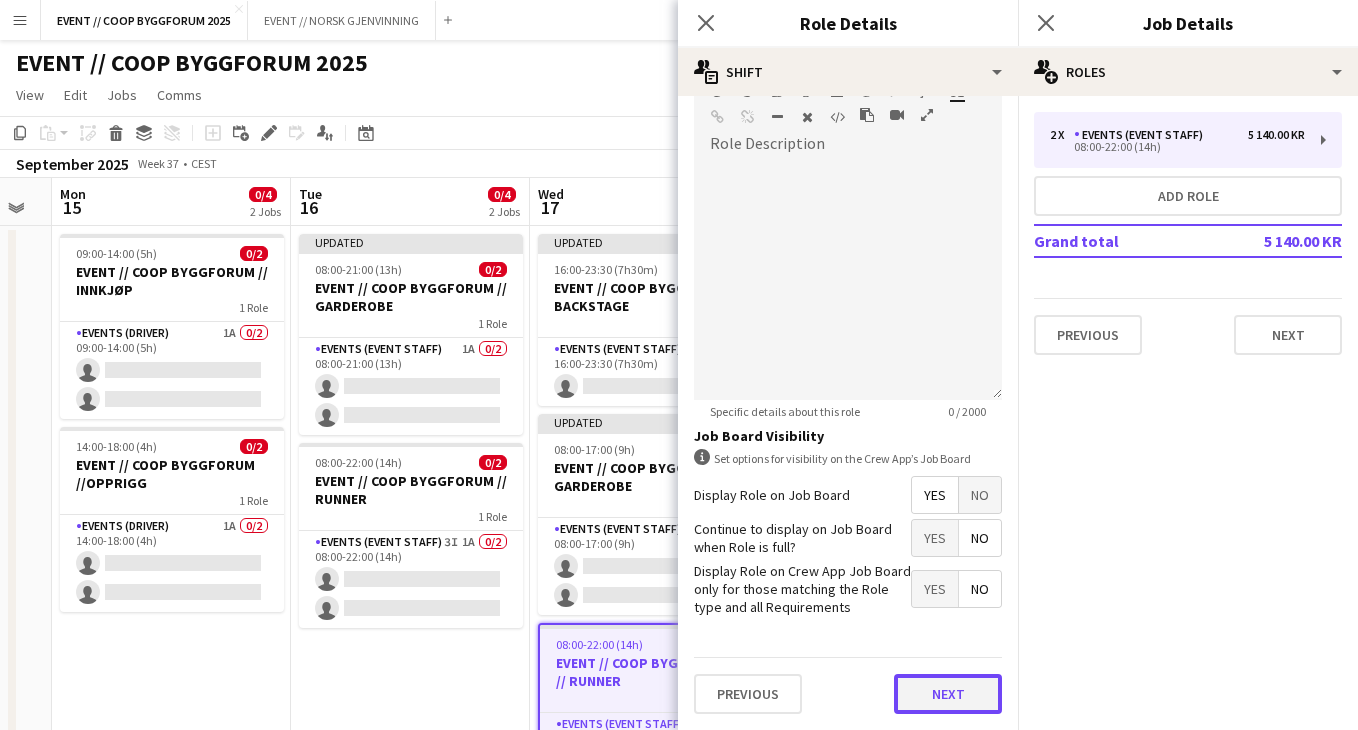 click on "Next" at bounding box center [948, 694] 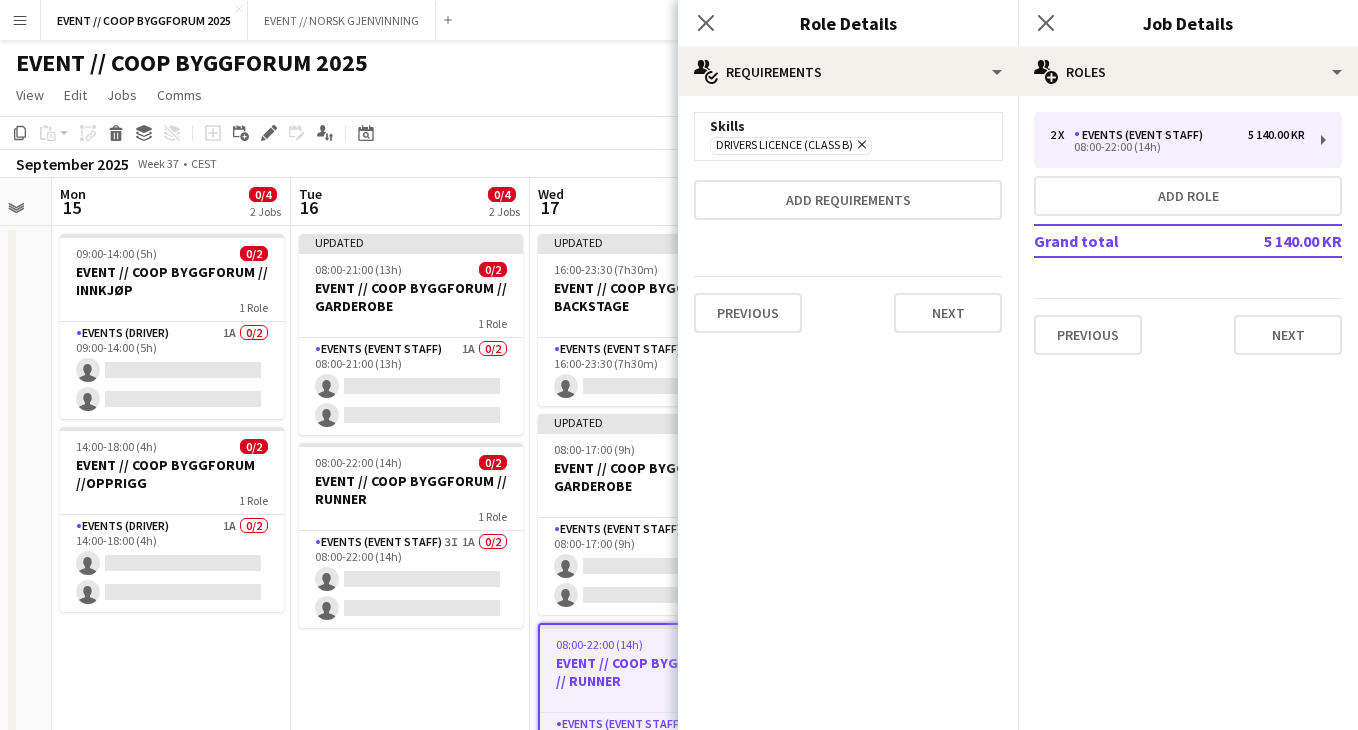 scroll, scrollTop: 0, scrollLeft: 0, axis: both 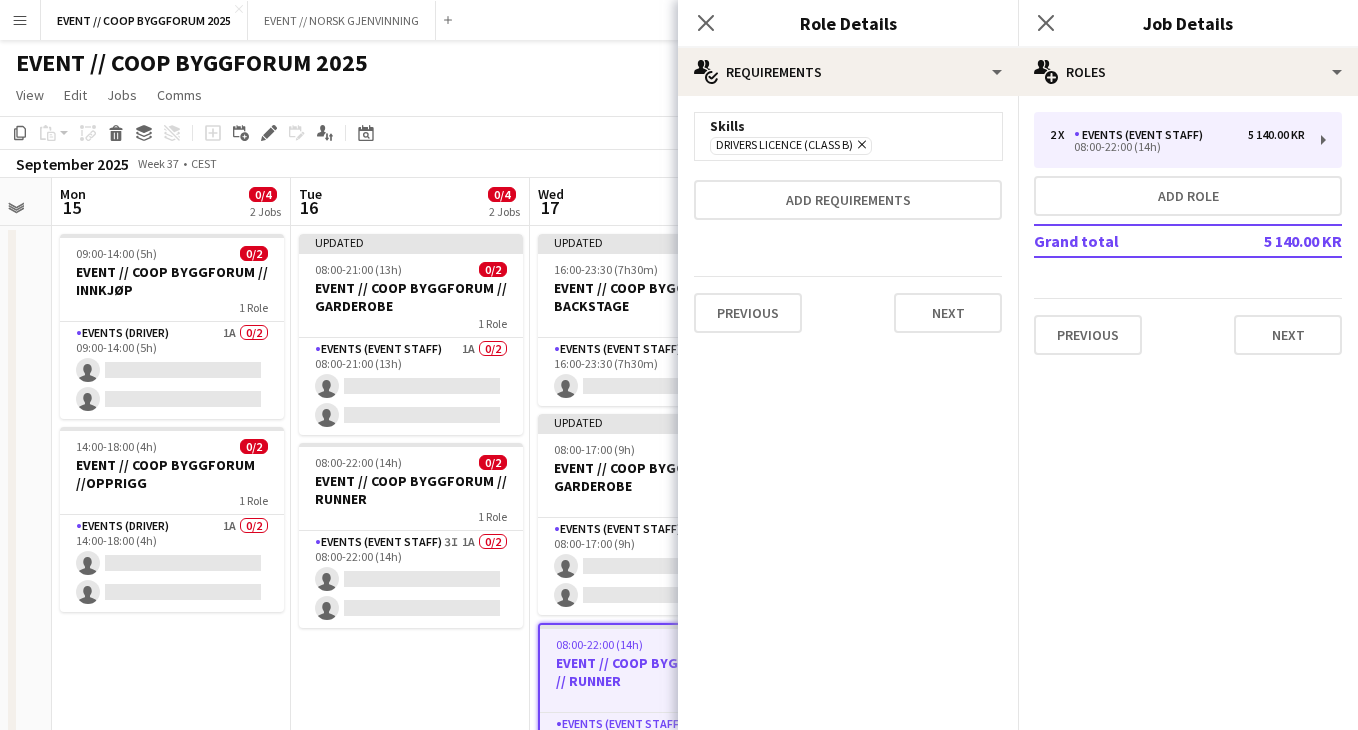 click 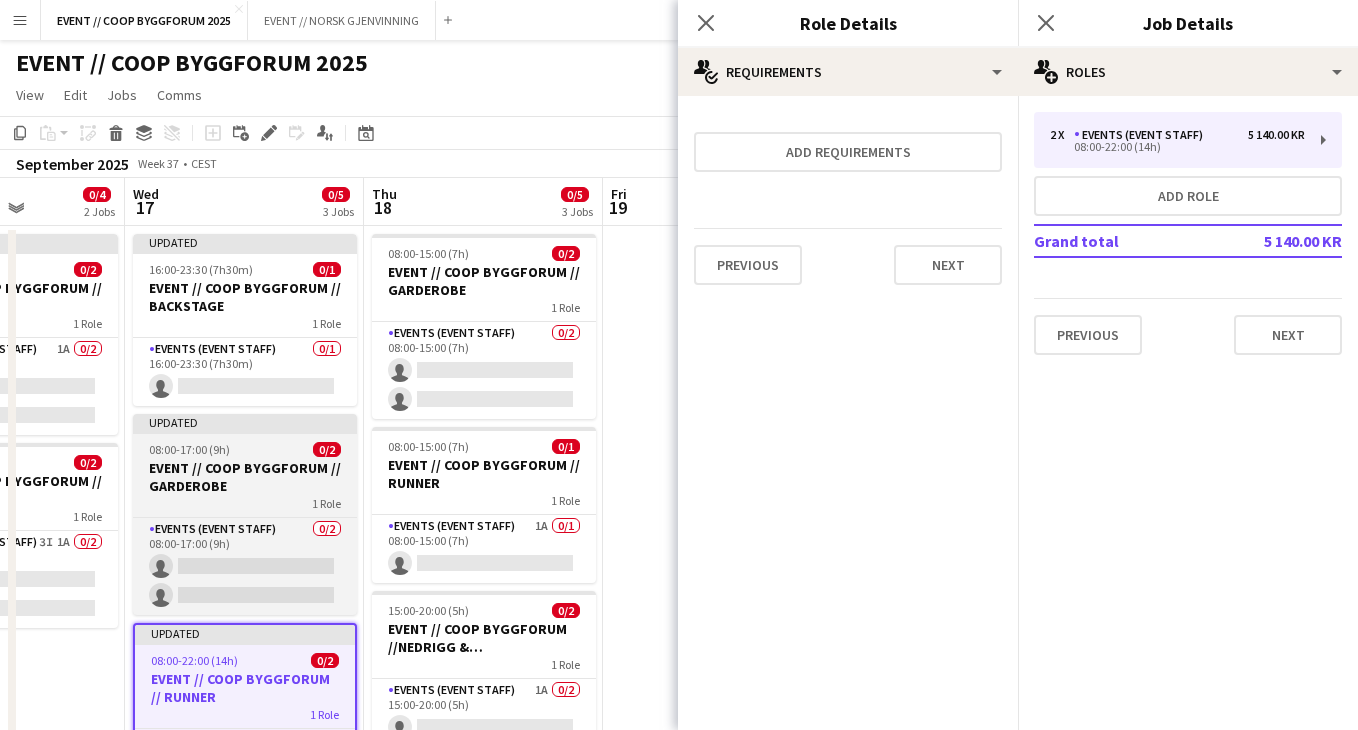 scroll, scrollTop: 0, scrollLeft: 849, axis: horizontal 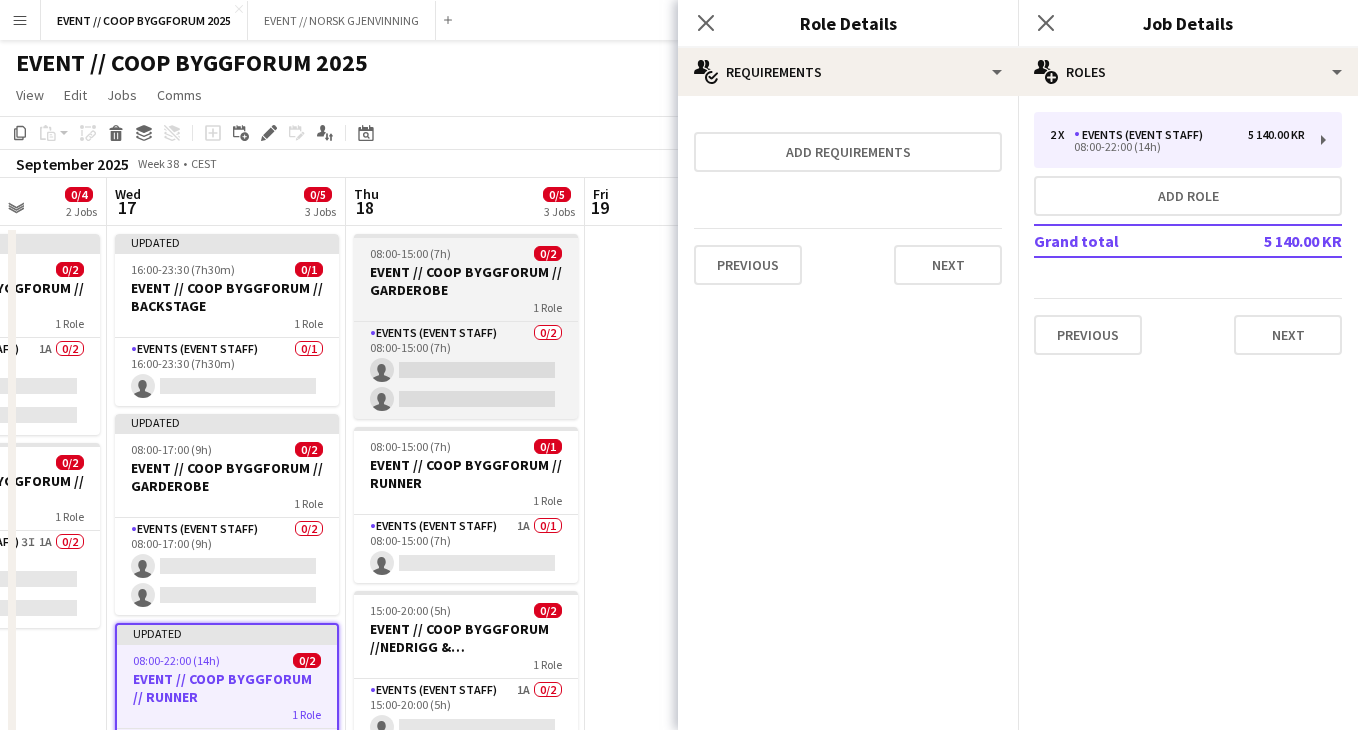 click on "EVENT // COOP BYGGFORUM // GARDEROBE" at bounding box center (466, 281) 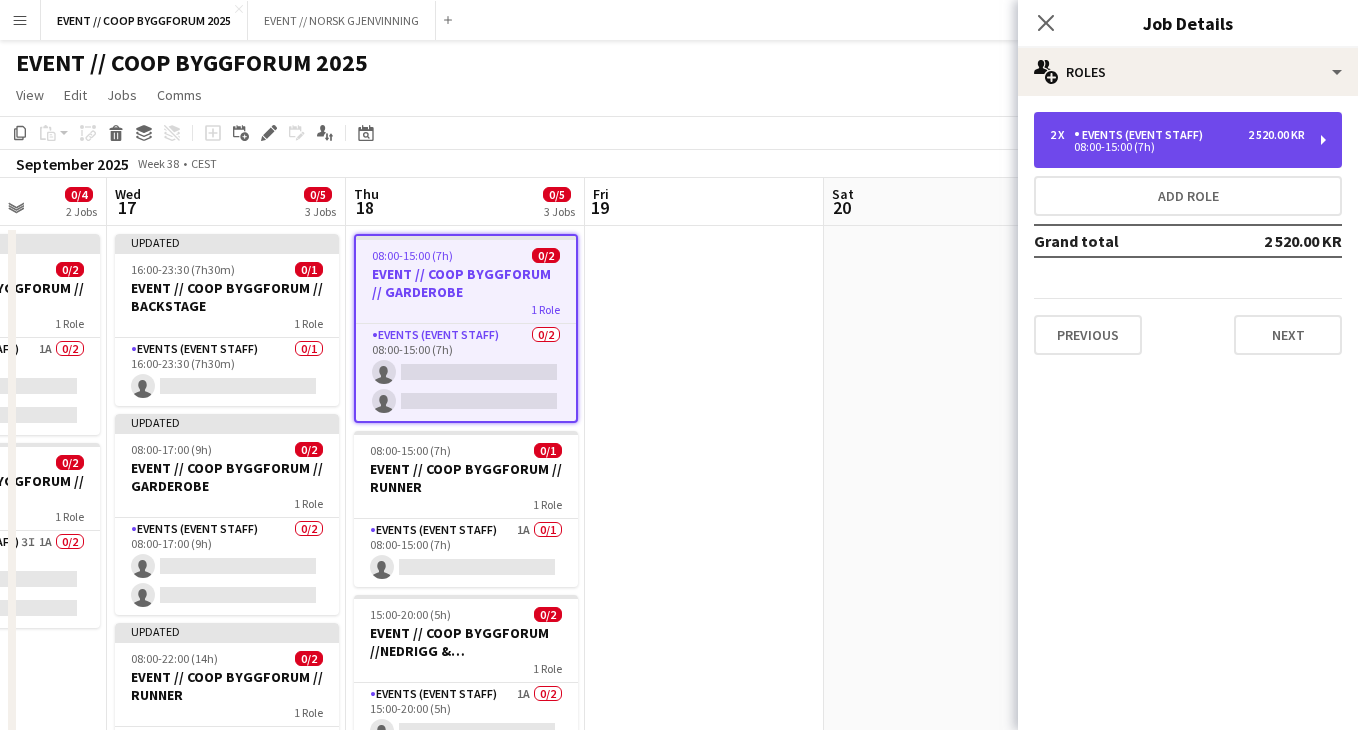 click on "08:00-15:00 (7h)" at bounding box center (1177, 147) 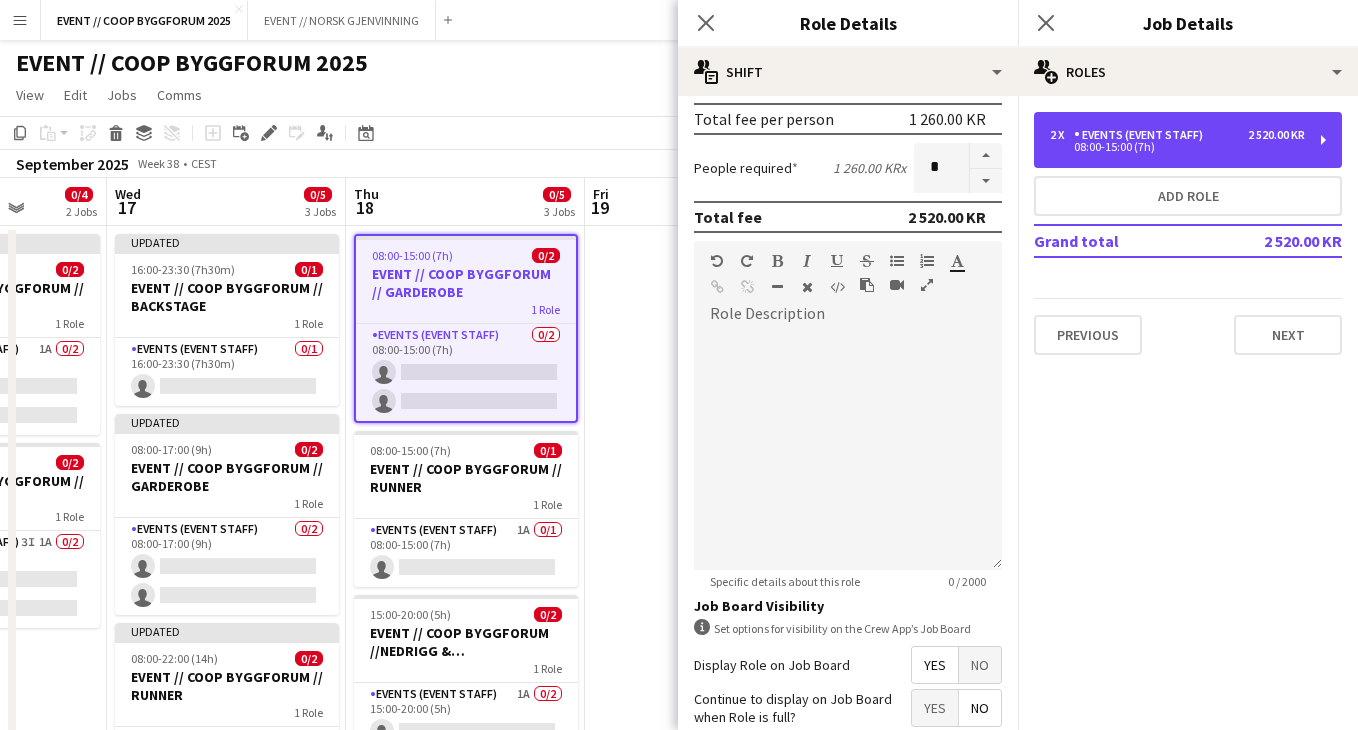 scroll, scrollTop: 625, scrollLeft: 0, axis: vertical 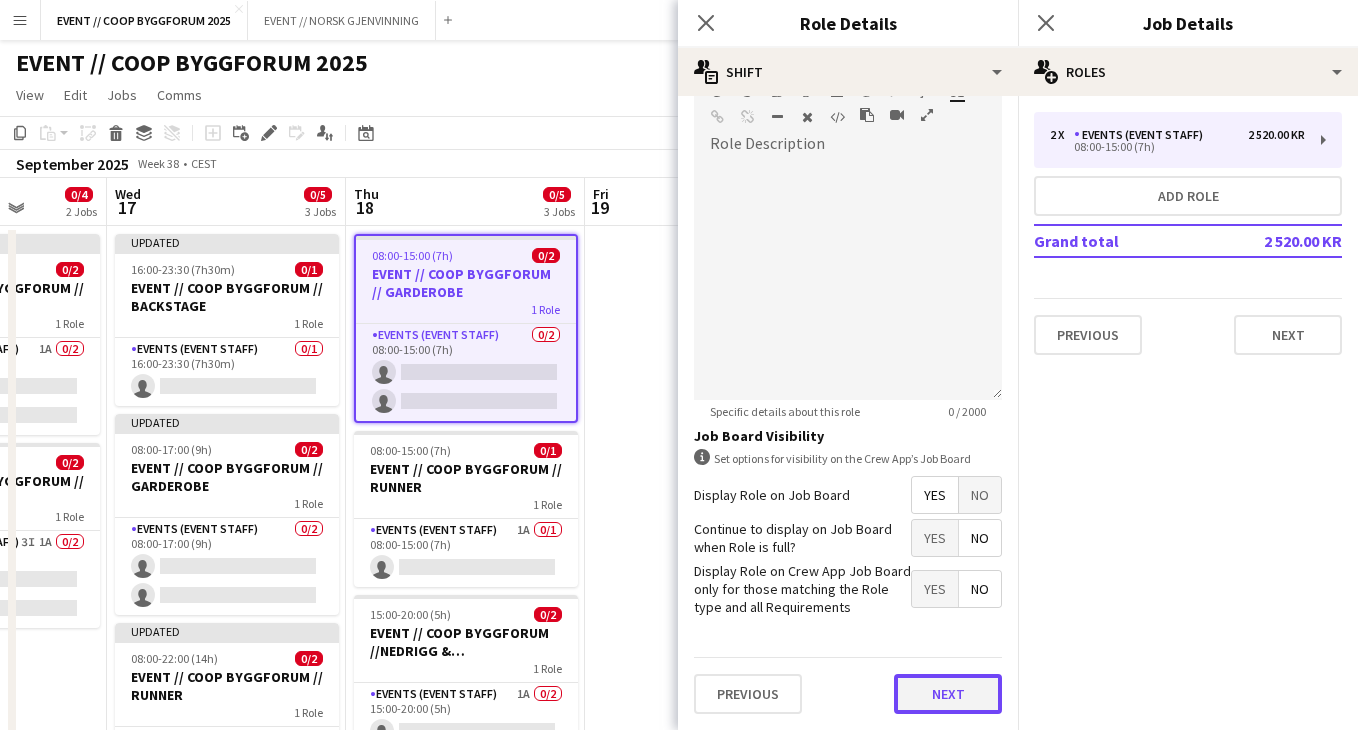 click on "Next" at bounding box center (948, 694) 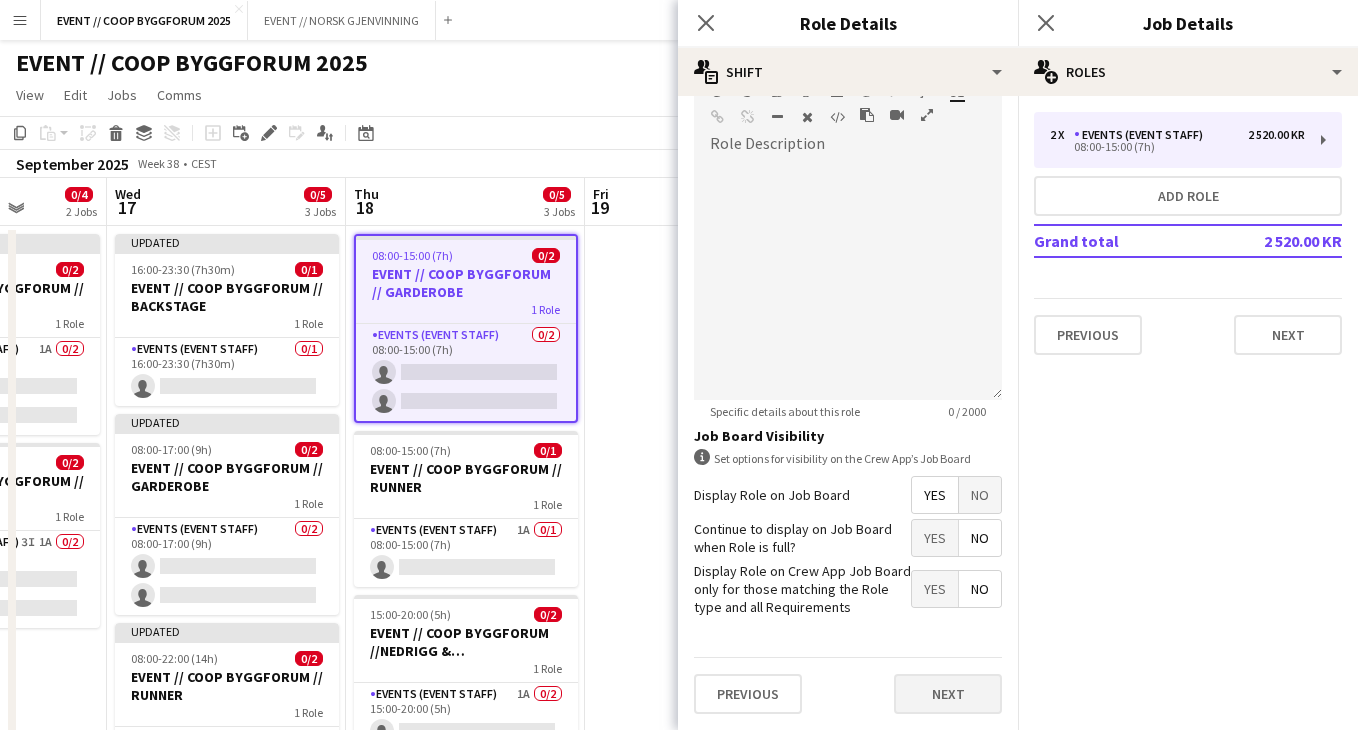 scroll, scrollTop: 0, scrollLeft: 0, axis: both 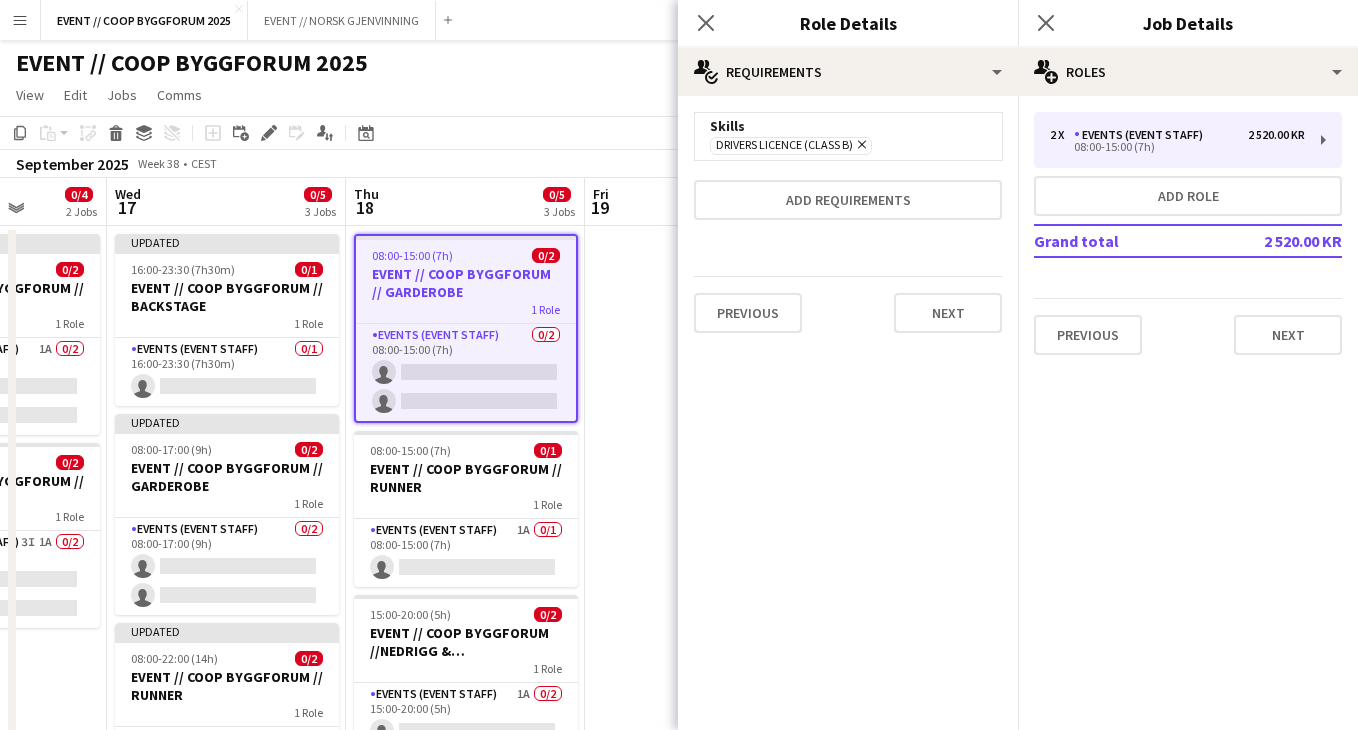 click on "Remove" 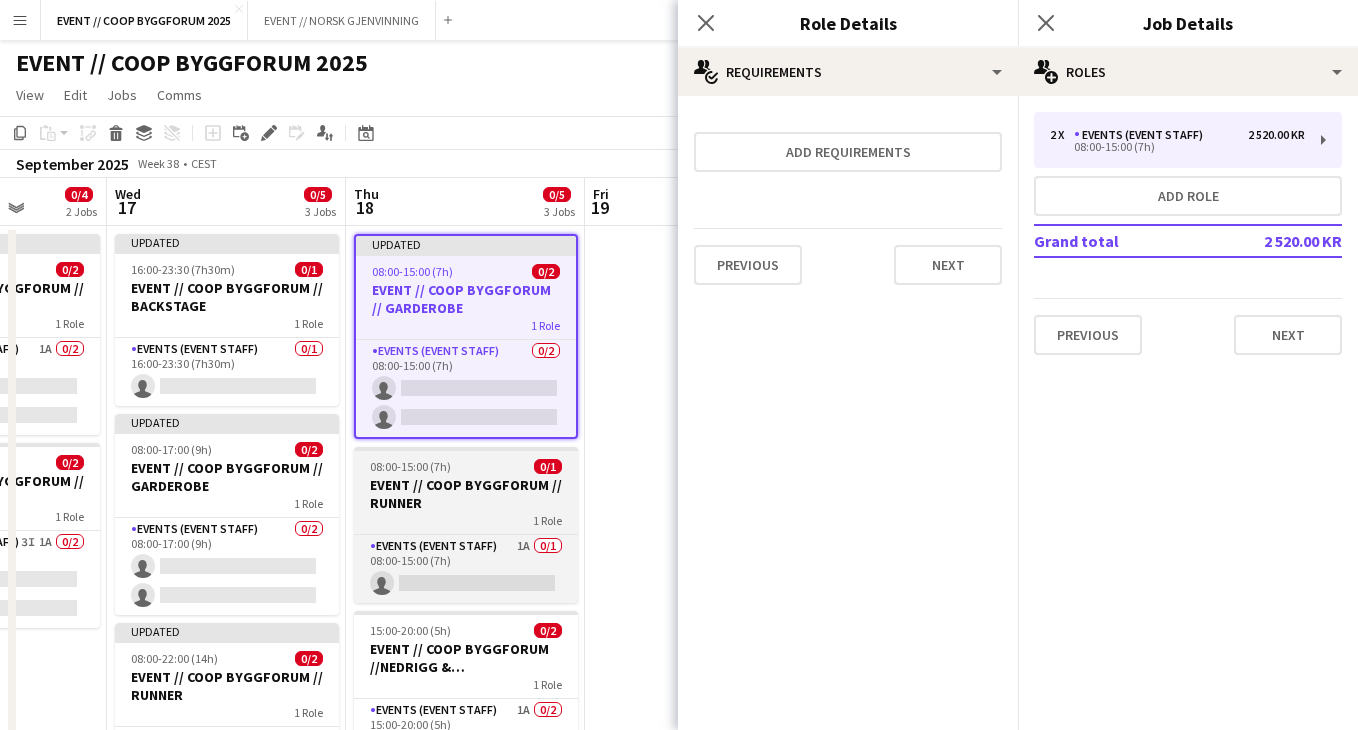 click on "EVENT // COOP BYGGFORUM // RUNNER" at bounding box center (466, 494) 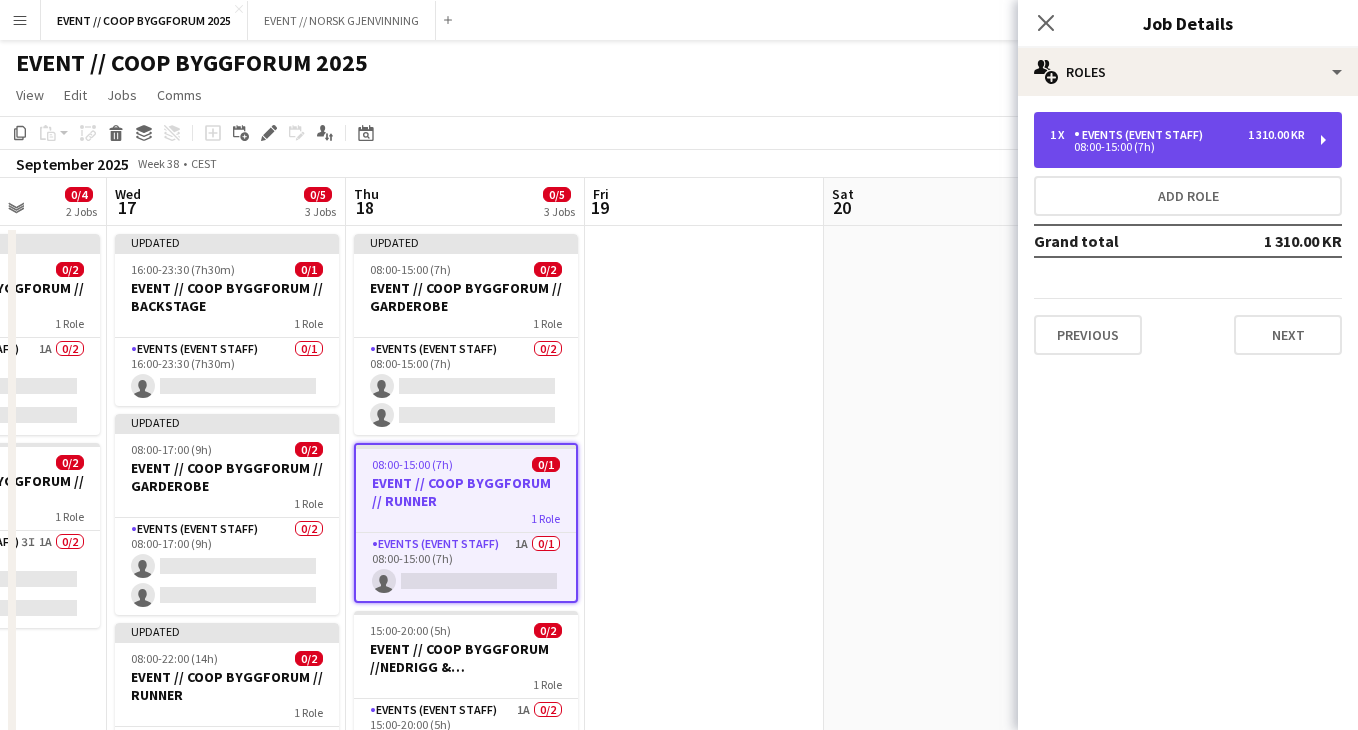click on "1 310.00 KR" at bounding box center [1276, 135] 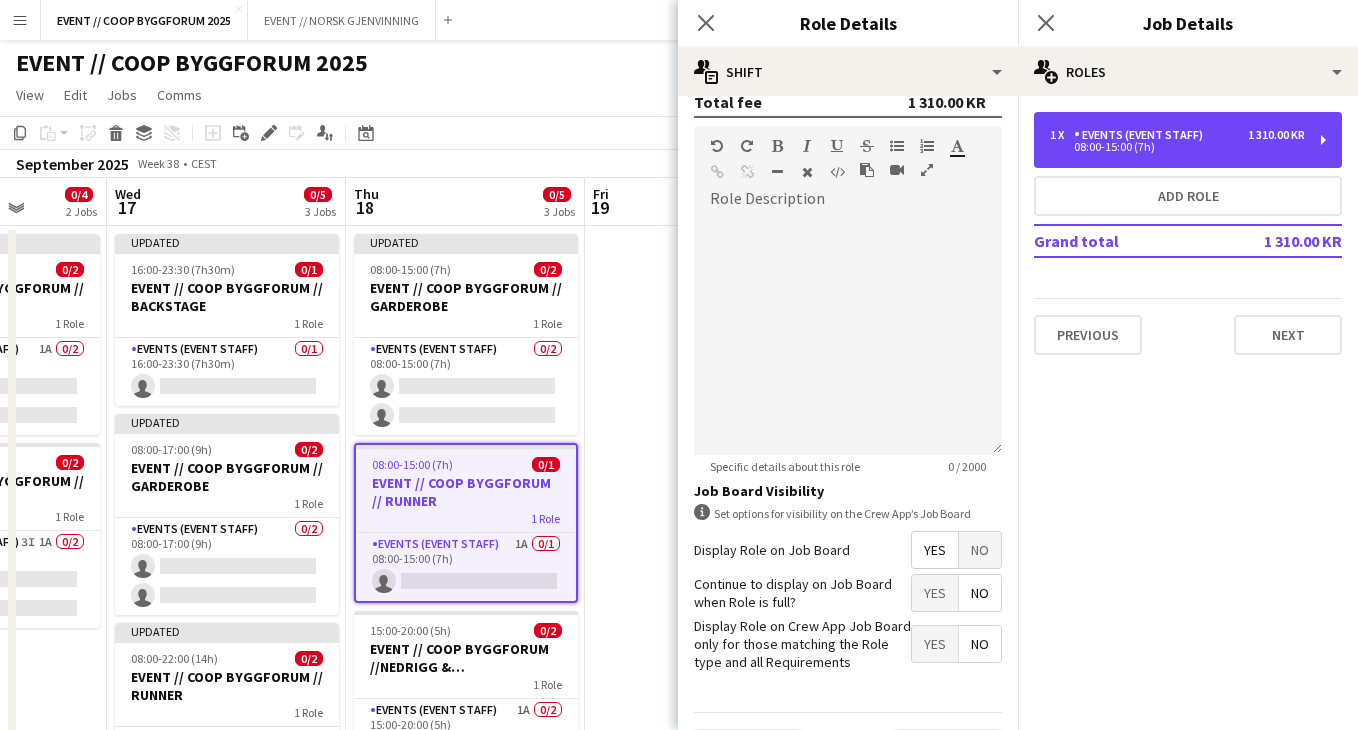 scroll, scrollTop: 625, scrollLeft: 0, axis: vertical 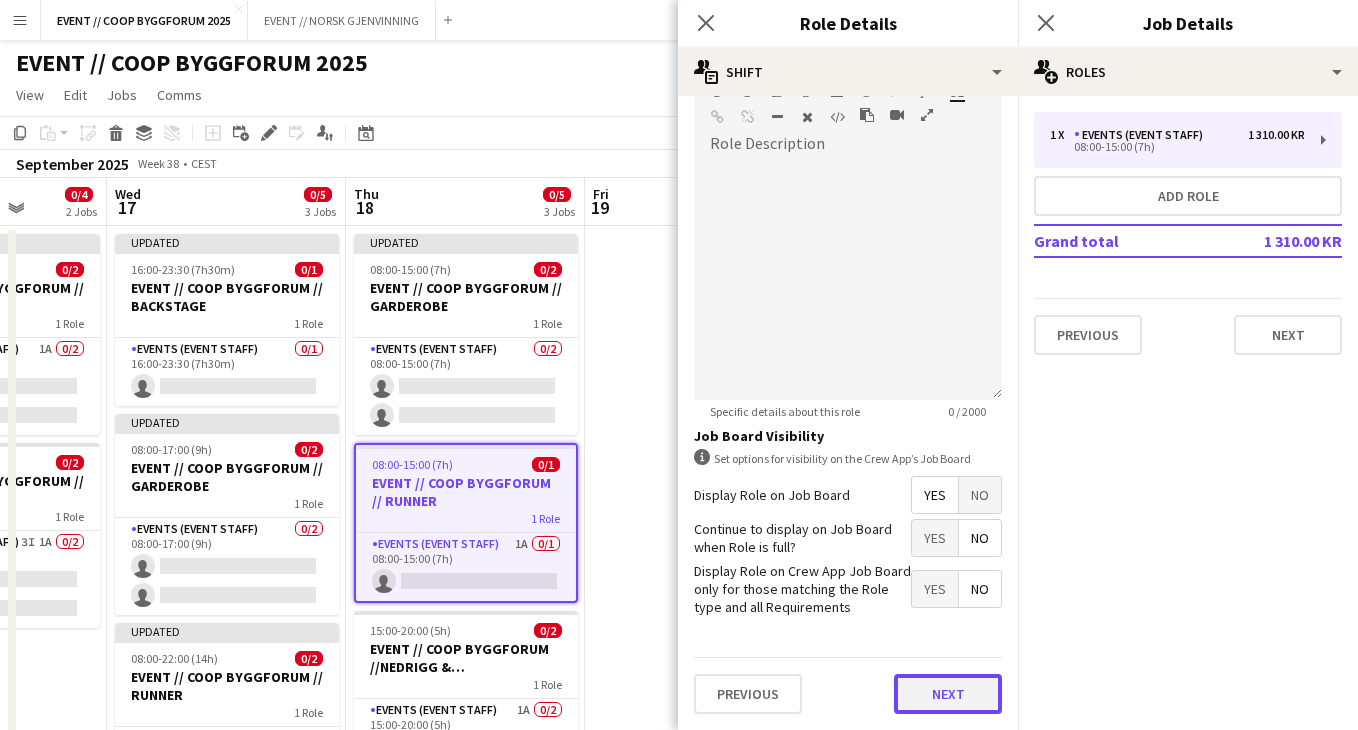 click on "Next" at bounding box center (948, 694) 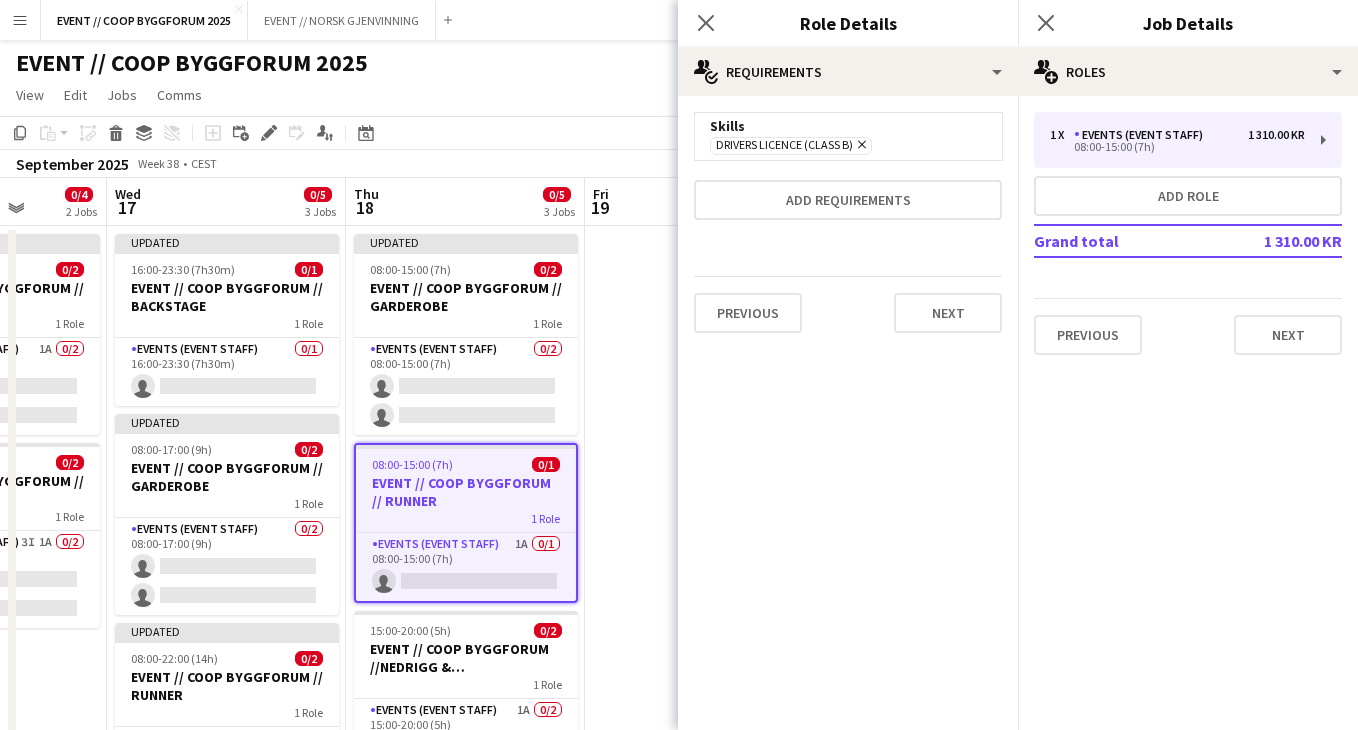 scroll, scrollTop: 0, scrollLeft: 0, axis: both 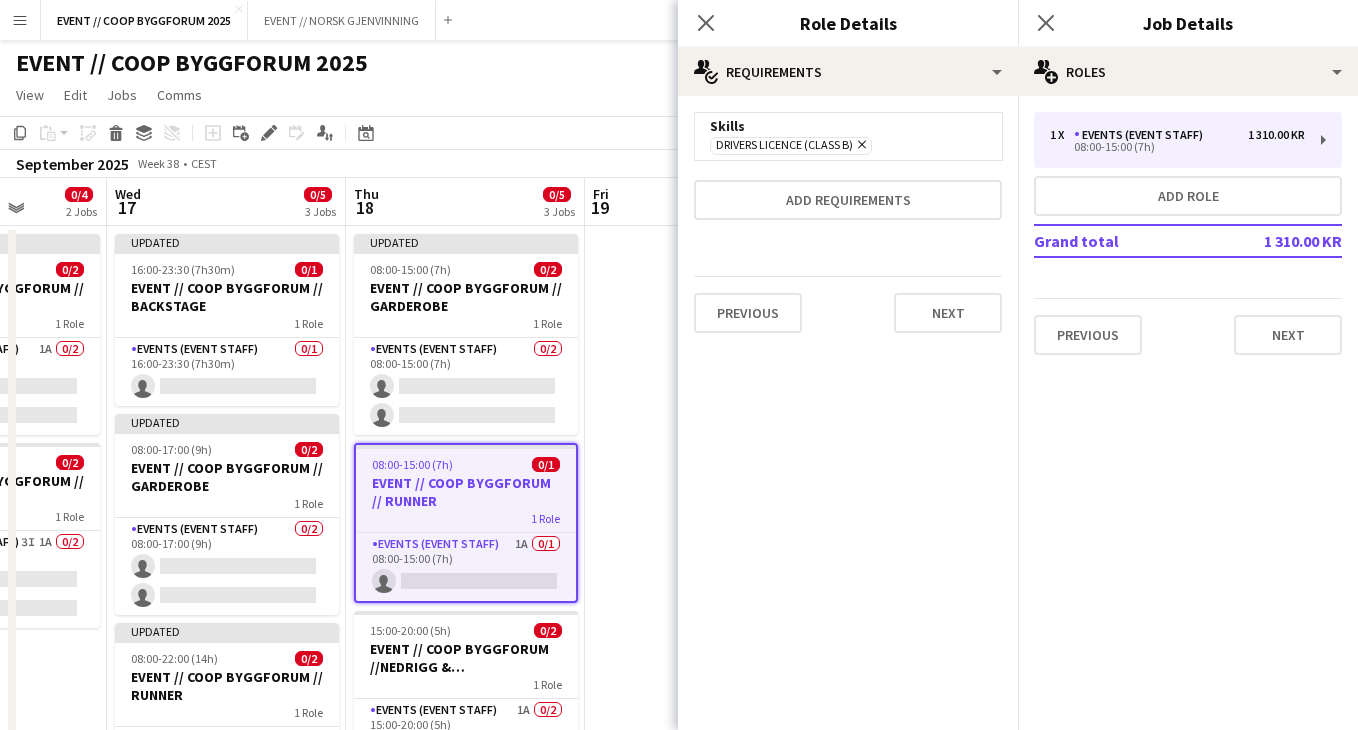 click on "Remove" 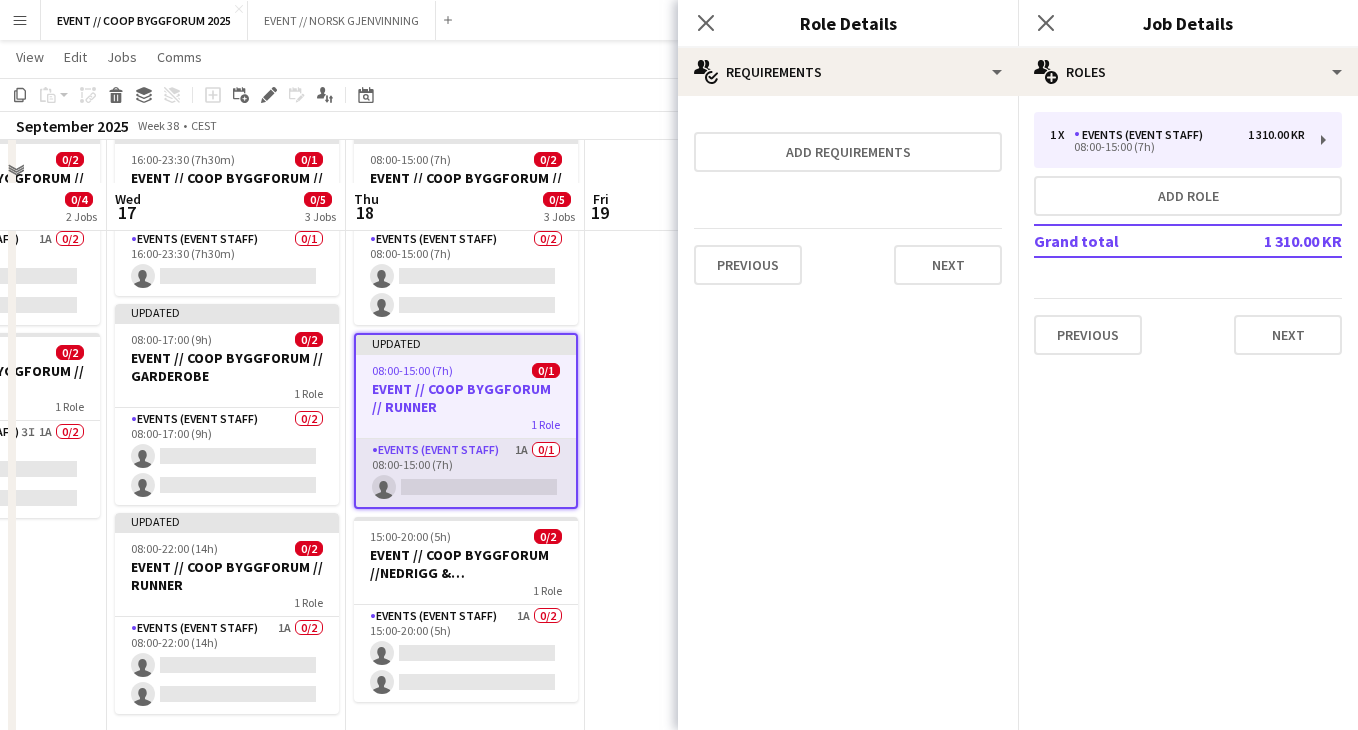scroll, scrollTop: 152, scrollLeft: 0, axis: vertical 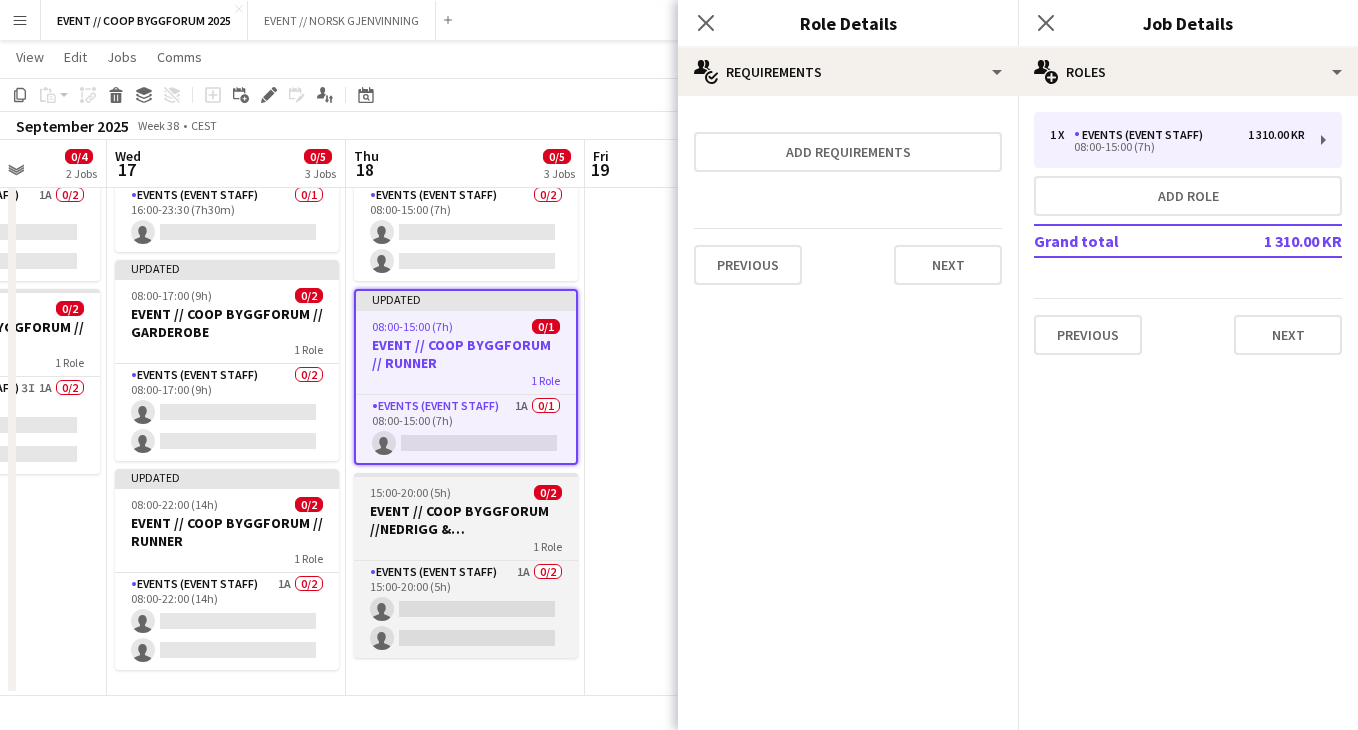 click on "EVENT // COOP BYGGFORUM //NEDRIGG & TILBAKELEVERING" at bounding box center [466, 520] 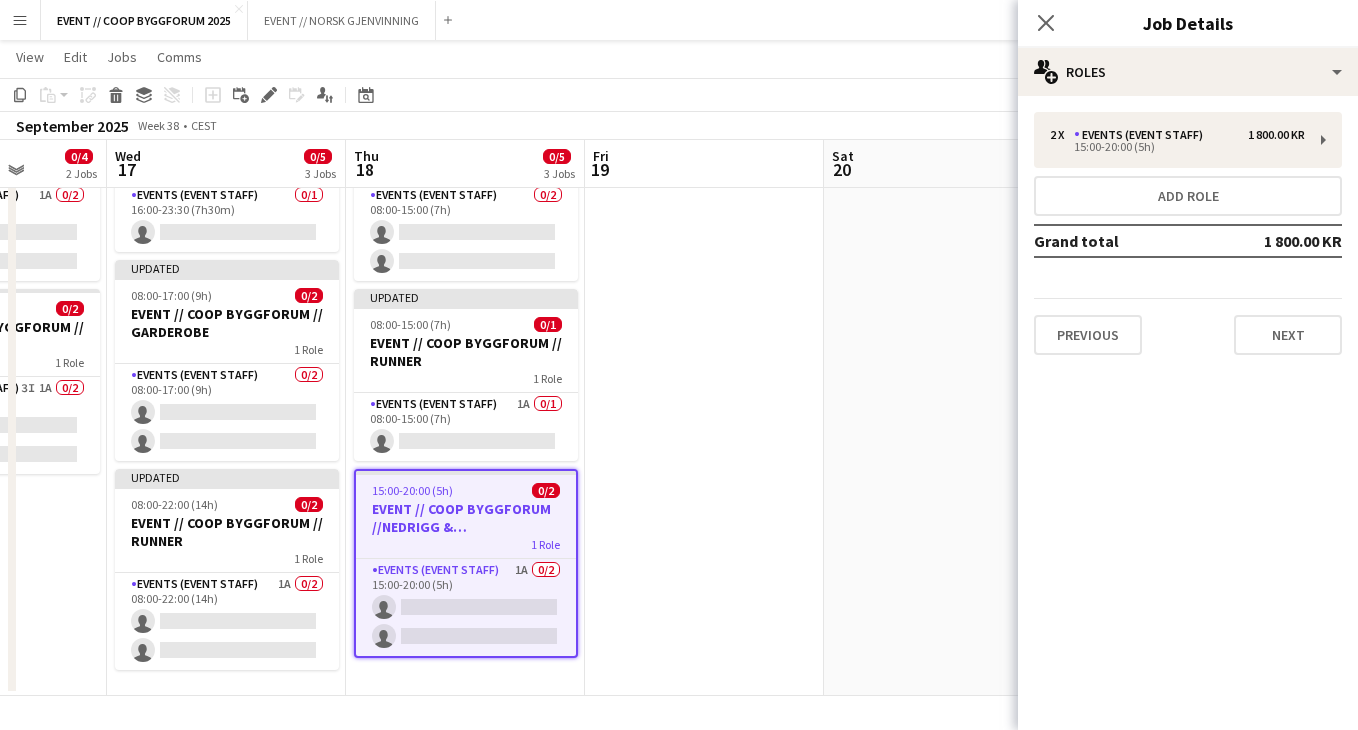 click at bounding box center [704, 384] 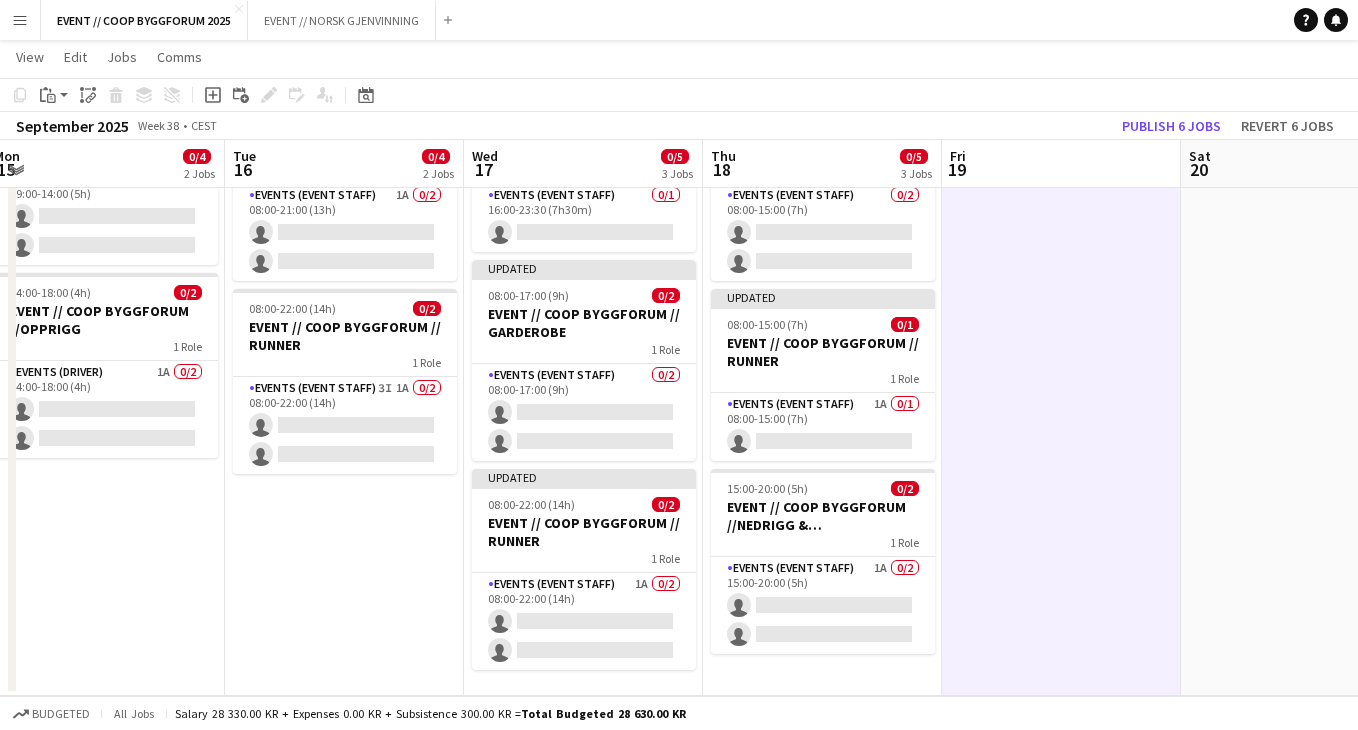 scroll, scrollTop: 0, scrollLeft: 467, axis: horizontal 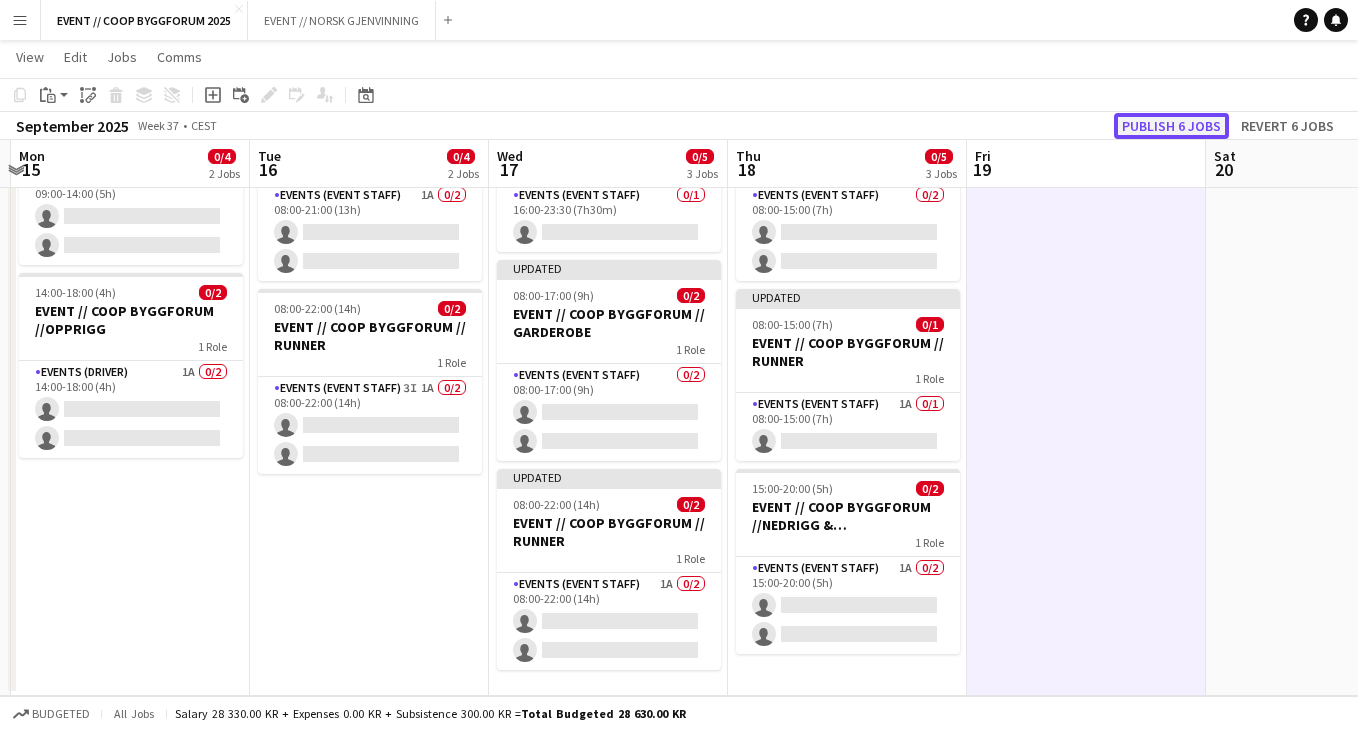 click on "Publish 6 jobs" 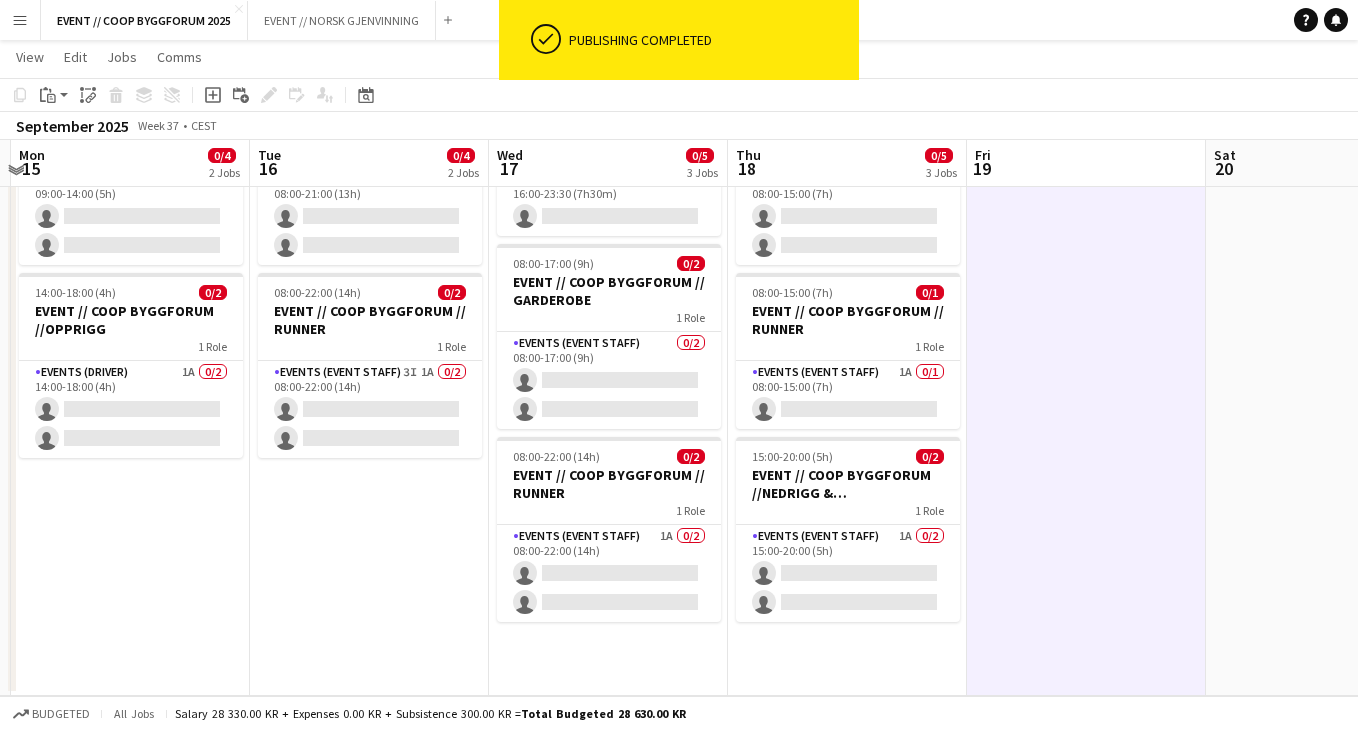 scroll, scrollTop: 151, scrollLeft: 0, axis: vertical 